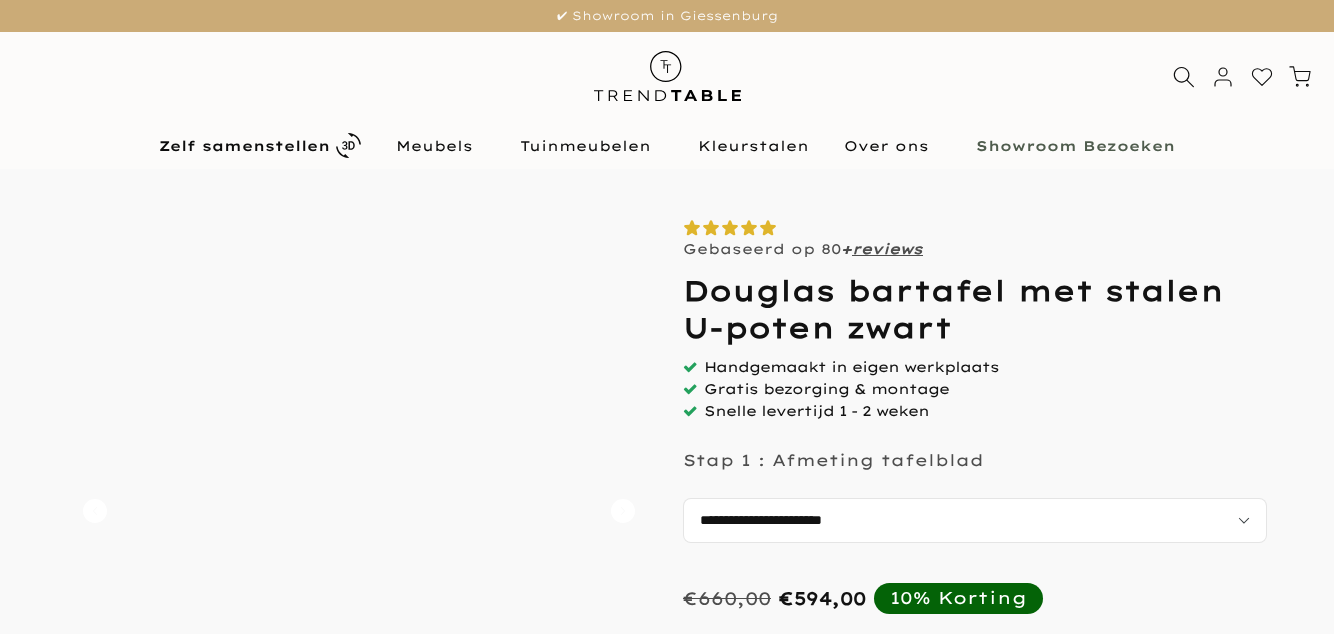 scroll, scrollTop: 0, scrollLeft: 0, axis: both 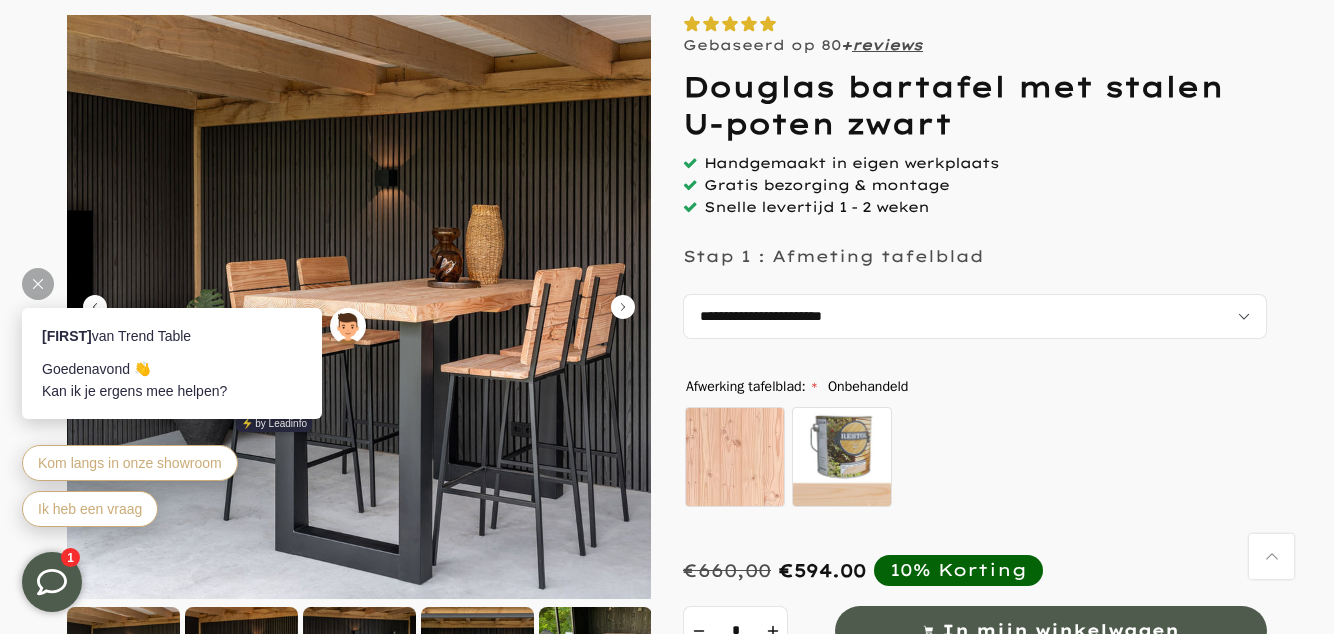 click at bounding box center [38, 284] 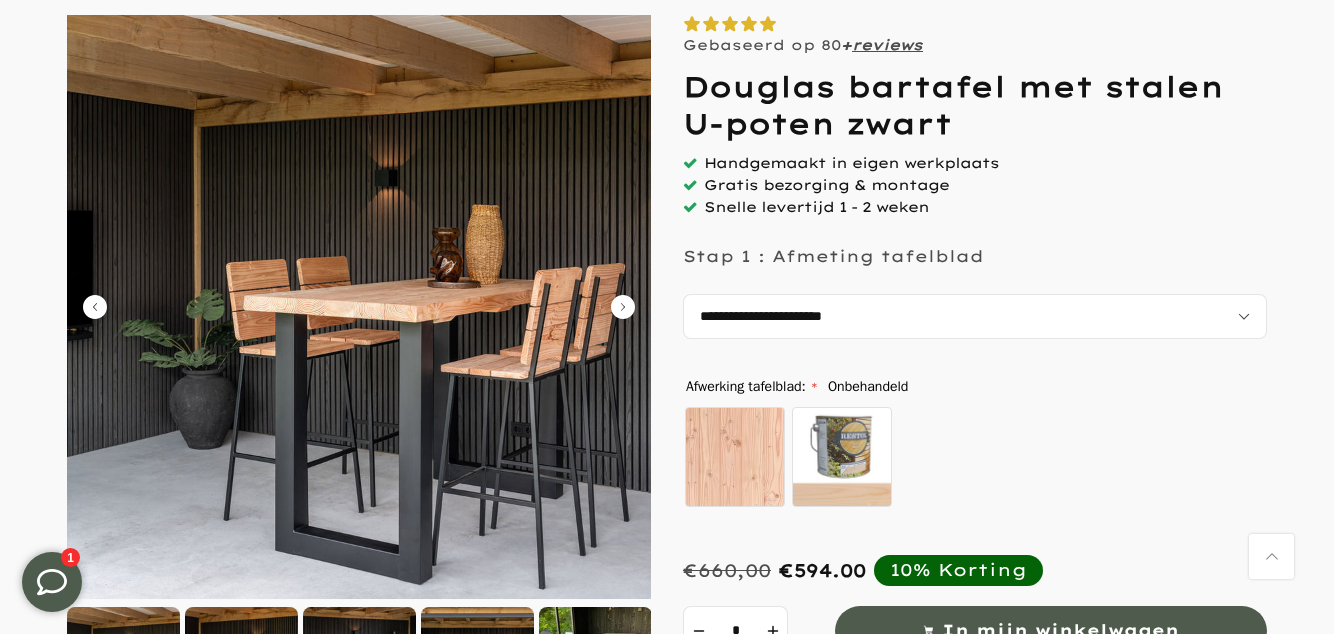 click at bounding box center [359, 307] 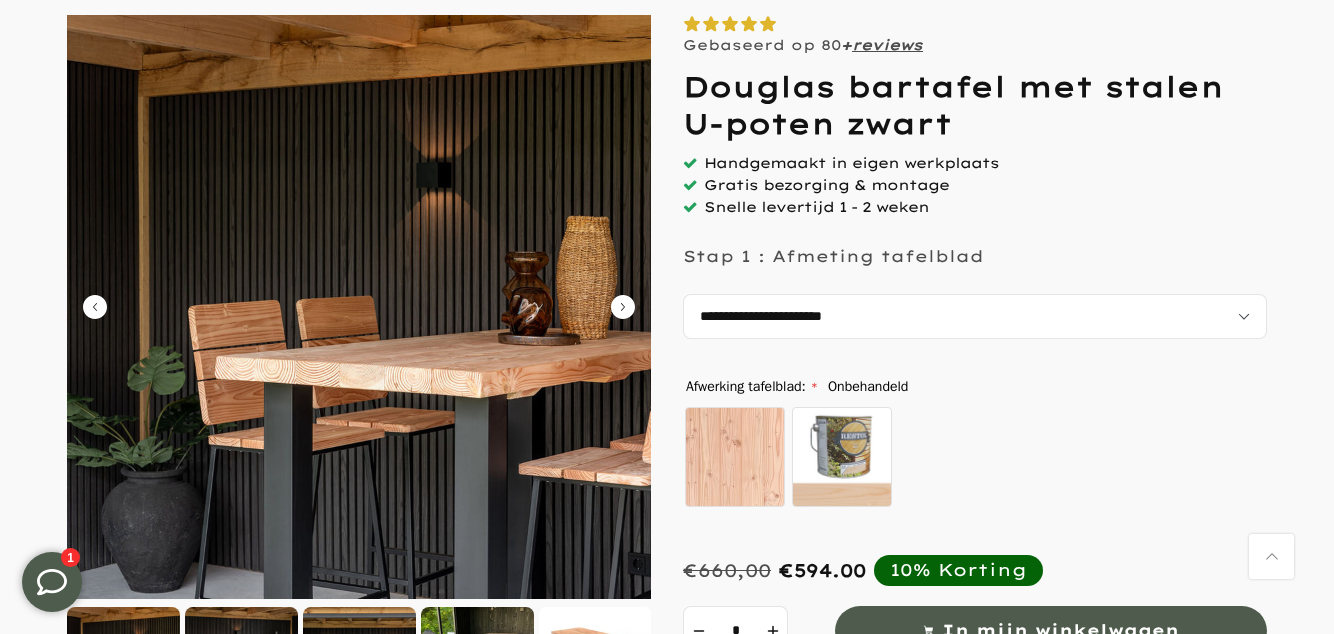 click 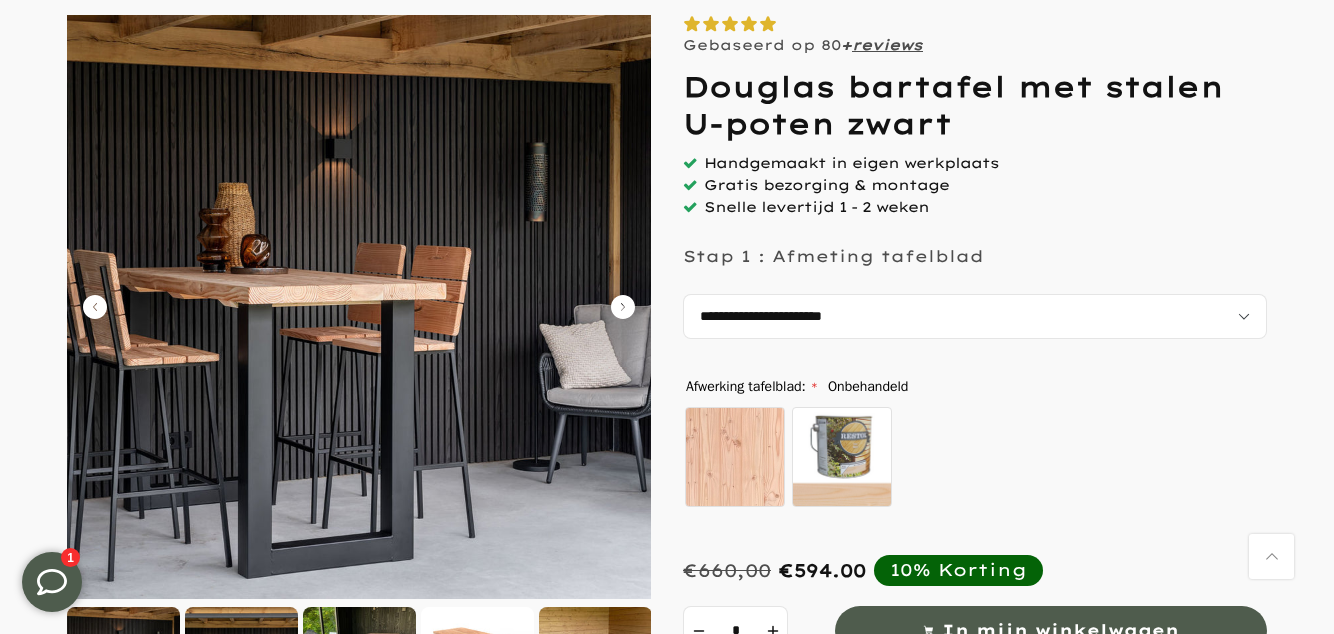 click at bounding box center [359, 307] 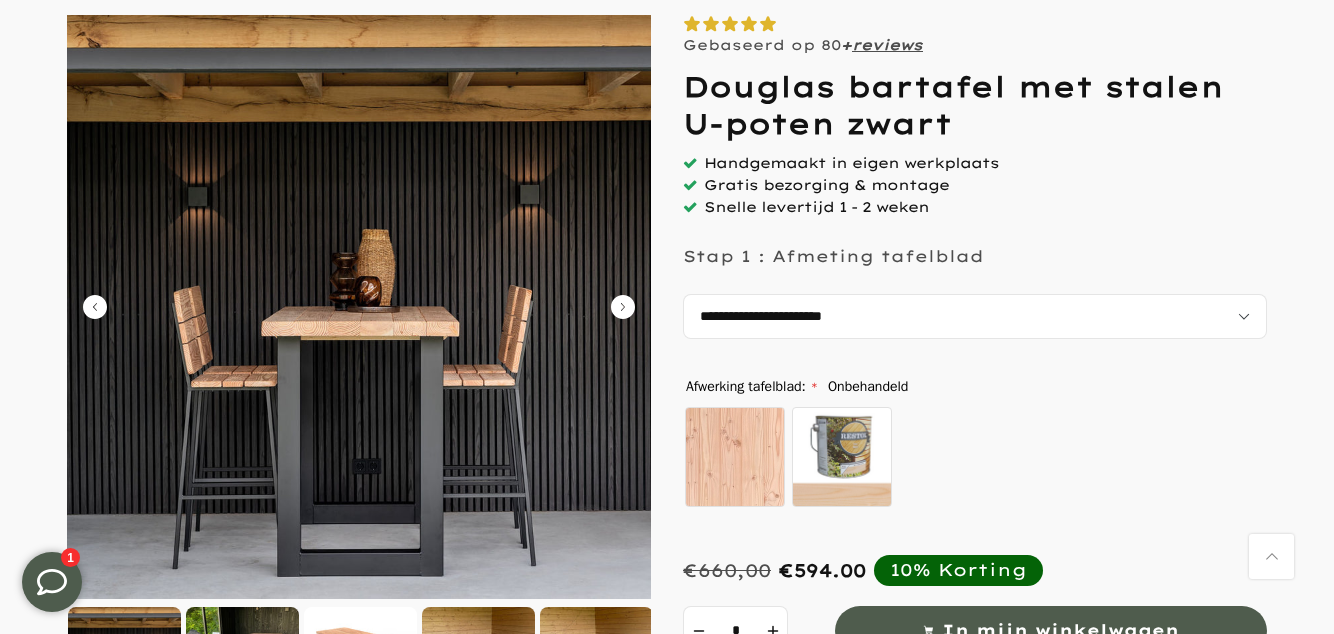 click 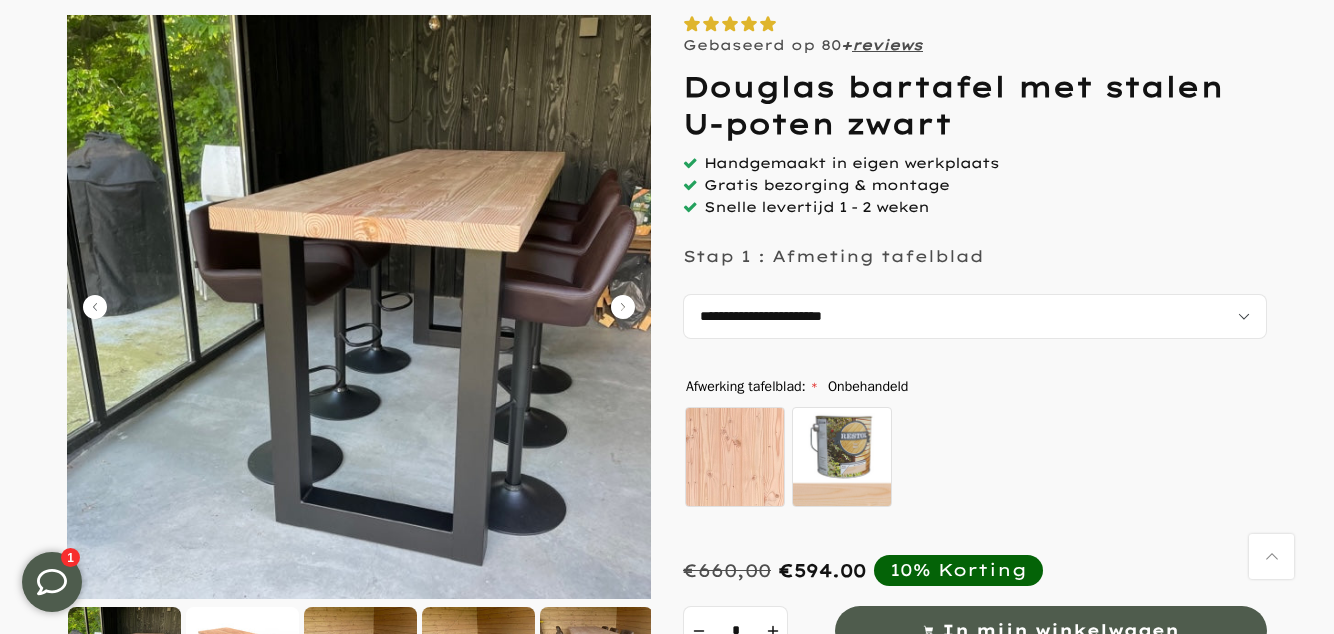 click 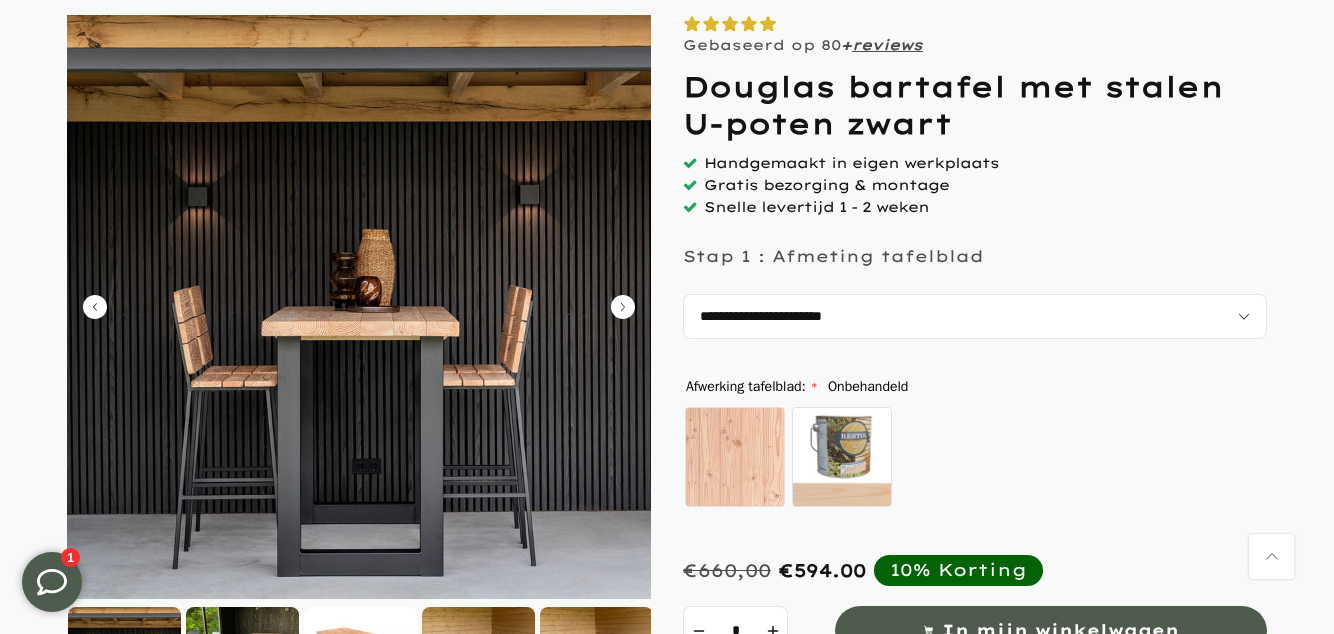 click 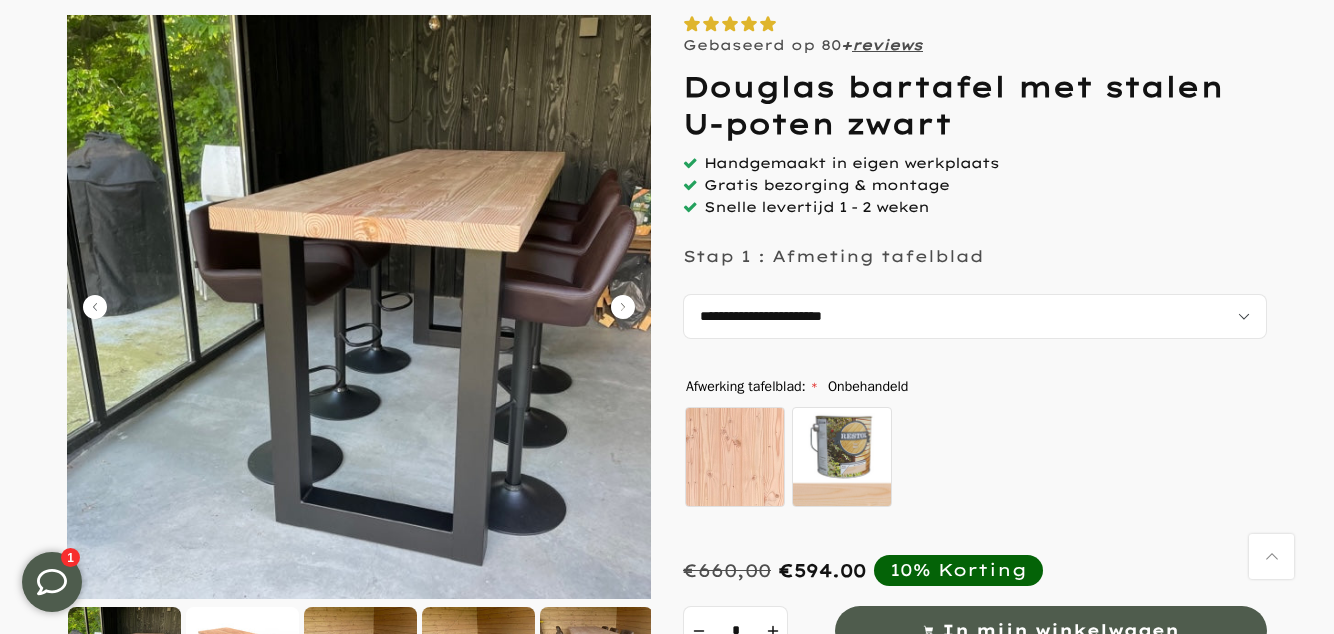 click 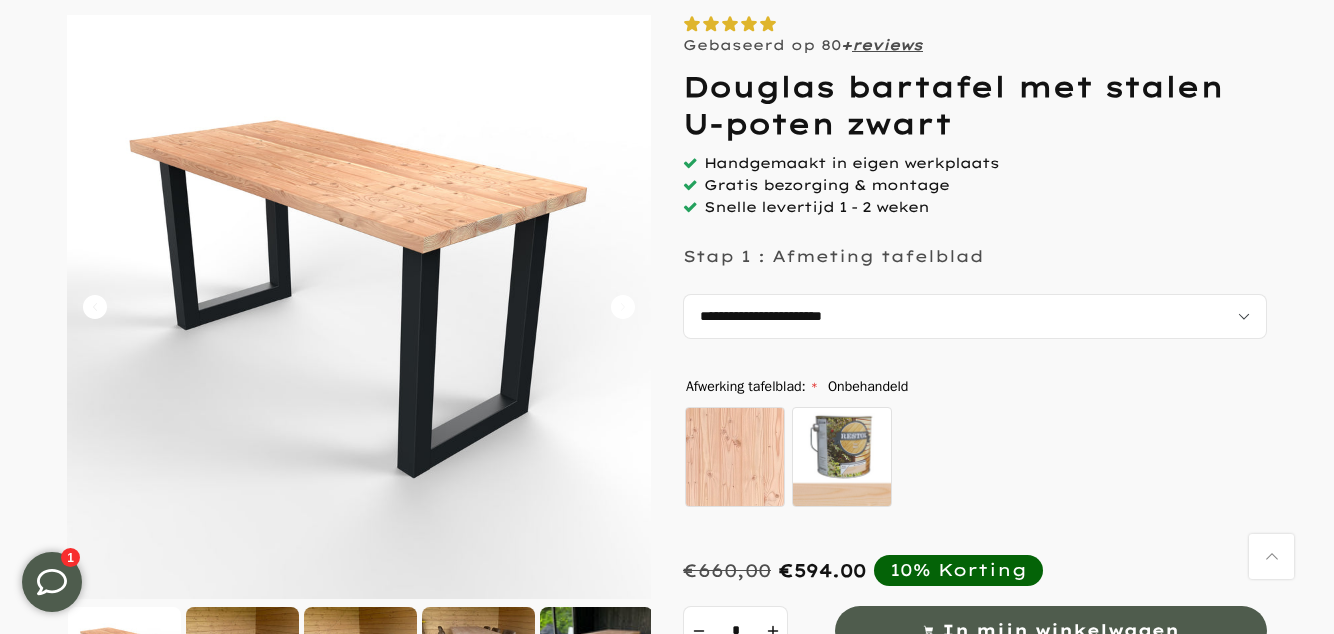 click on "**********" at bounding box center (975, 316) 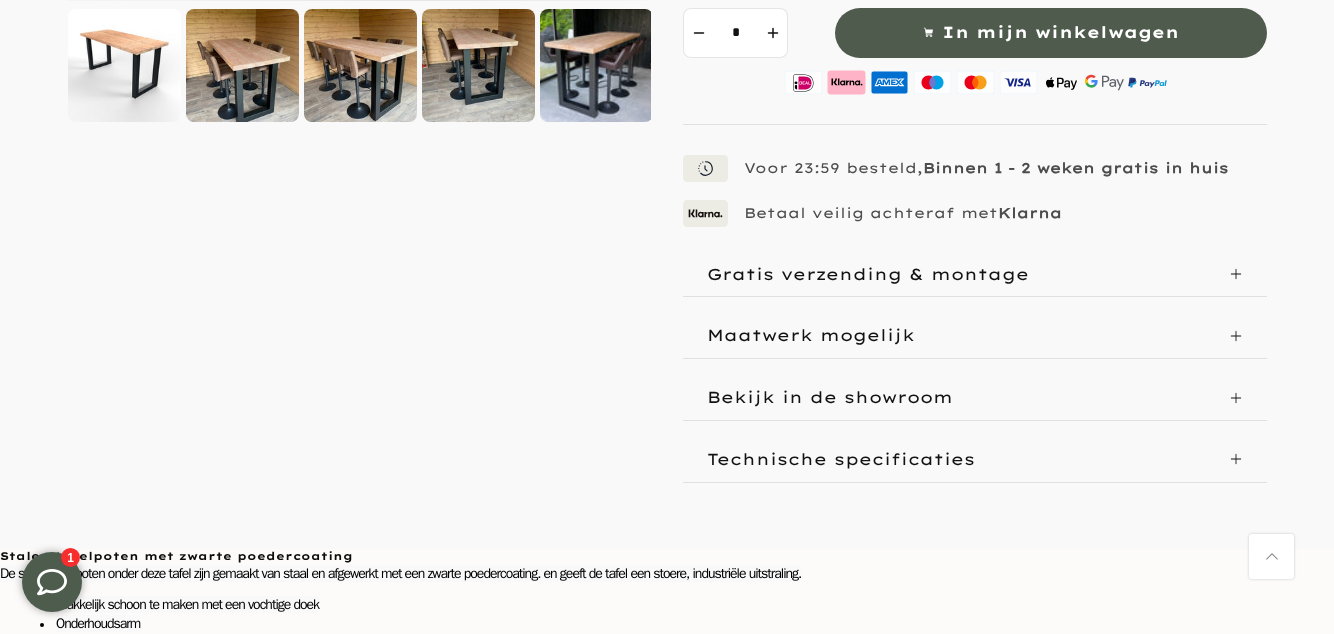 scroll, scrollTop: 801, scrollLeft: 0, axis: vertical 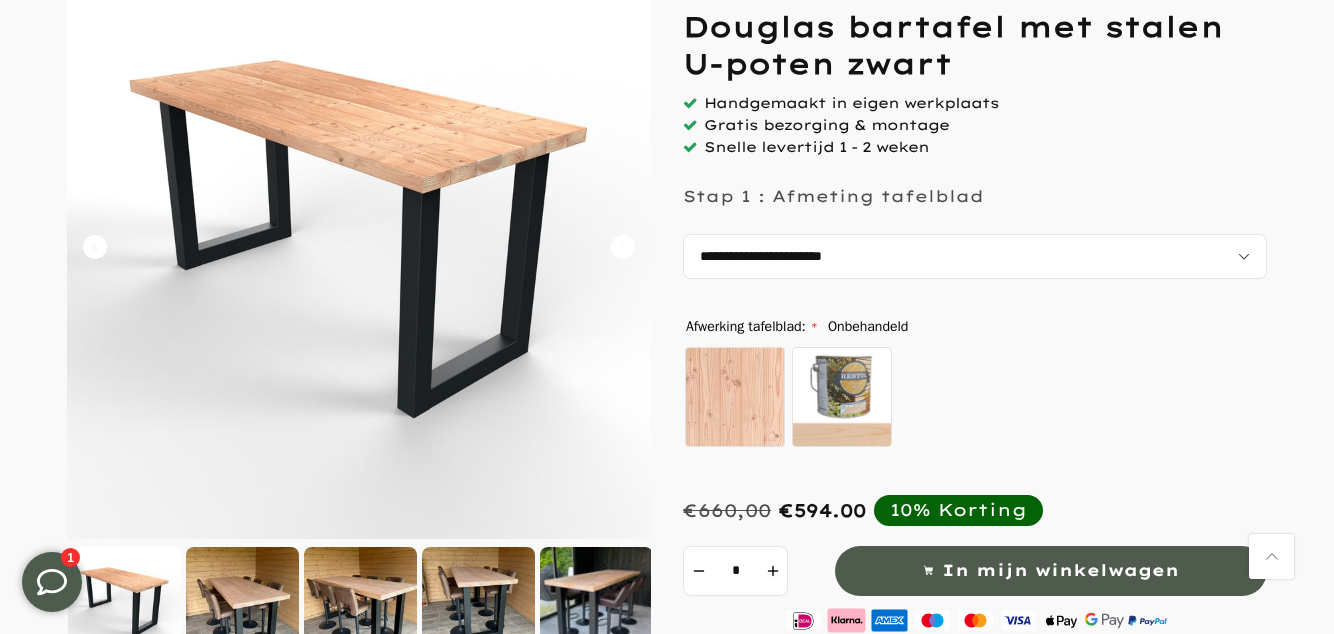 click on "zelf behandelen - beits meegeleverd" at bounding box center (842, 397) 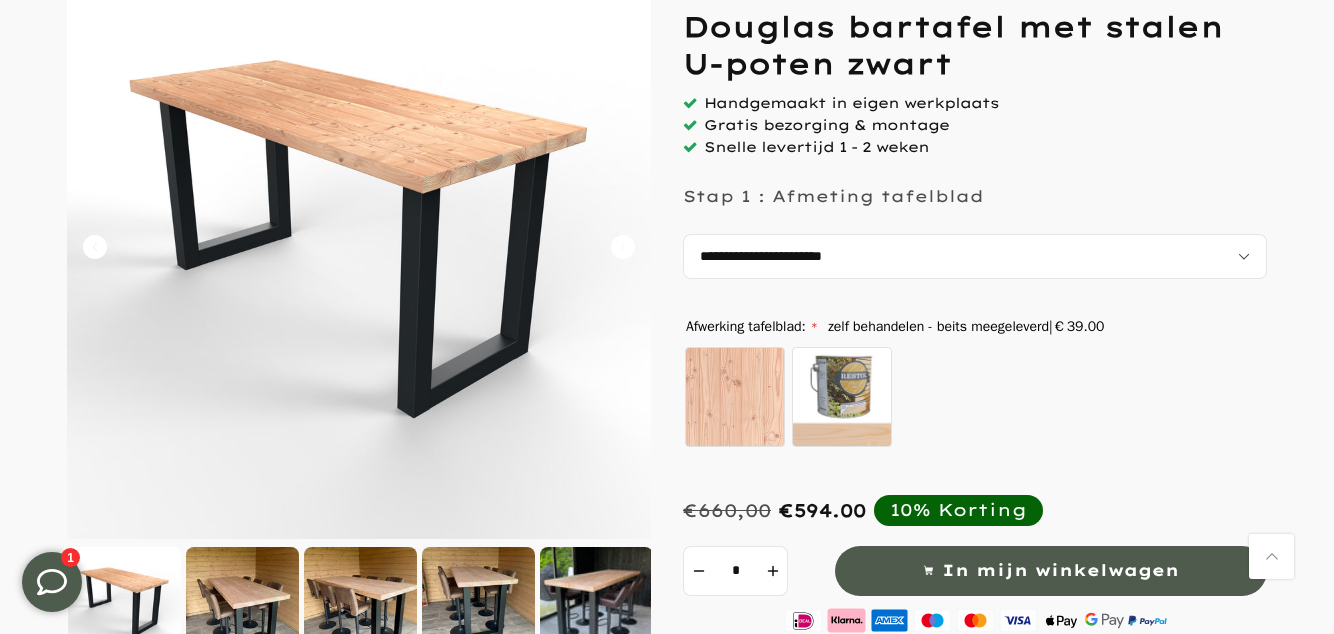 scroll, scrollTop: 263, scrollLeft: 0, axis: vertical 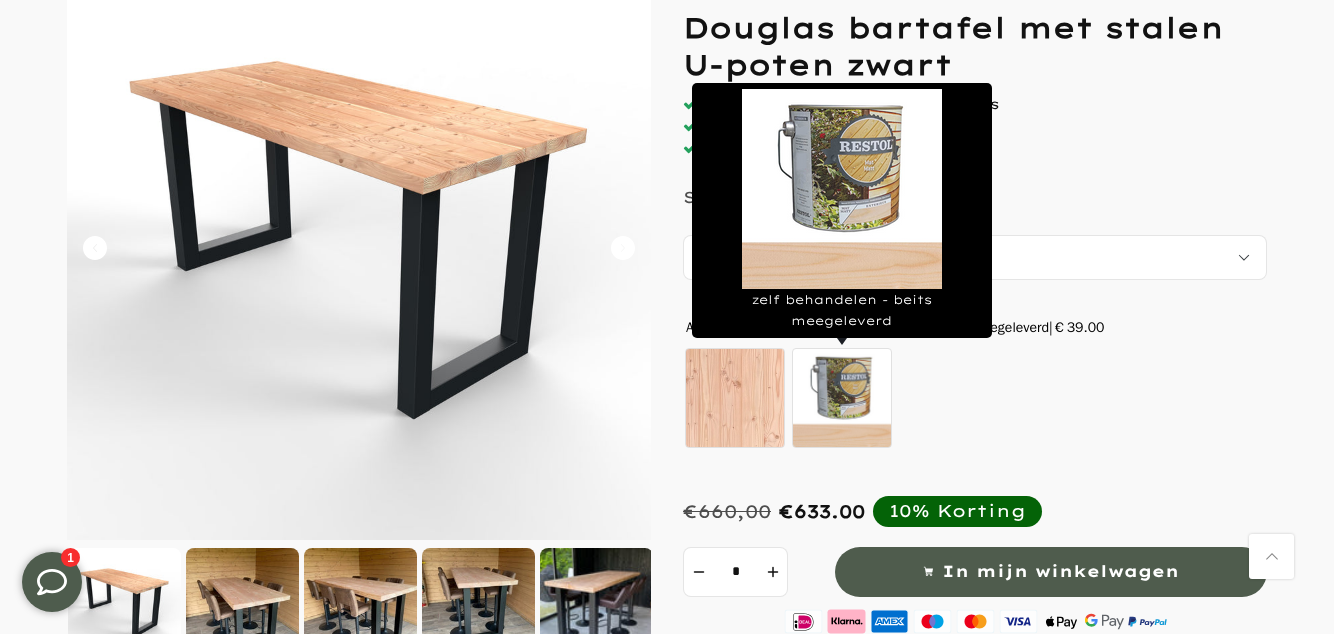 click on "Onbehandeld
zelf behandelen - beits meegeleverd" at bounding box center (972, 401) 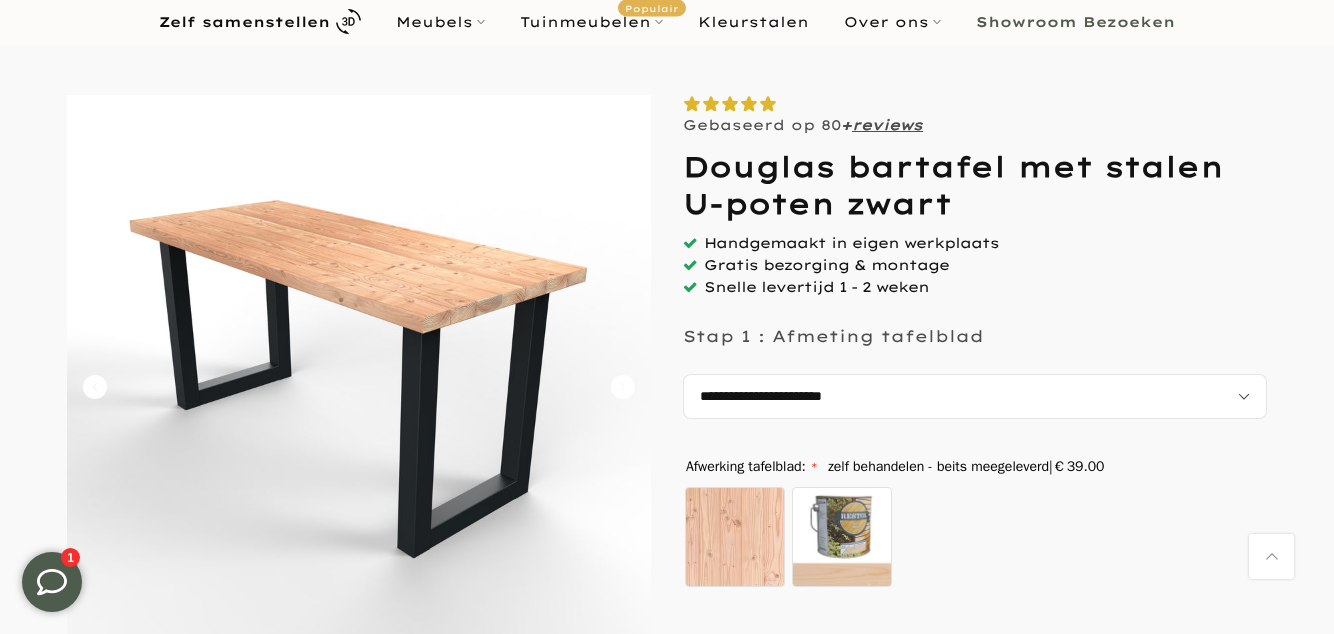 scroll, scrollTop: 136, scrollLeft: 0, axis: vertical 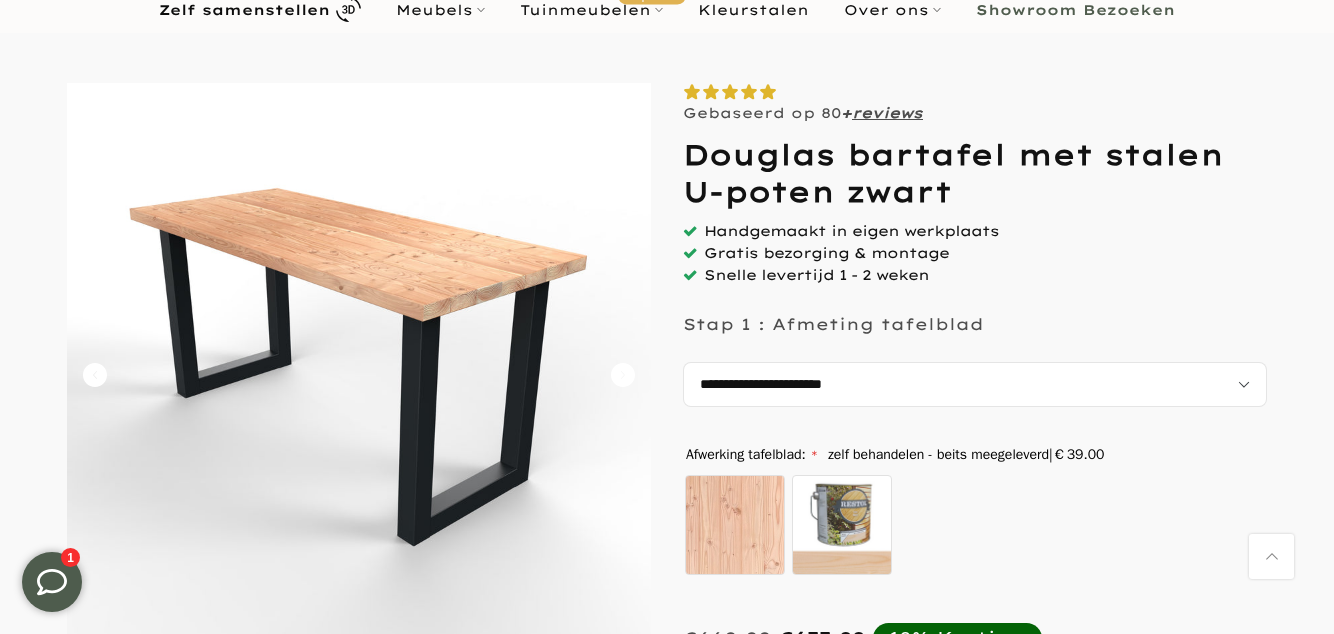click at bounding box center [359, 375] 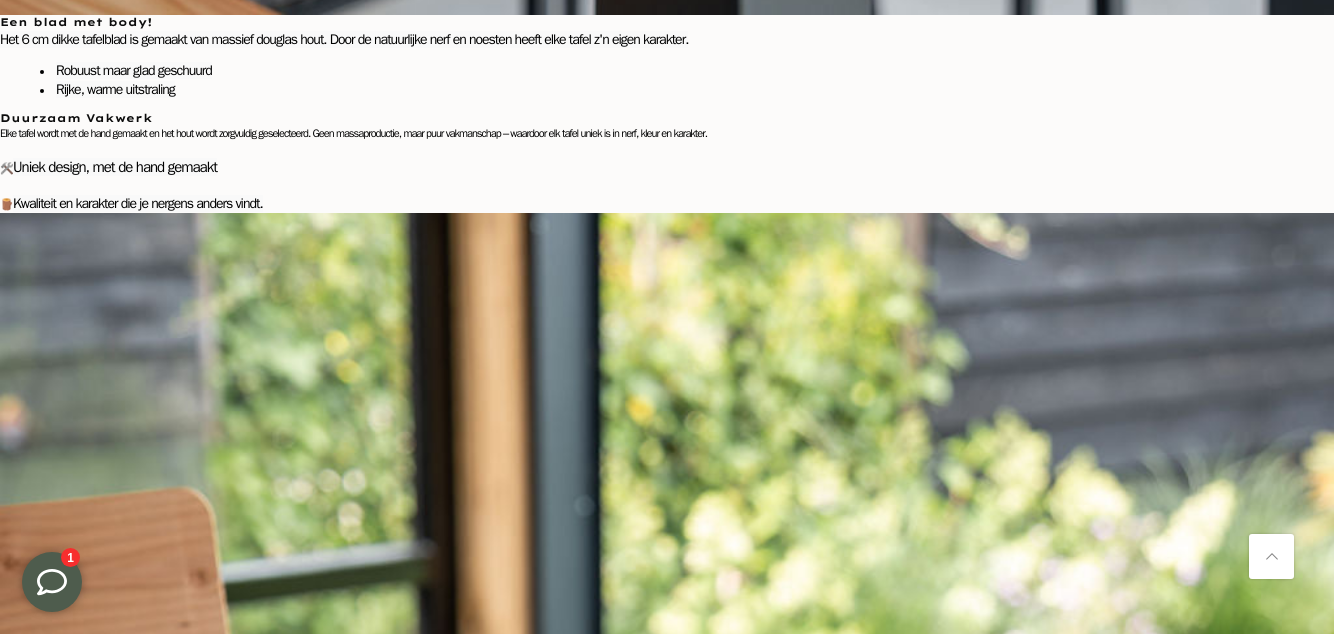 scroll, scrollTop: 4107, scrollLeft: 0, axis: vertical 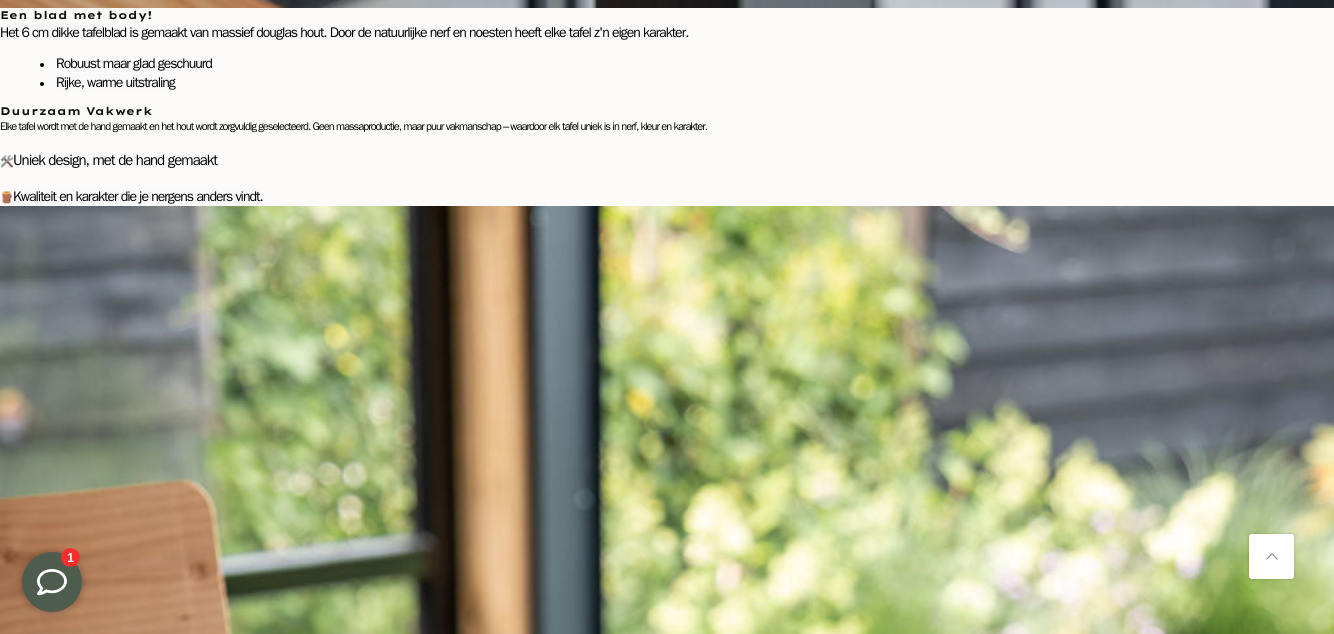 click 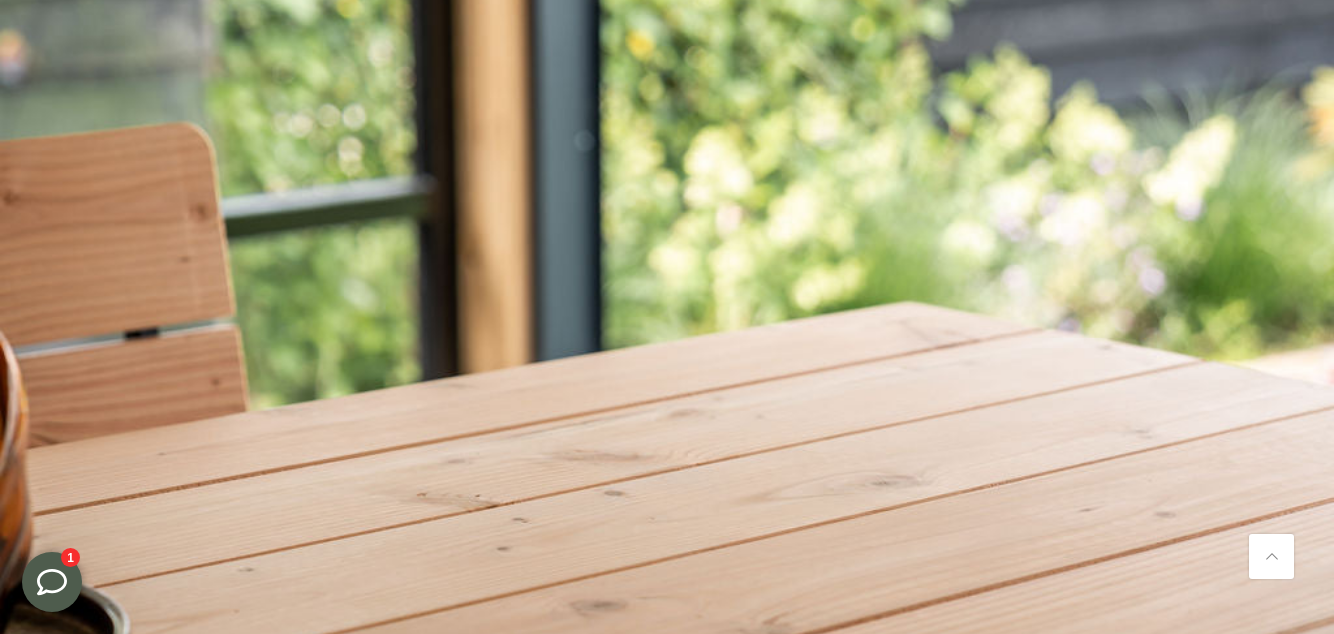 scroll, scrollTop: 4466, scrollLeft: 0, axis: vertical 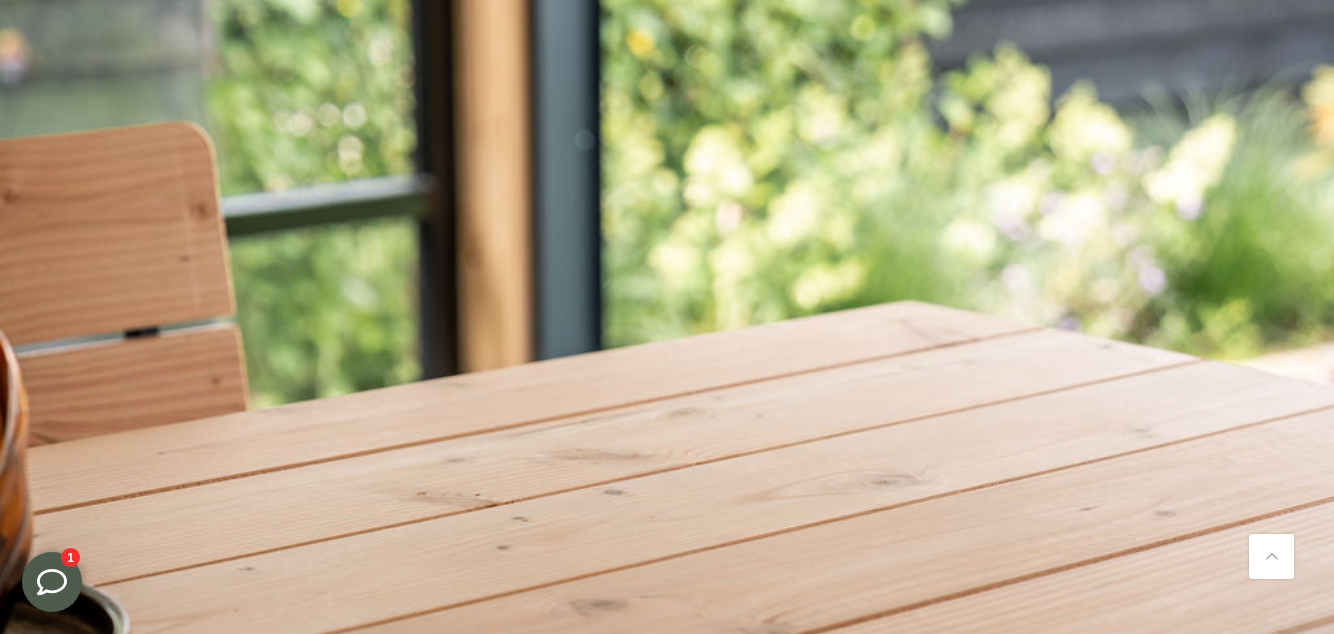 click 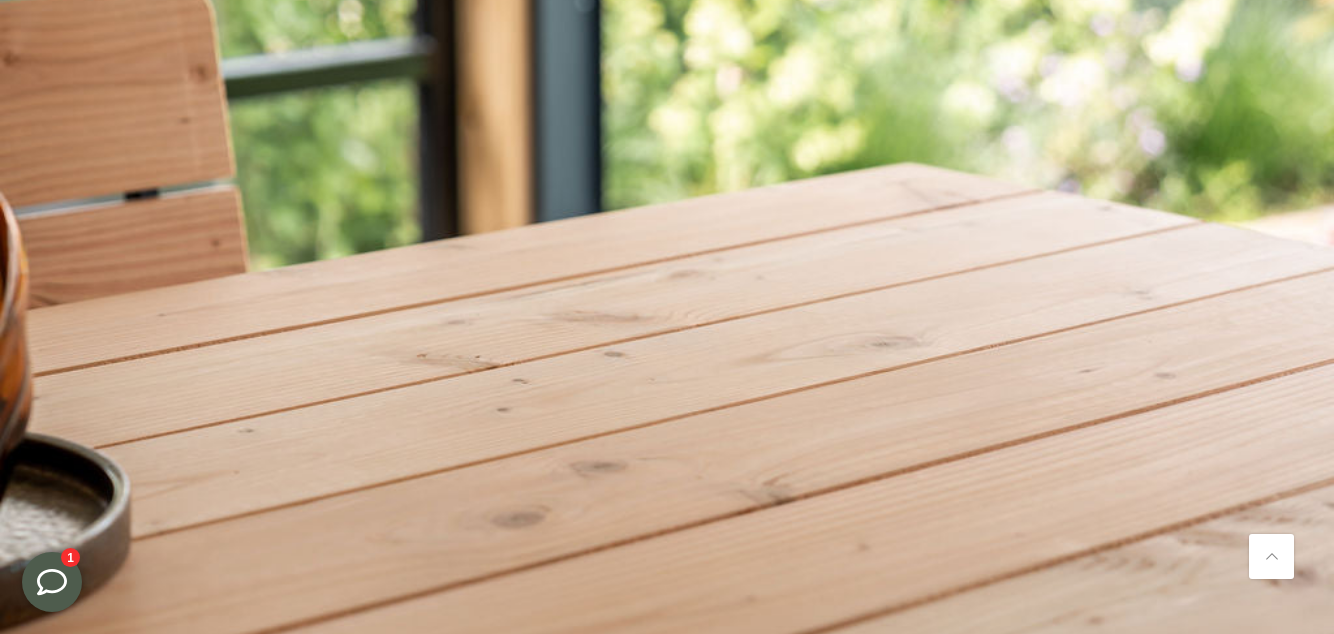 scroll, scrollTop: 4606, scrollLeft: 0, axis: vertical 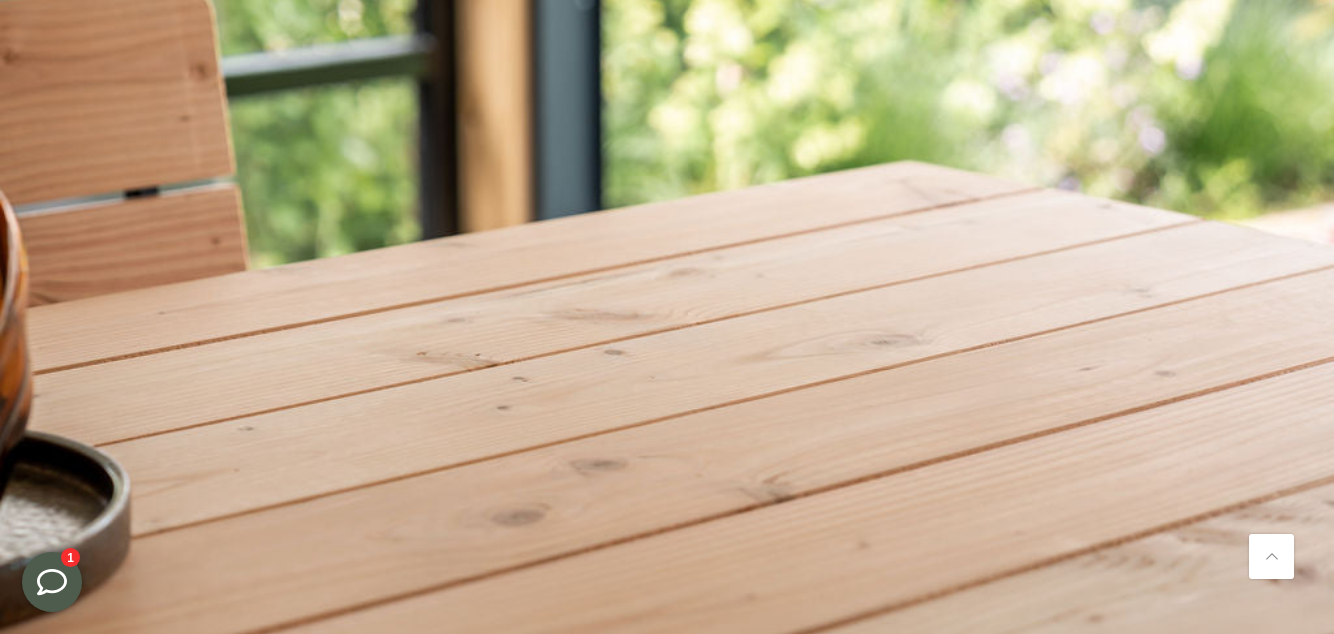 click 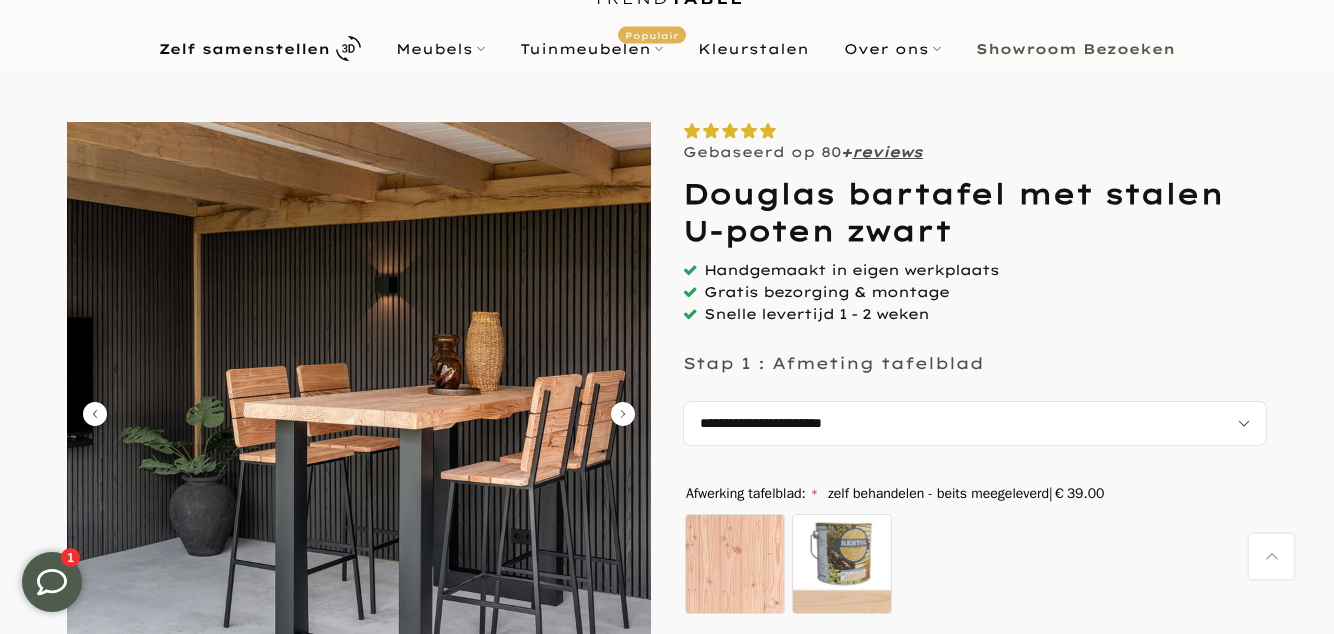 scroll, scrollTop: 0, scrollLeft: 0, axis: both 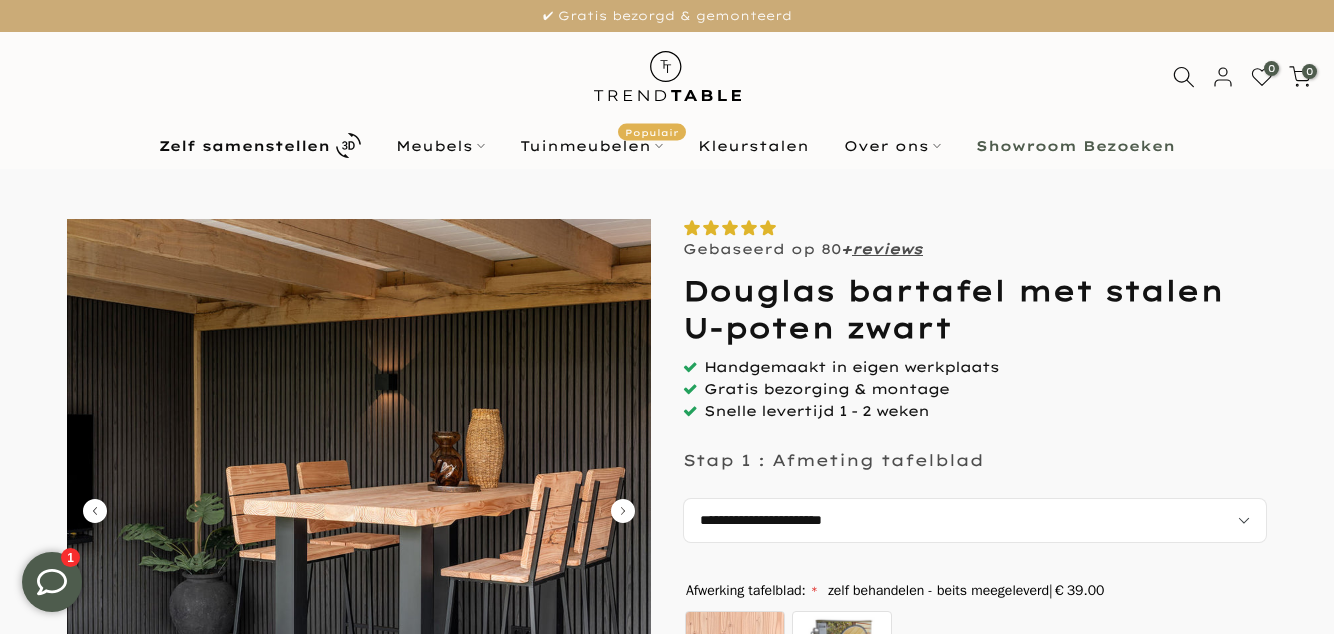 click on "Showroom Bezoeken" at bounding box center [1075, 146] 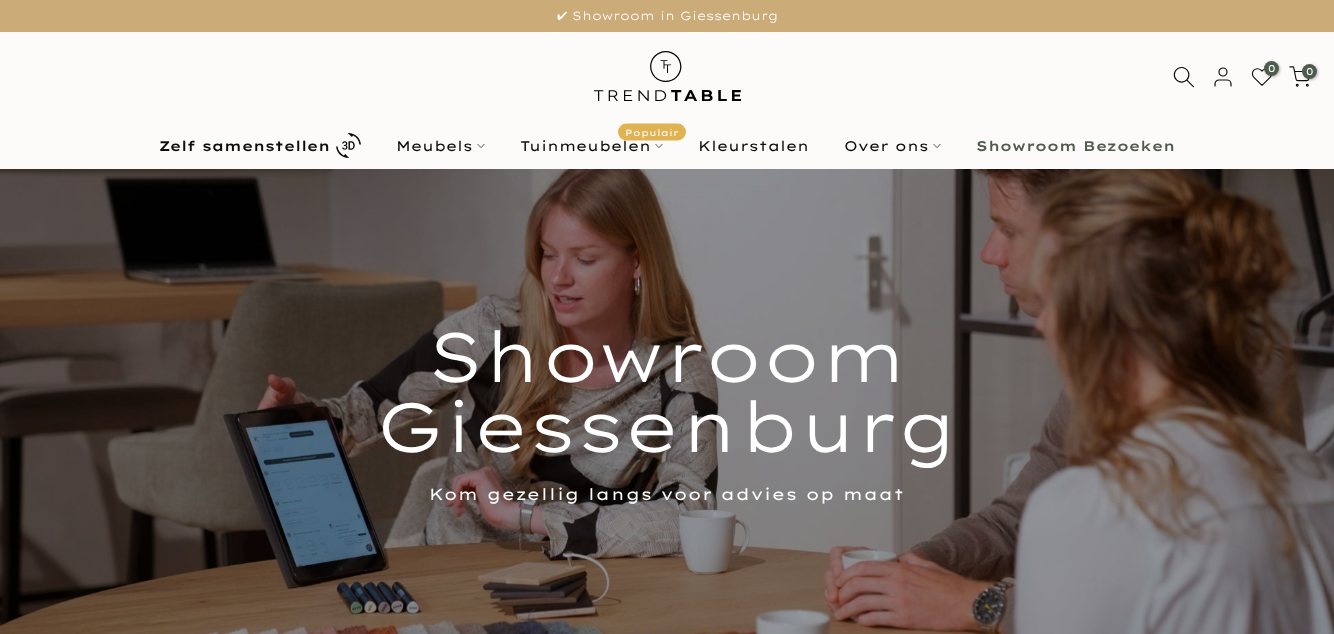 scroll, scrollTop: 0, scrollLeft: 0, axis: both 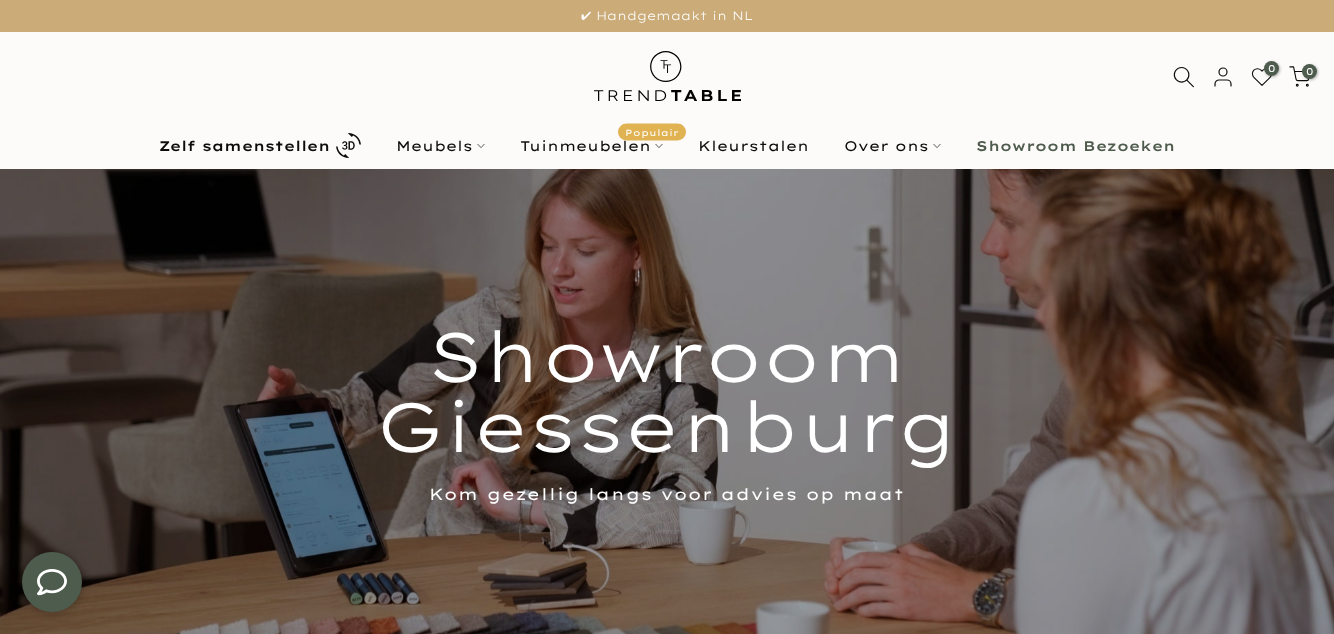 click on "Tuinmeubelen Populair" at bounding box center (592, 146) 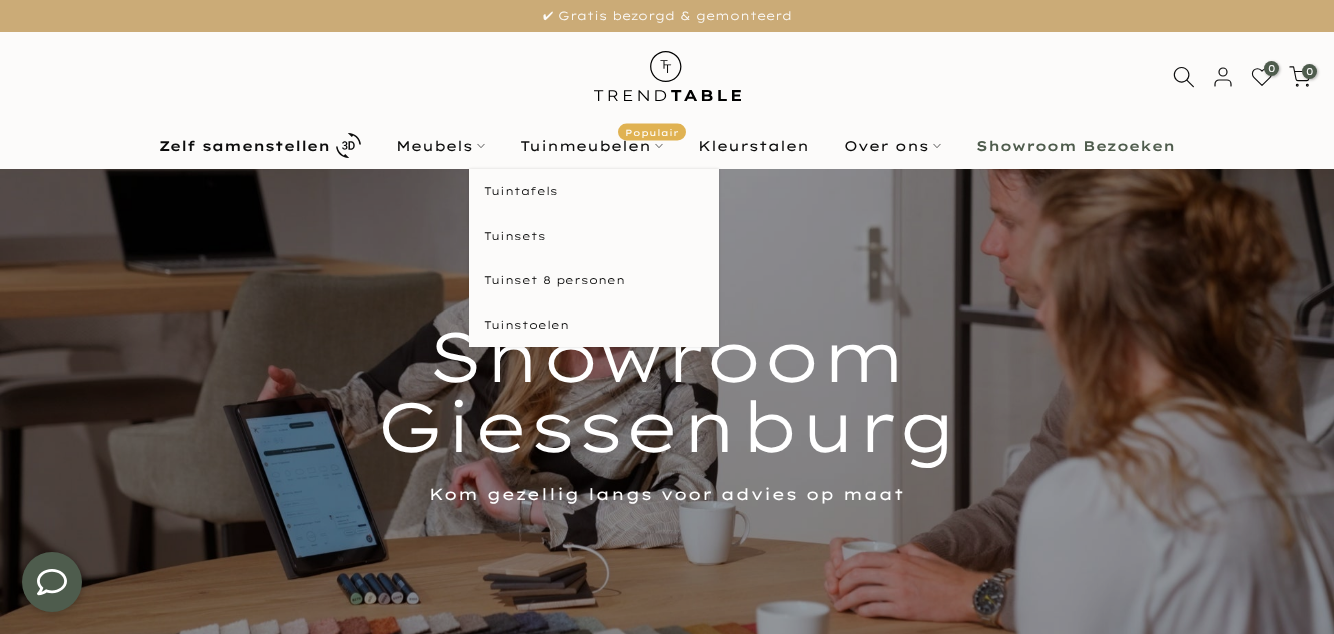 click on "Tuintafels" at bounding box center (594, 191) 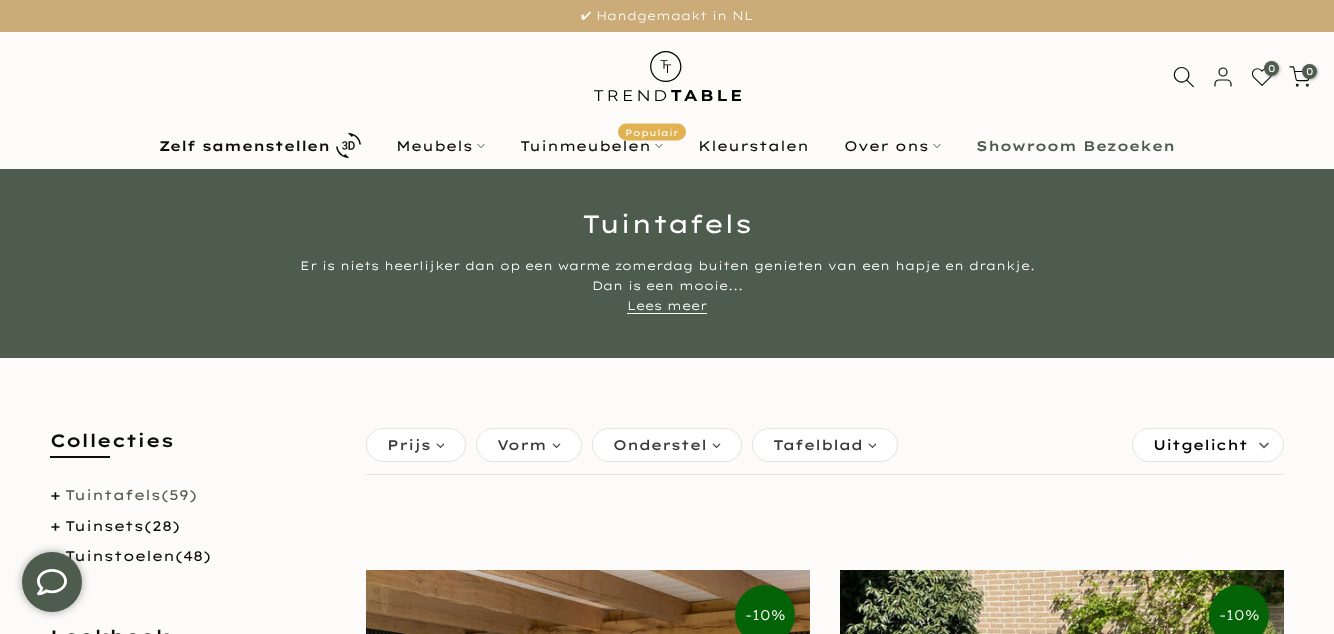 scroll, scrollTop: 90, scrollLeft: 0, axis: vertical 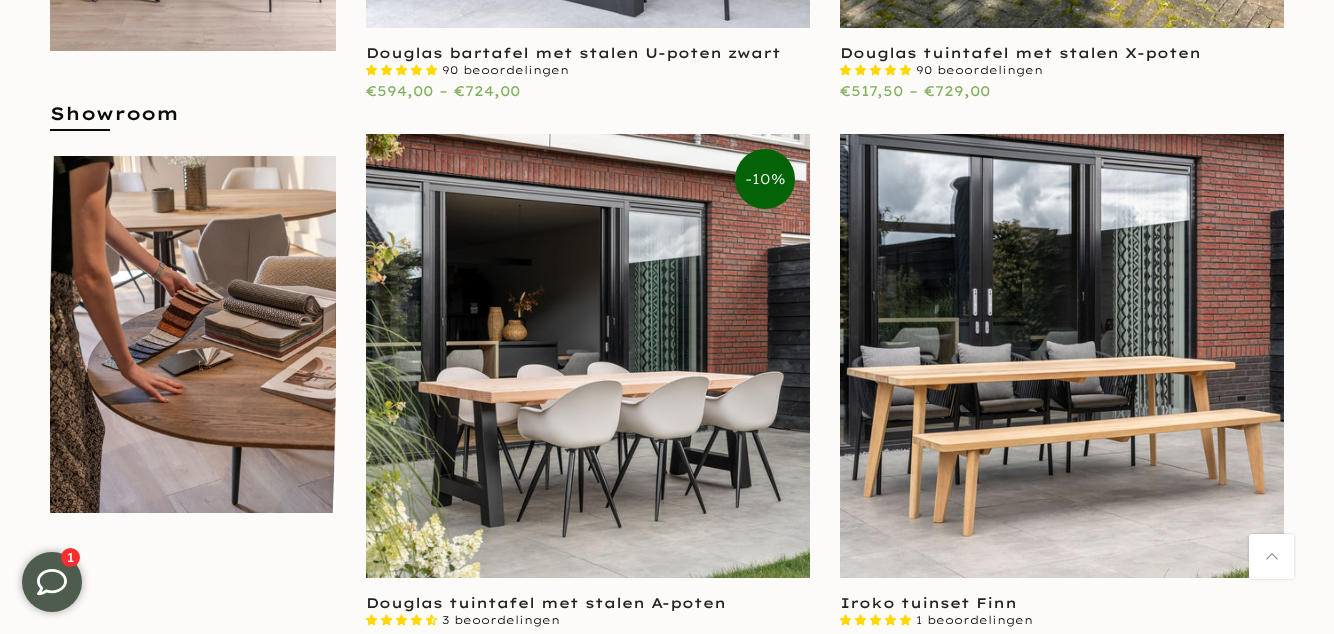 click at bounding box center (588, 356) 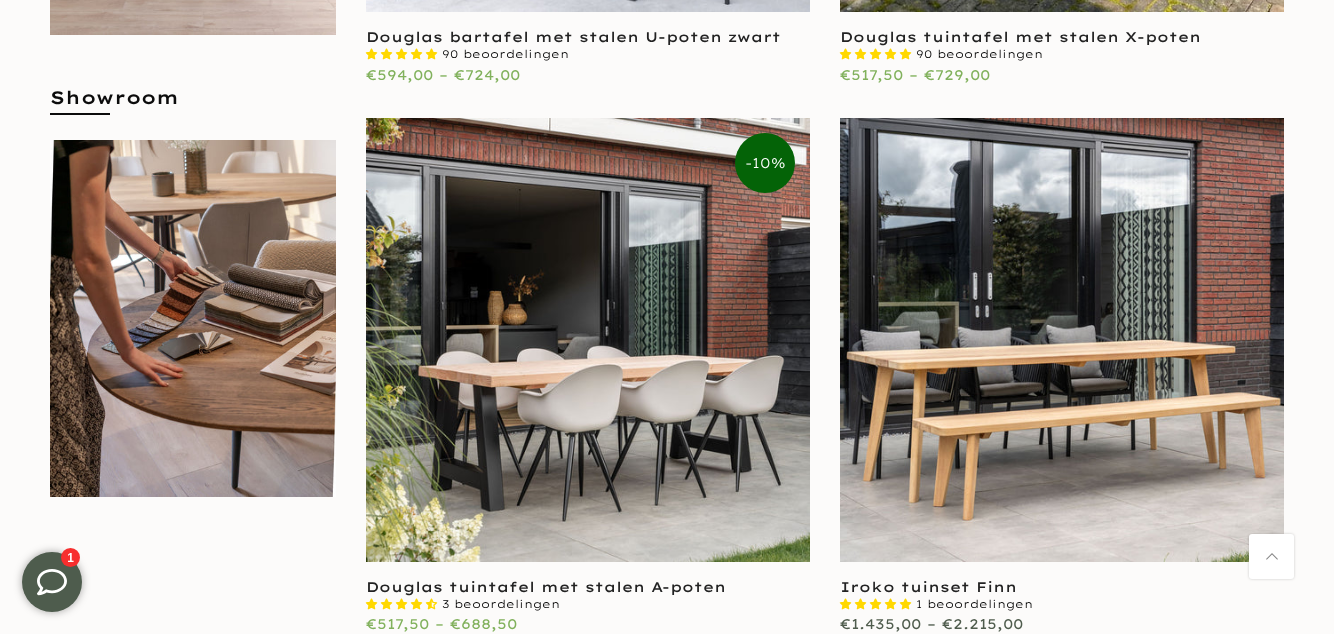 scroll, scrollTop: 1080, scrollLeft: 0, axis: vertical 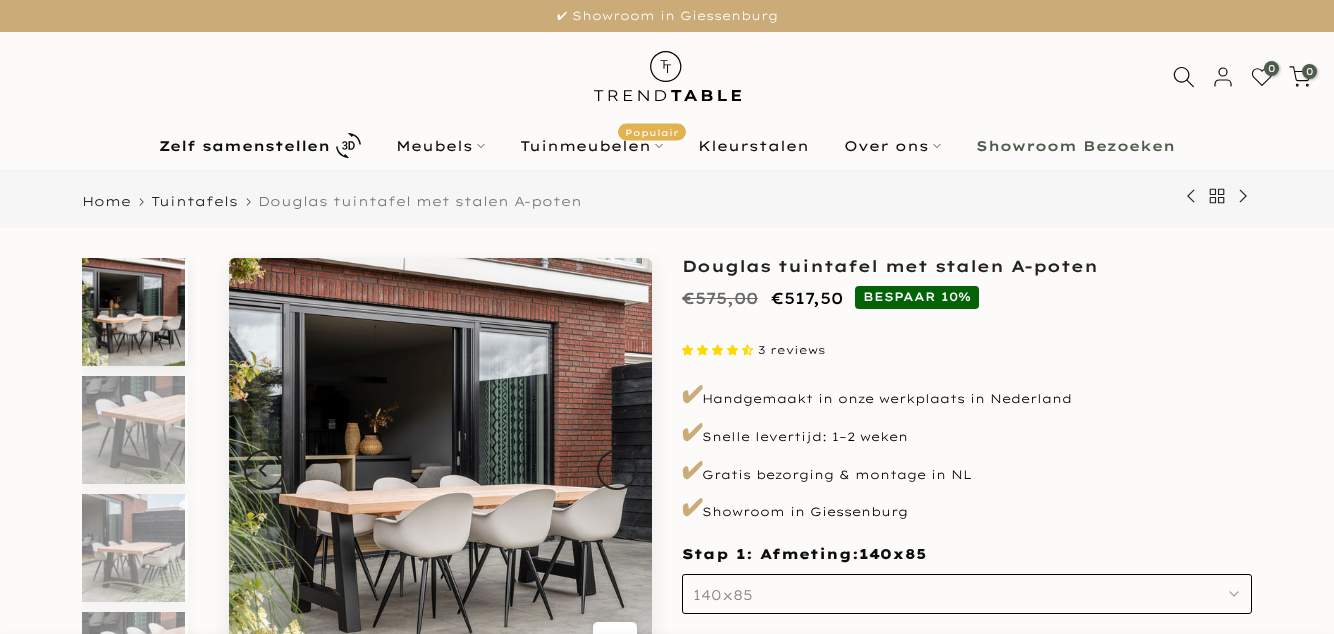 click on "Klik om te vergroten" at bounding box center [593, 644] 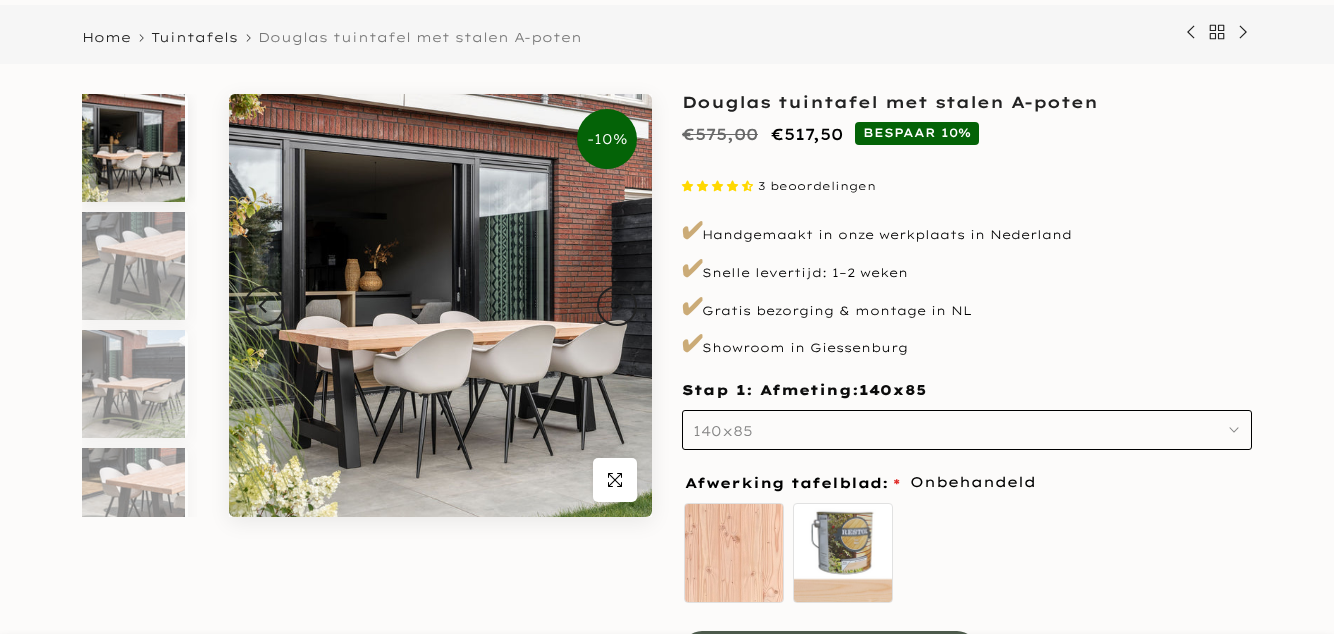 scroll, scrollTop: 164, scrollLeft: 0, axis: vertical 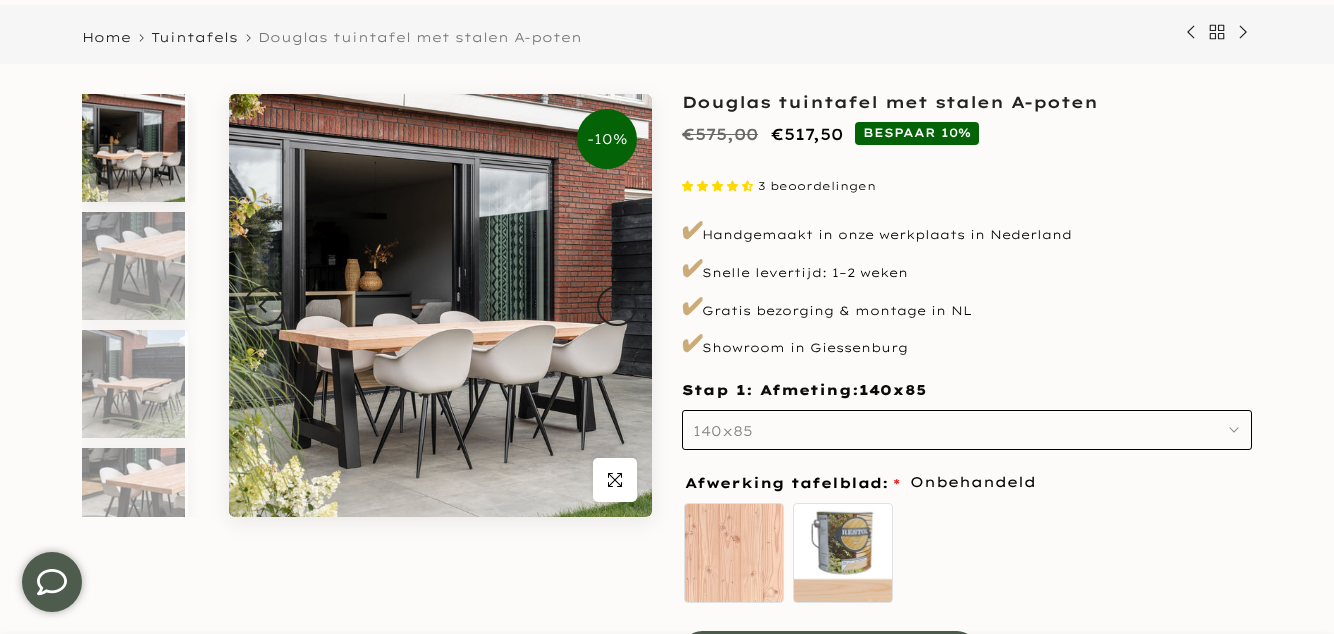 click on "Klik om te vergroten" at bounding box center [615, 480] 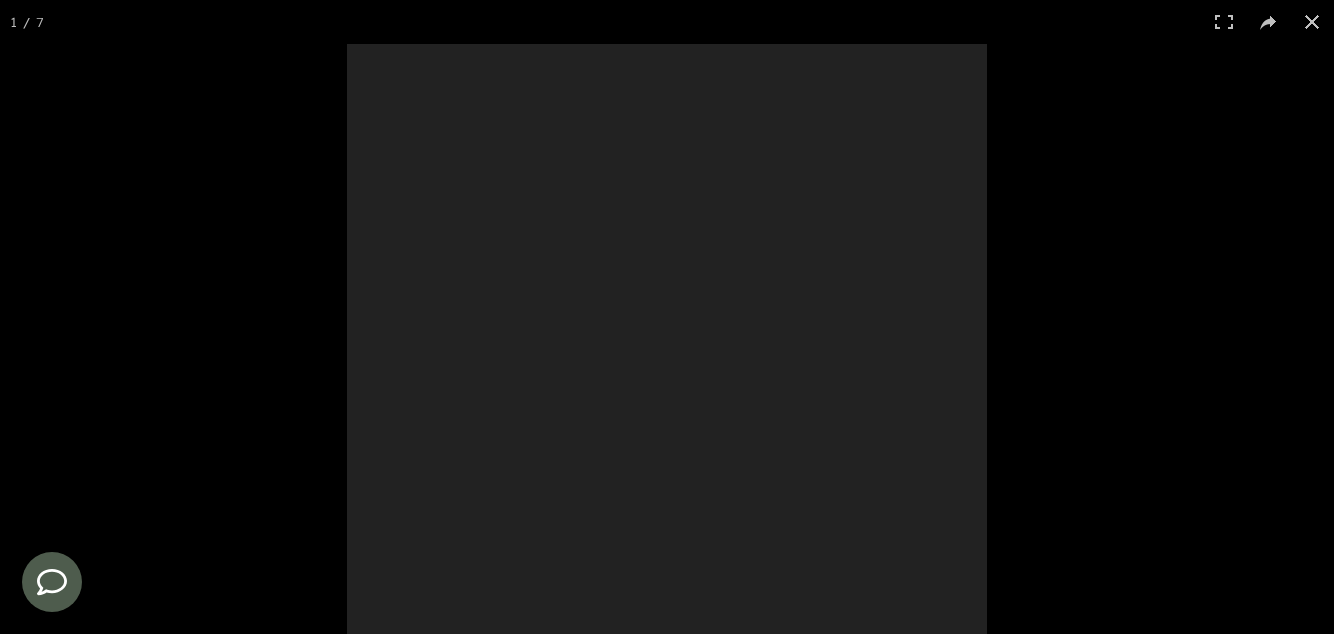 scroll, scrollTop: 0, scrollLeft: 0, axis: both 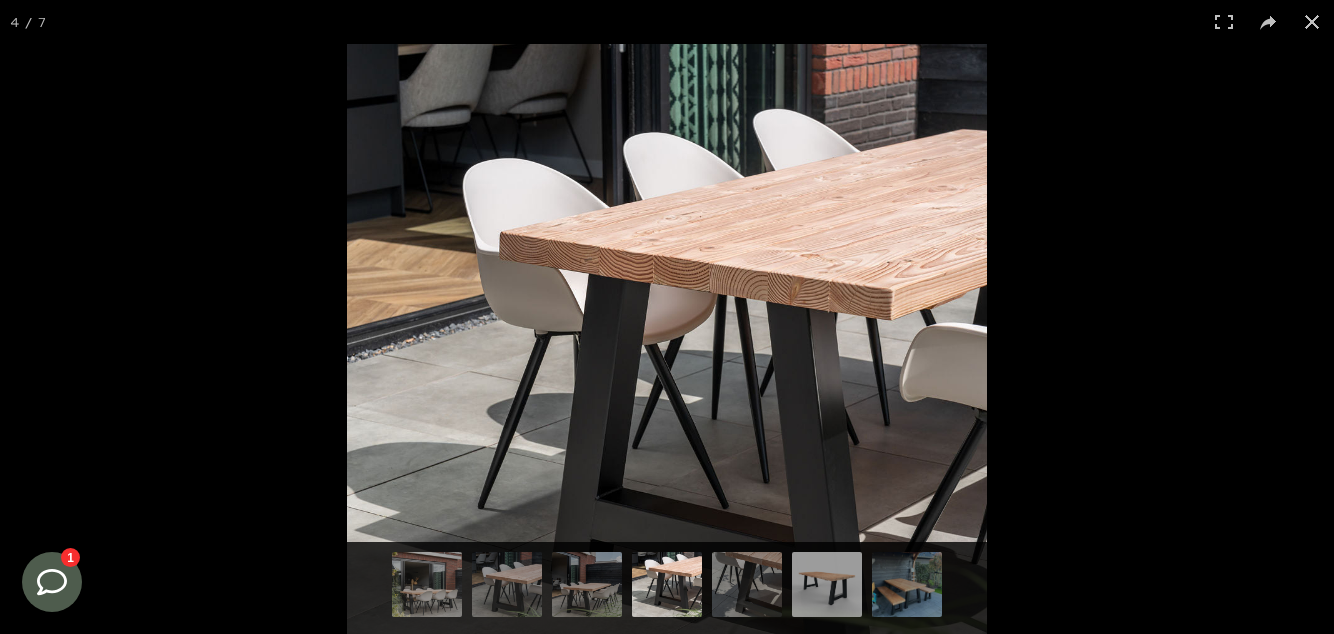 click at bounding box center (1312, 22) 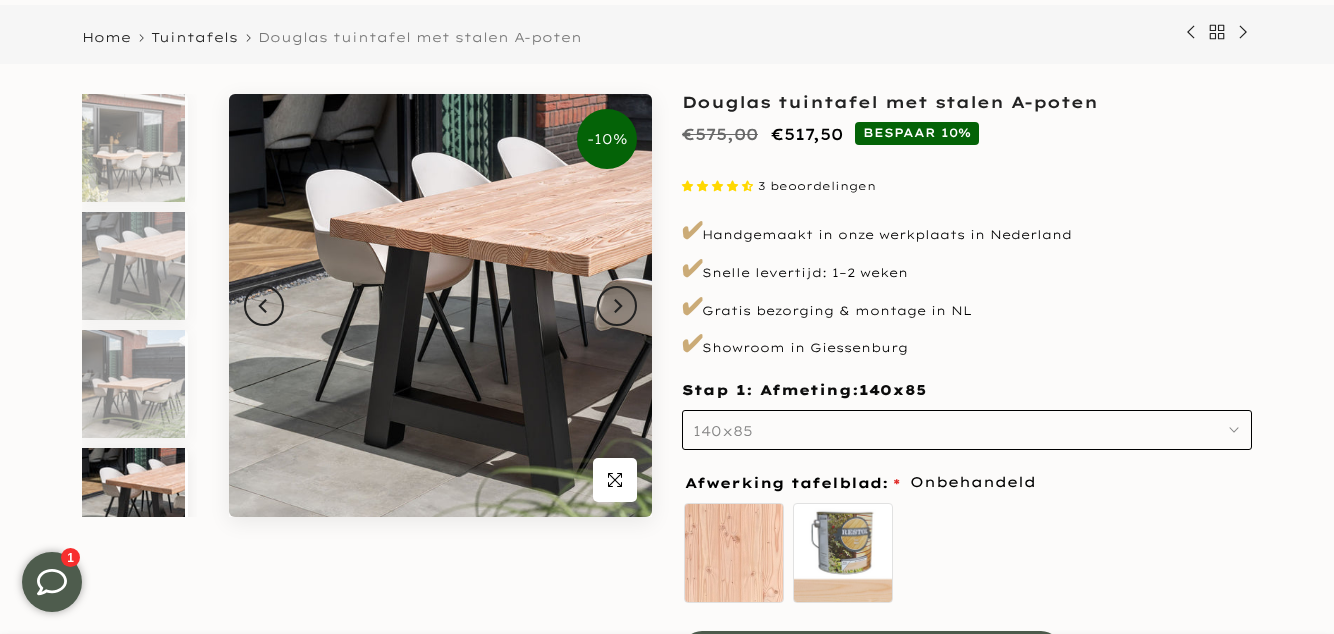 scroll, scrollTop: 254, scrollLeft: 0, axis: vertical 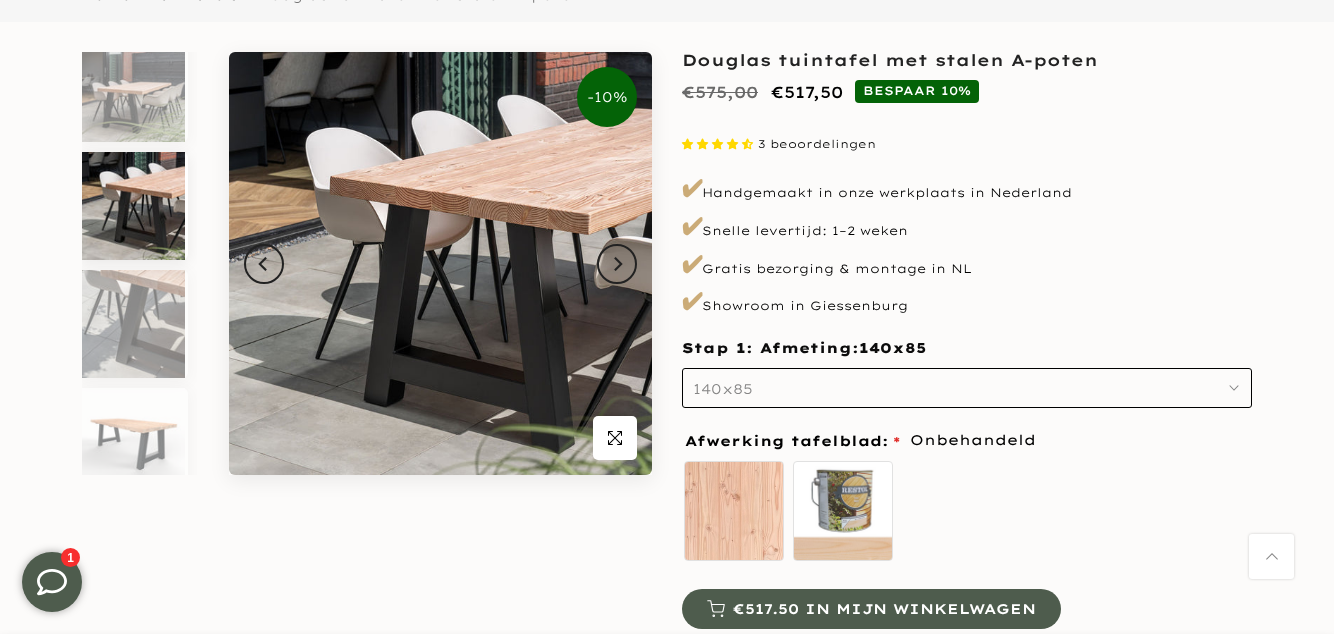 click on "140x85" at bounding box center (967, 388) 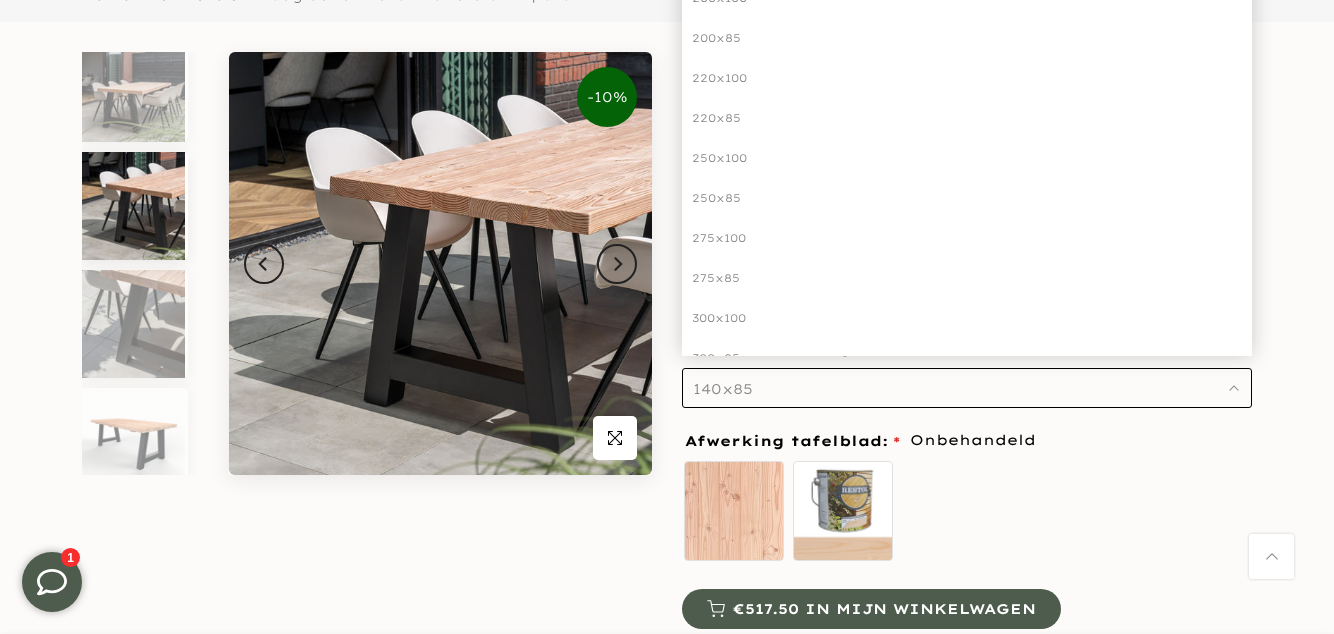 scroll, scrollTop: 284, scrollLeft: 0, axis: vertical 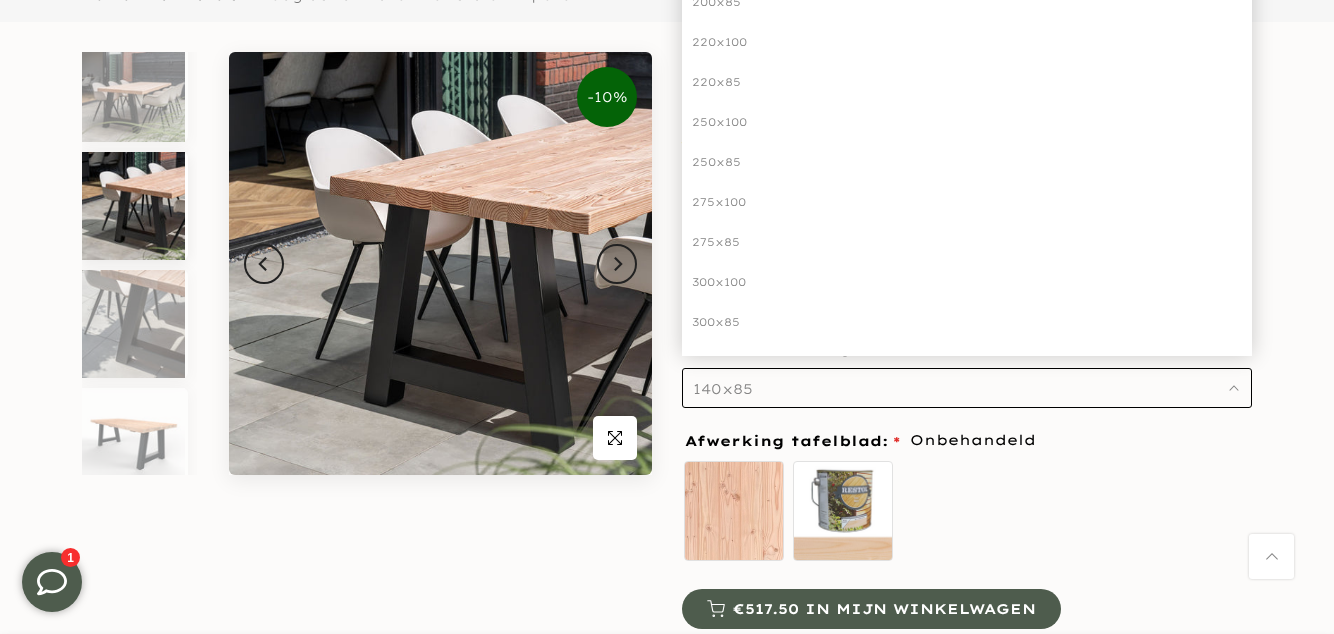 click on "300x100" at bounding box center [967, 282] 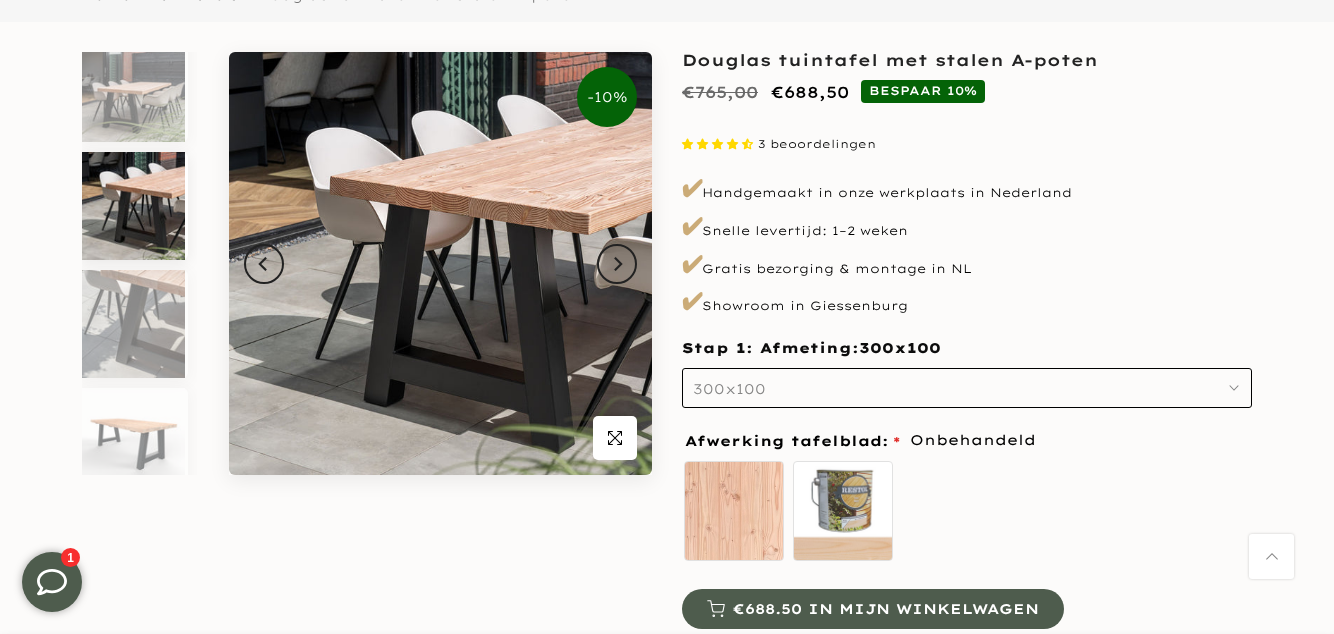 click 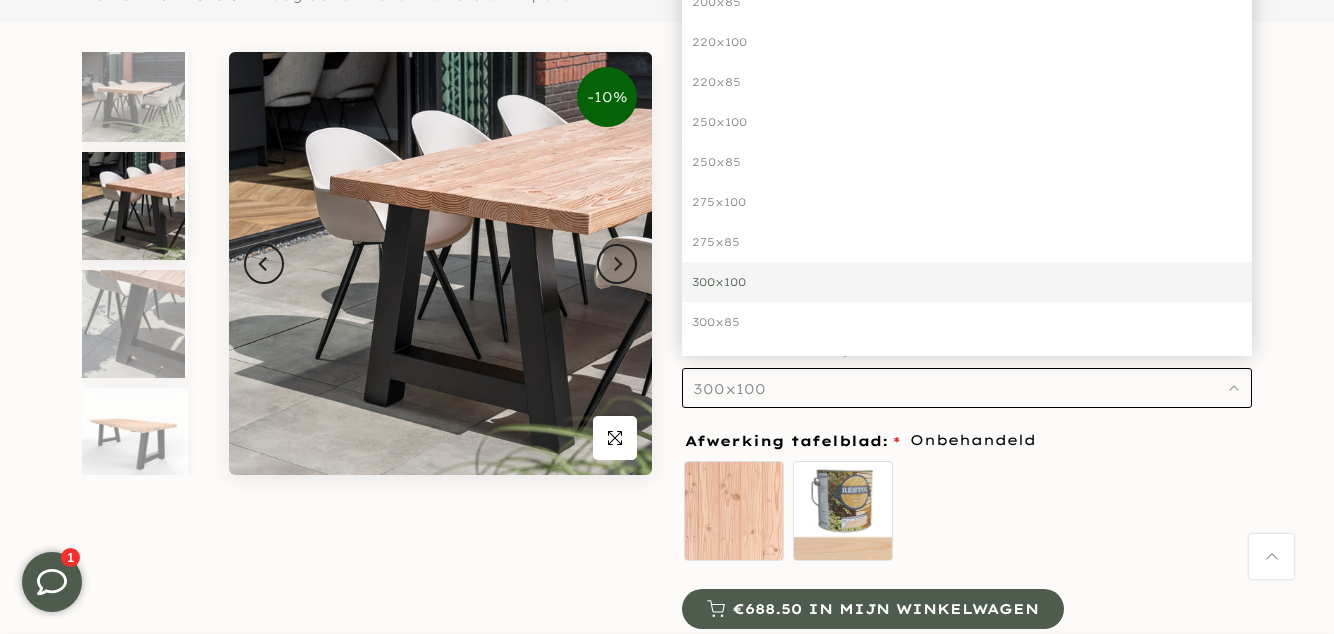 click on "300x85" at bounding box center (967, 322) 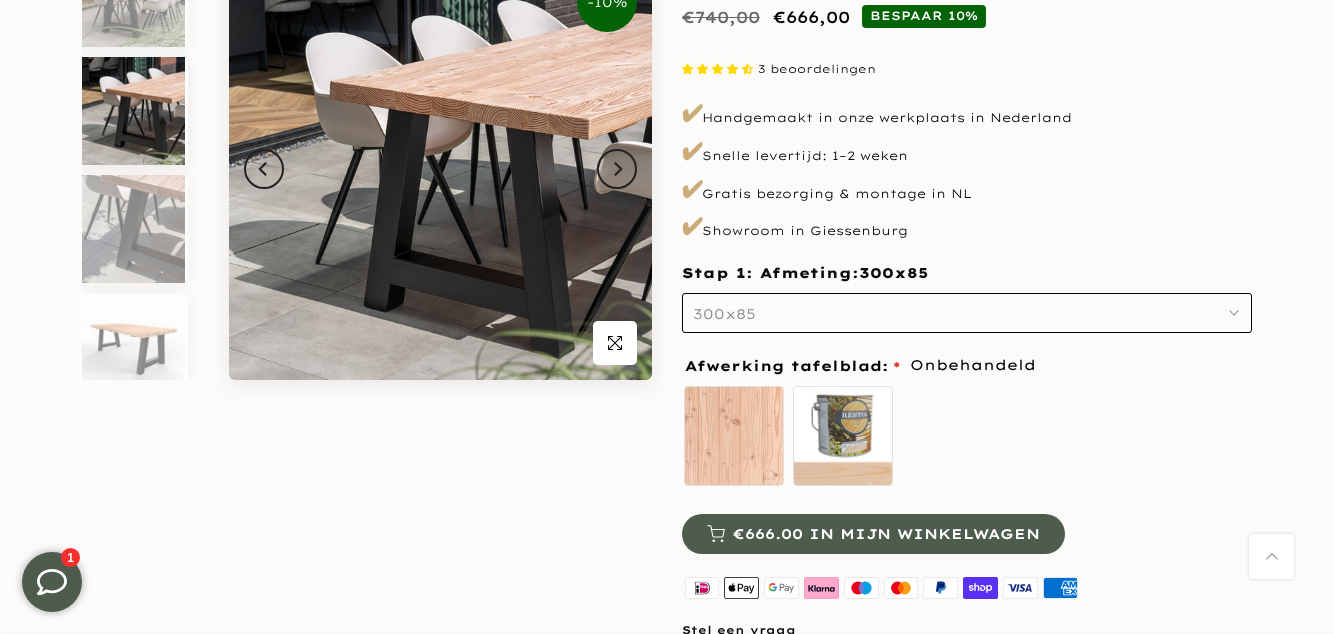 scroll, scrollTop: 295, scrollLeft: 0, axis: vertical 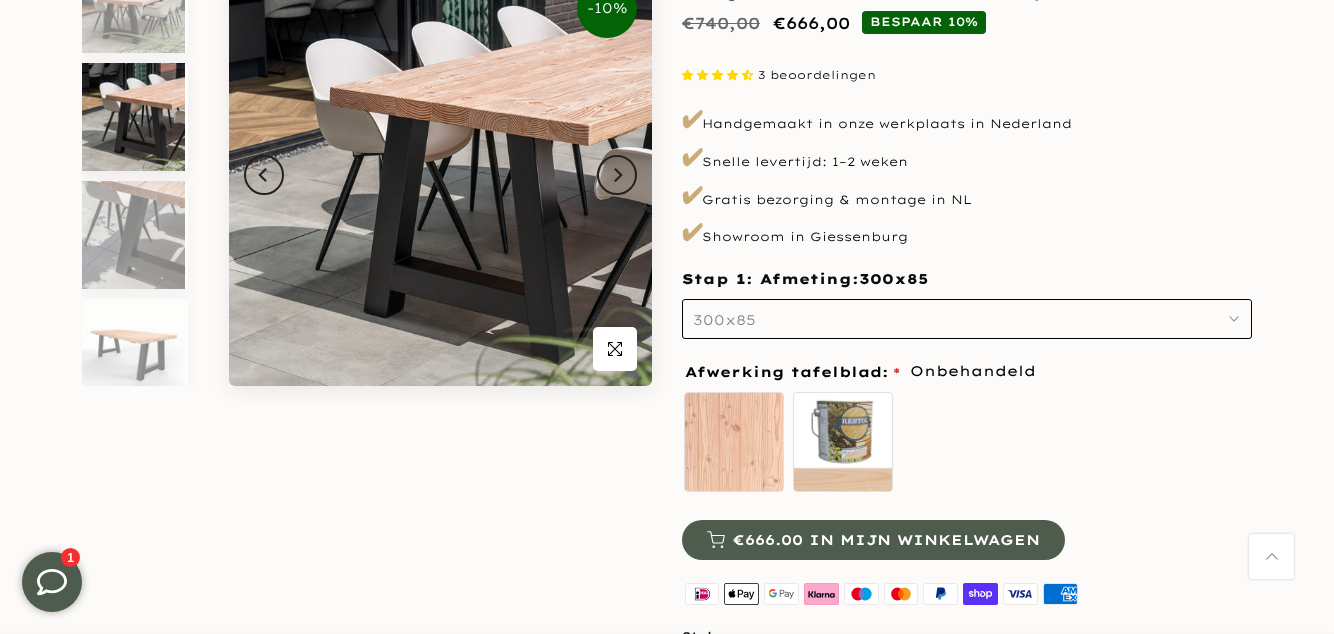 click on "300x85" at bounding box center (967, 319) 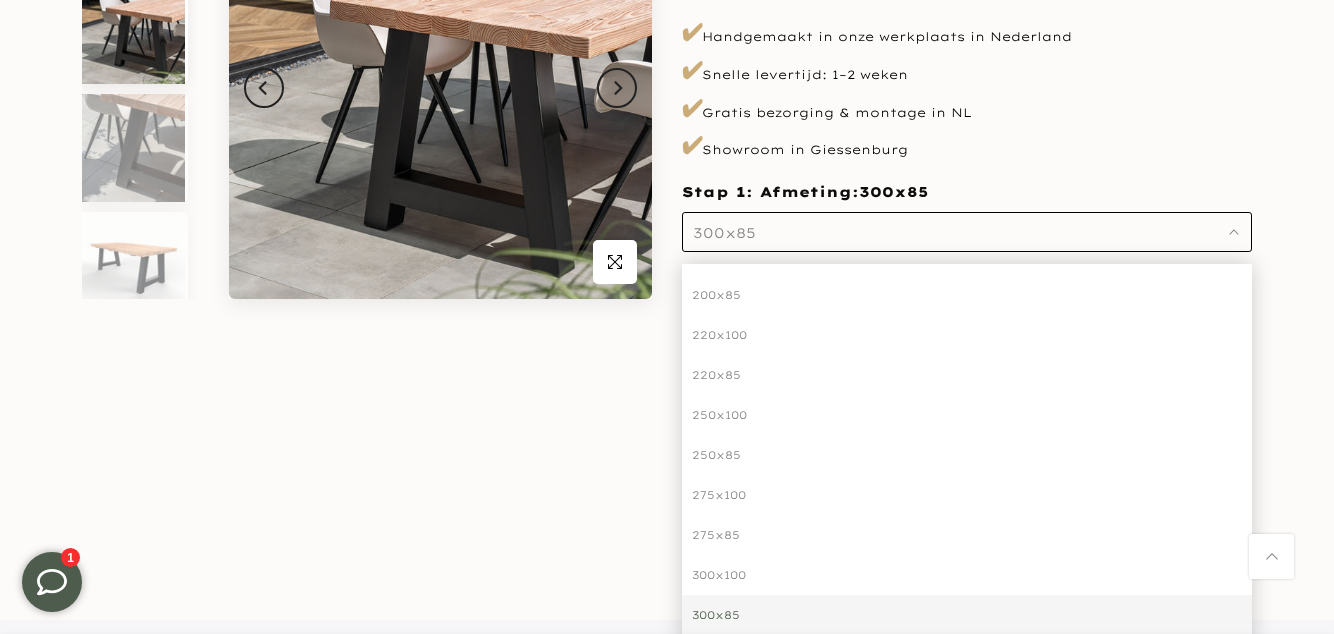 scroll, scrollTop: 387, scrollLeft: 0, axis: vertical 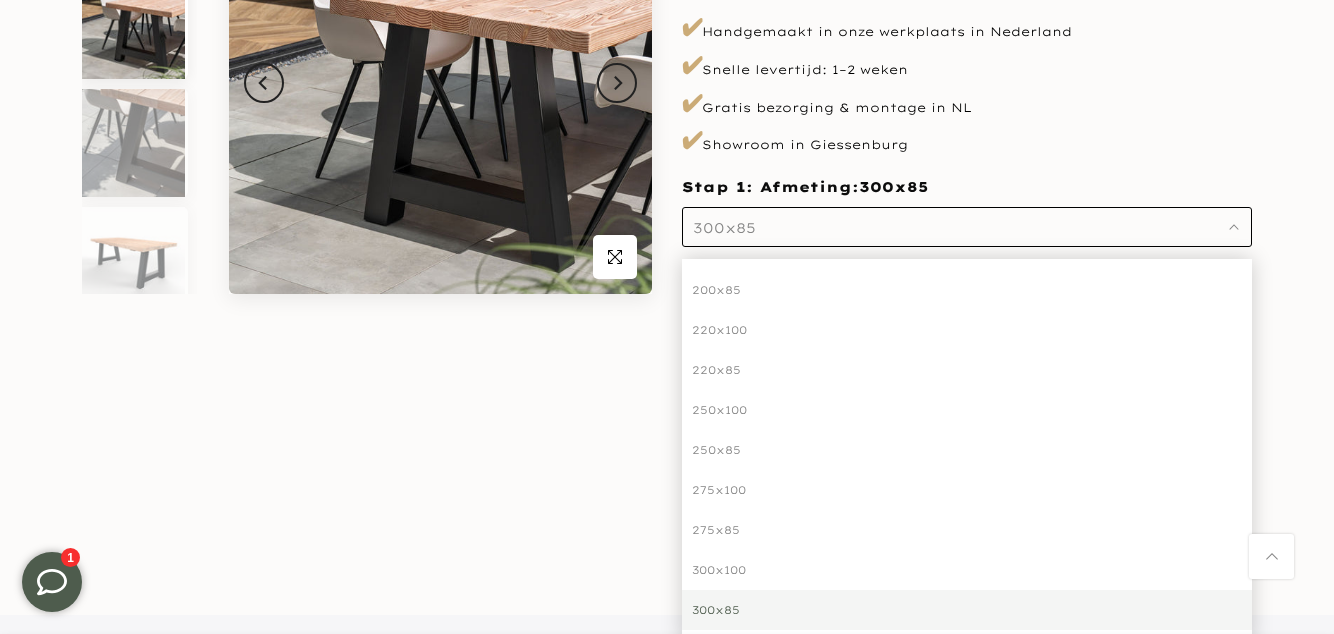 click on "300x100" at bounding box center [967, 570] 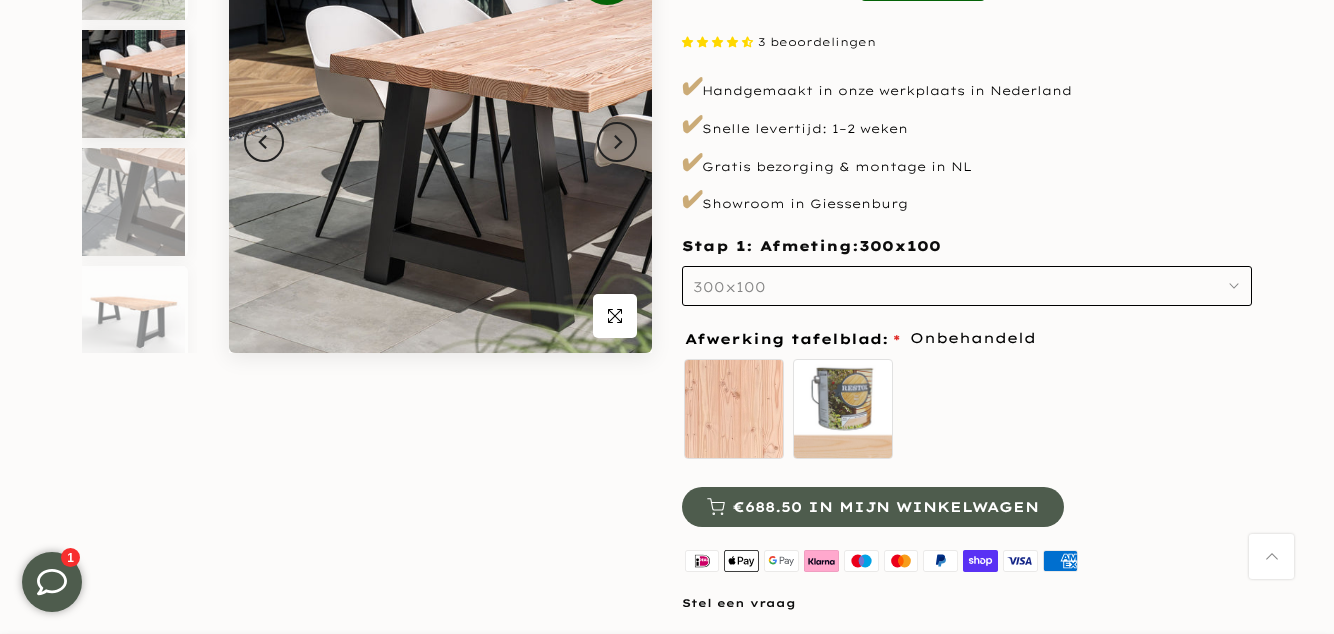 scroll, scrollTop: 326, scrollLeft: 0, axis: vertical 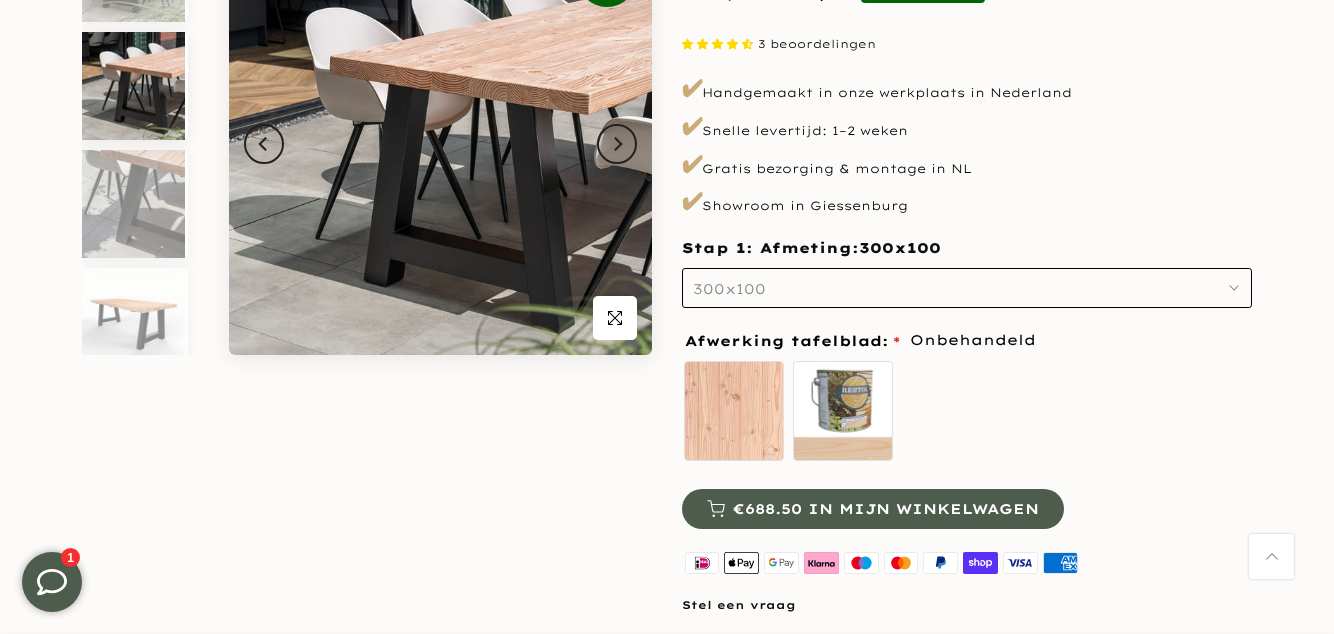 click 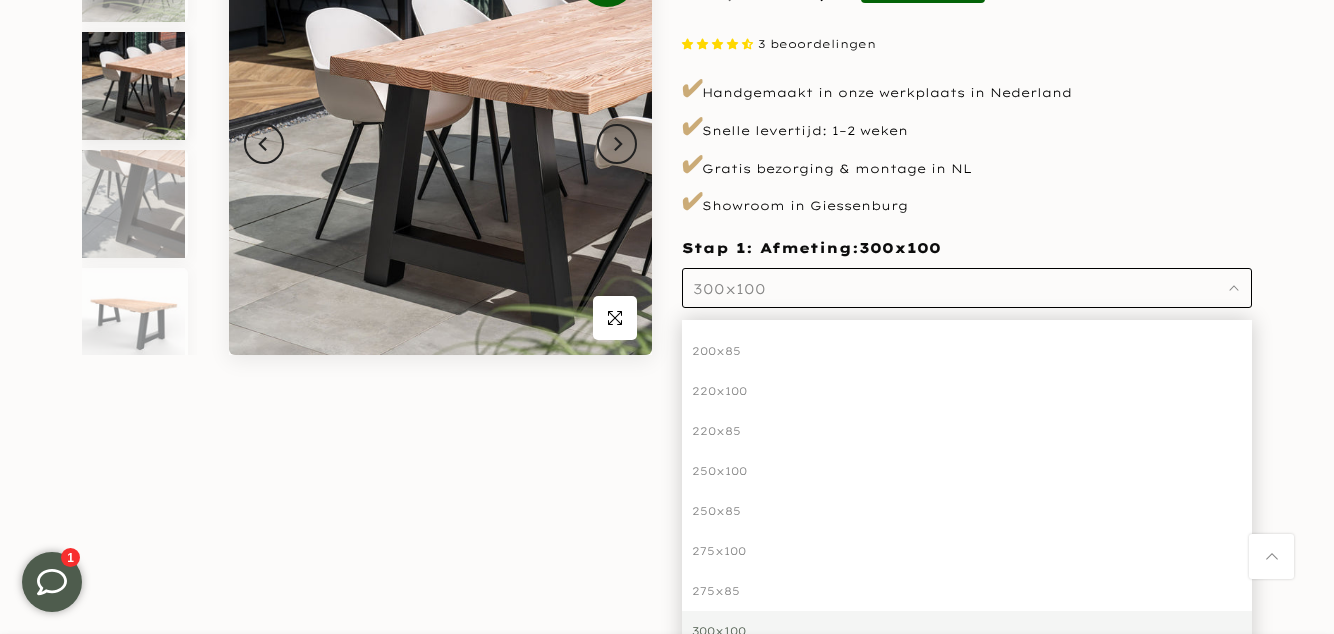 click on "250x100" at bounding box center [967, 471] 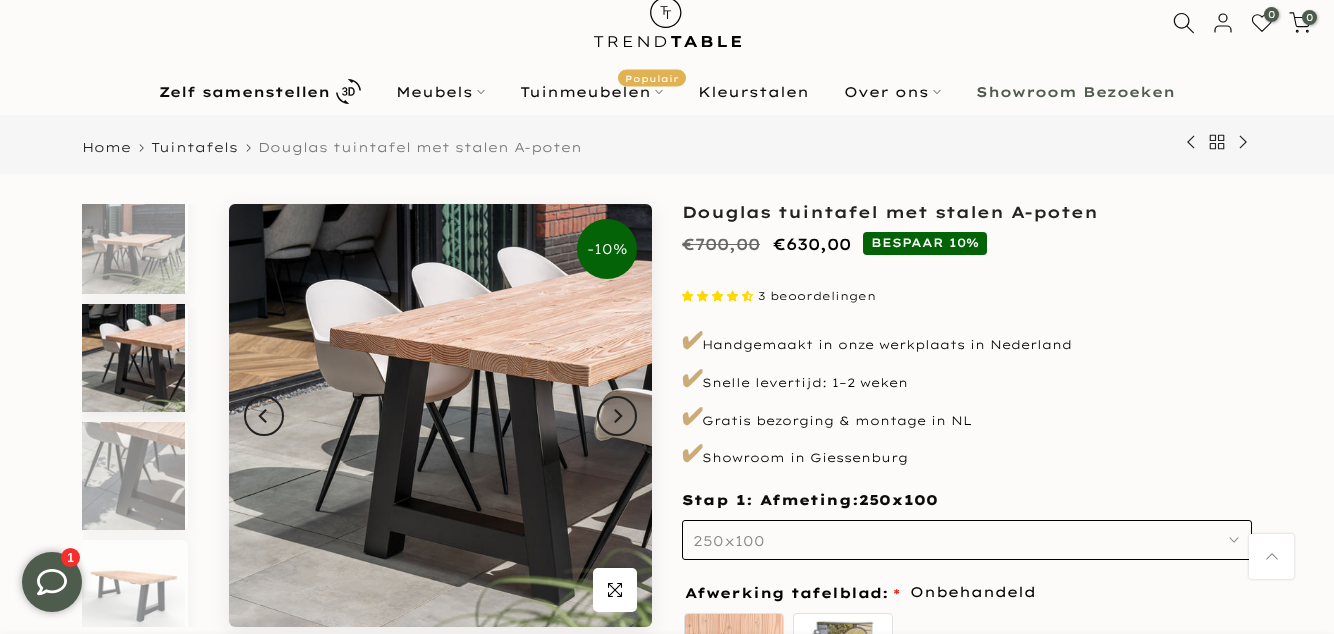 scroll, scrollTop: 50, scrollLeft: 0, axis: vertical 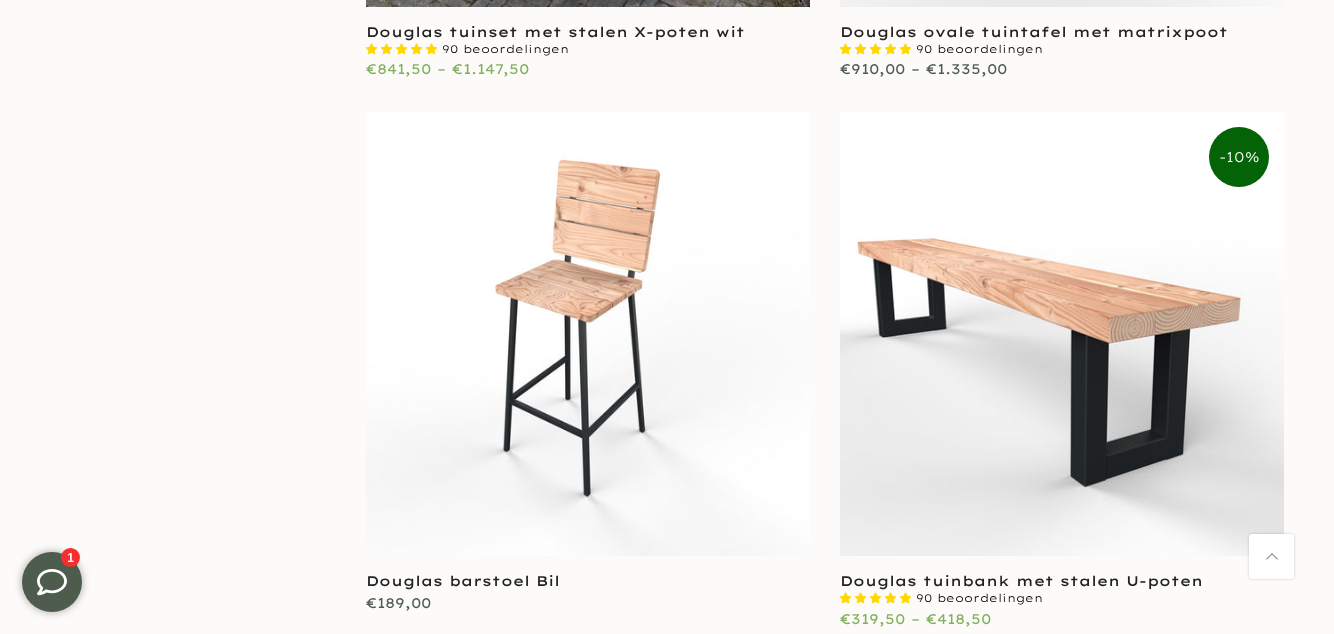 click at bounding box center (588, 334) 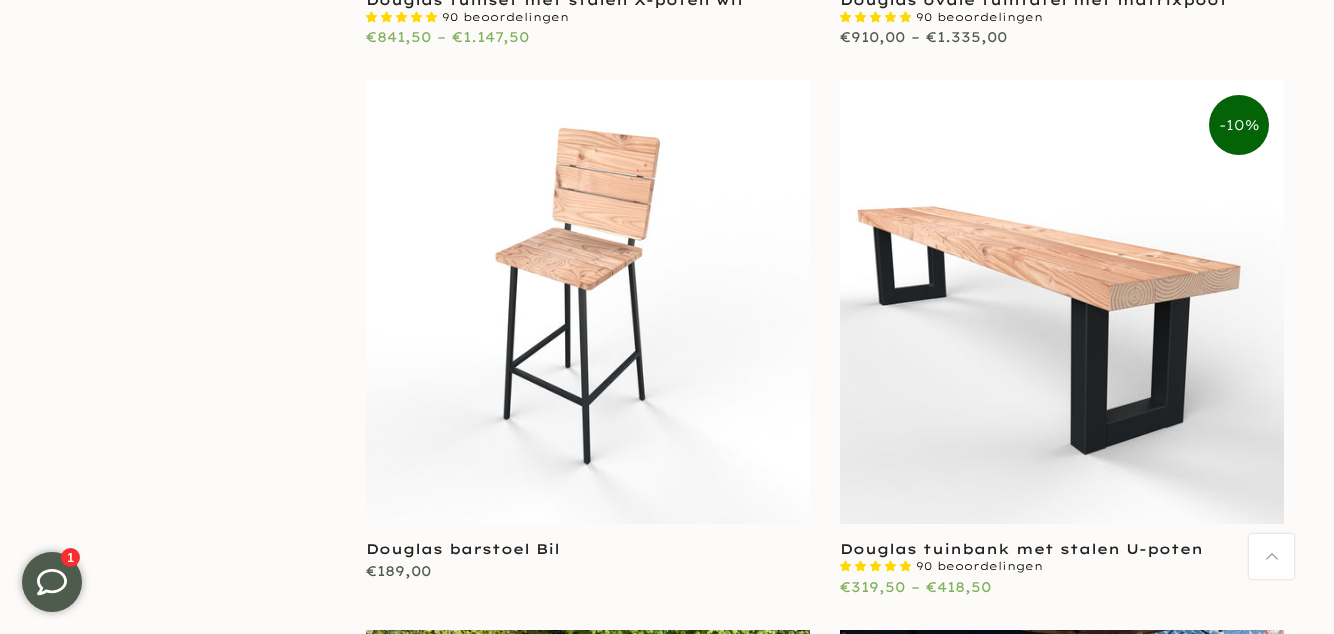 scroll, scrollTop: 6642, scrollLeft: 0, axis: vertical 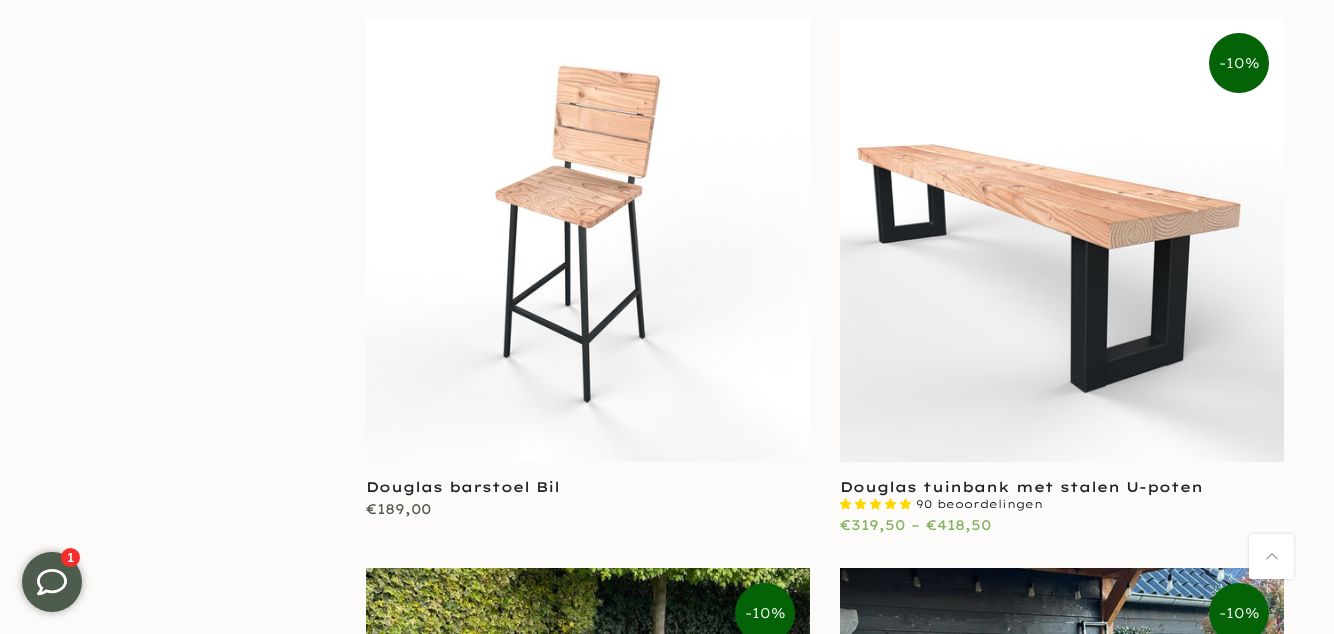 click at bounding box center (588, 240) 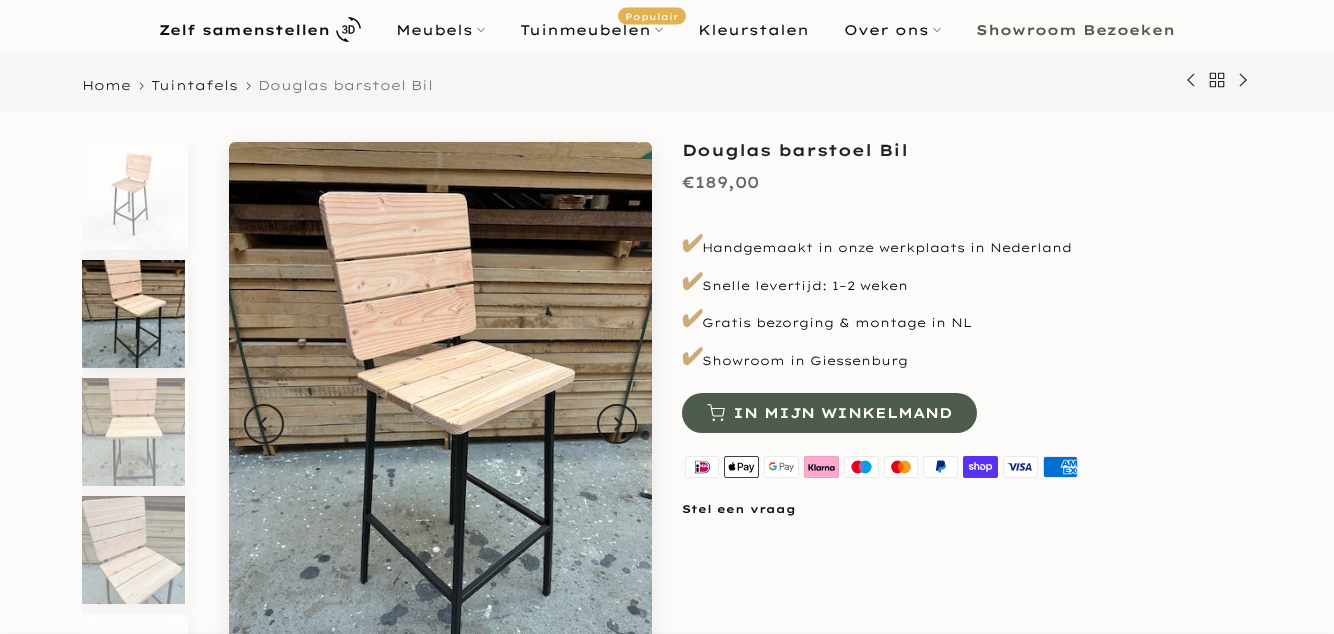 click 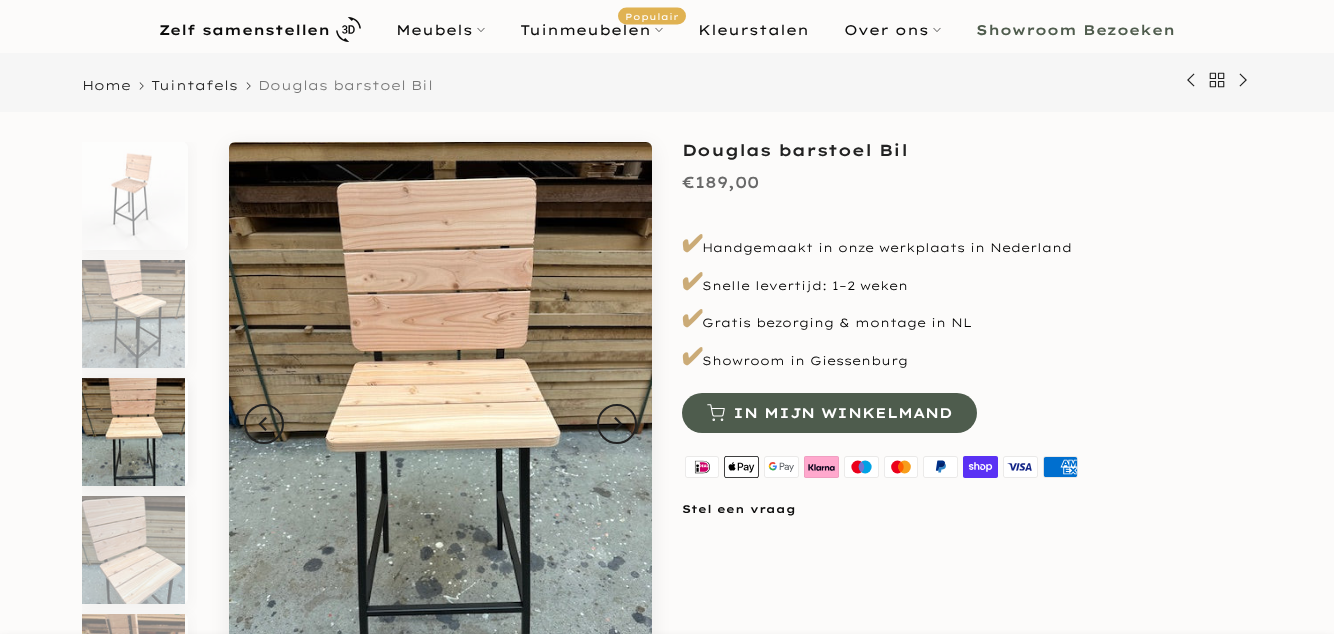 scroll, scrollTop: 116, scrollLeft: 0, axis: vertical 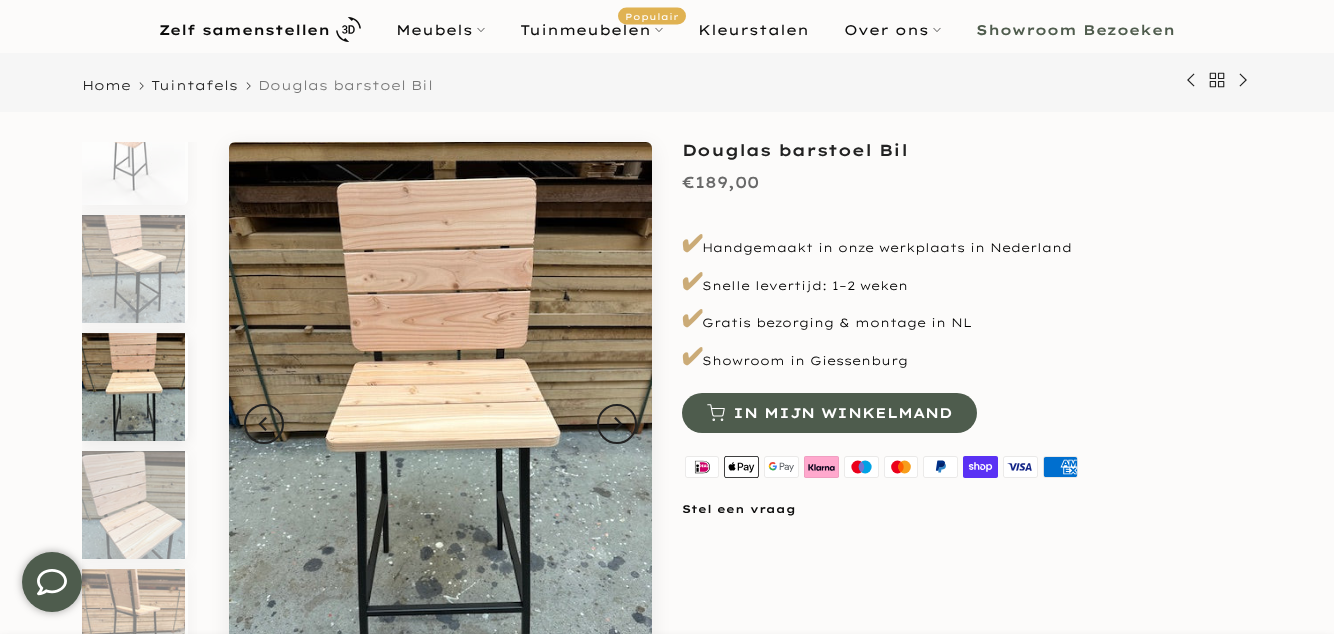 click 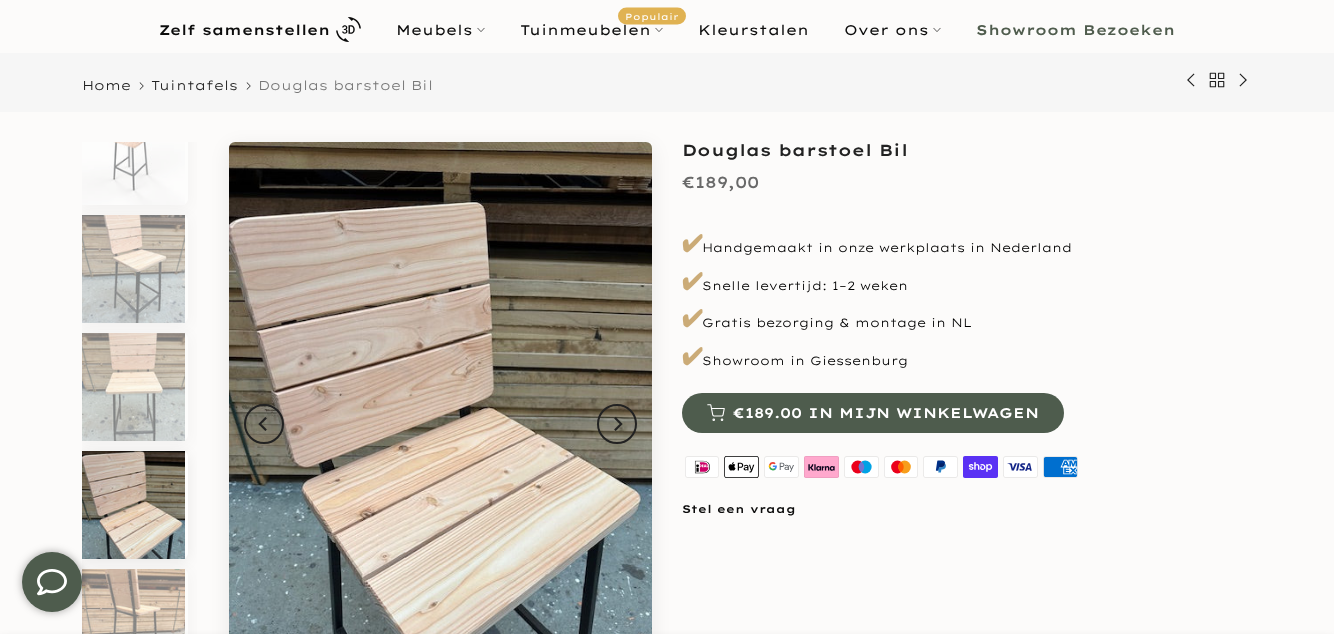click 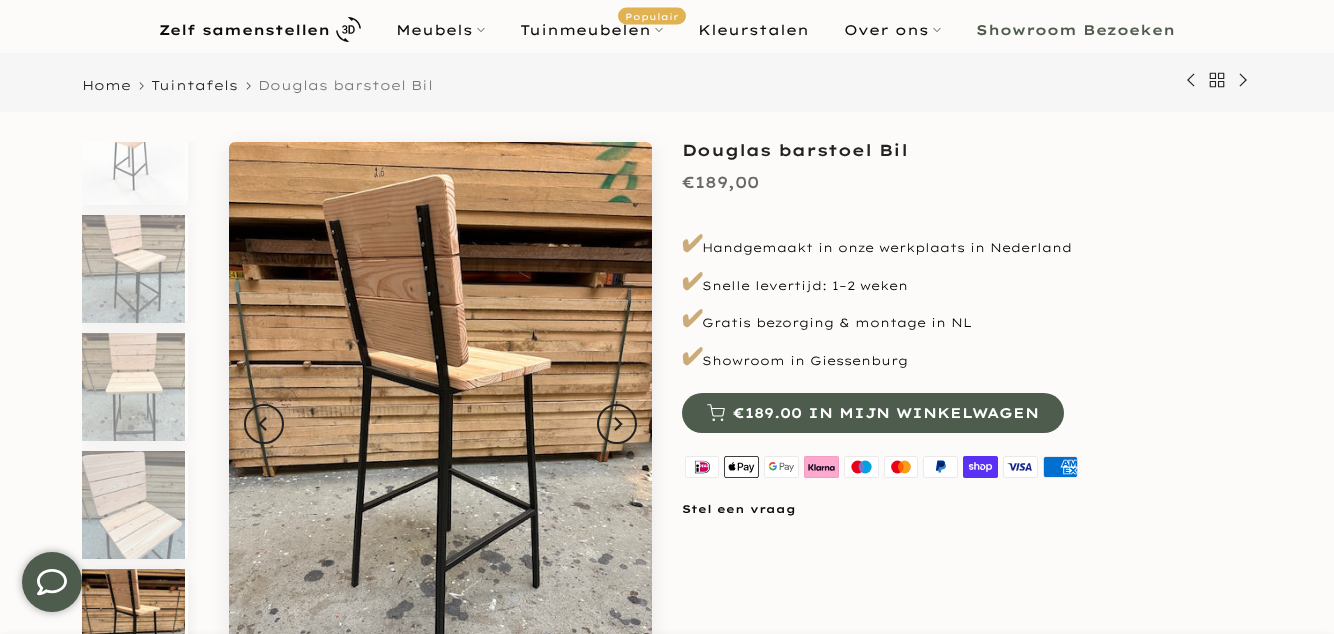 click 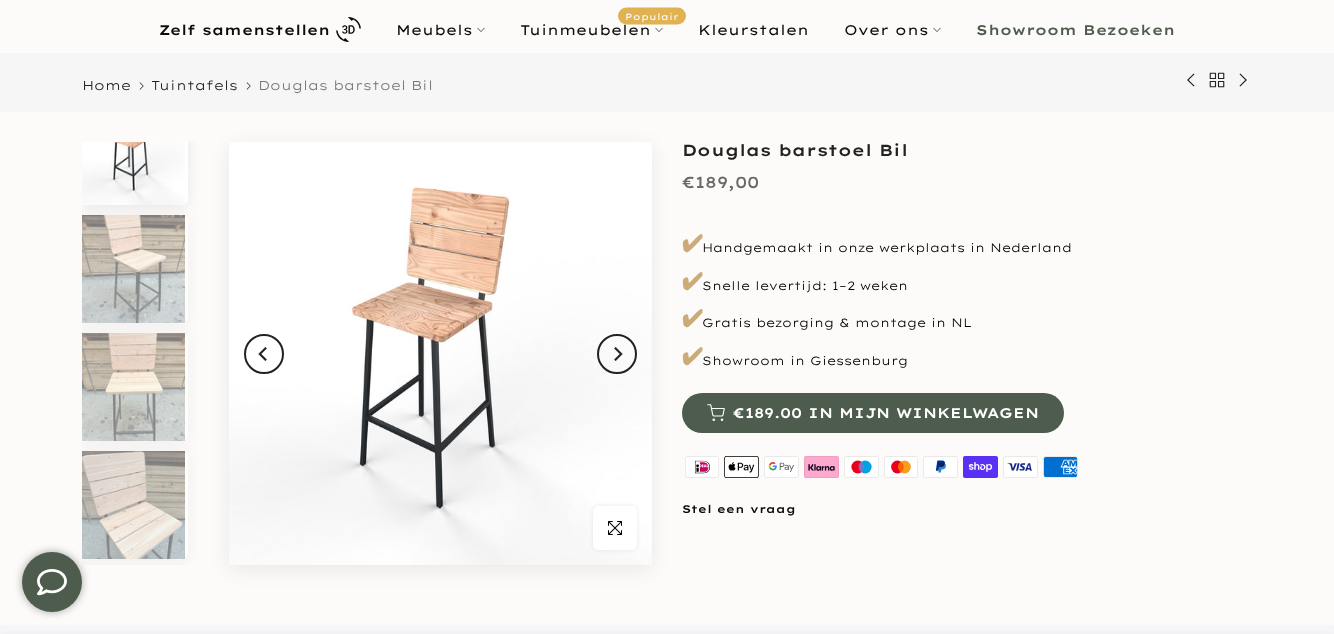 scroll, scrollTop: 0, scrollLeft: 0, axis: both 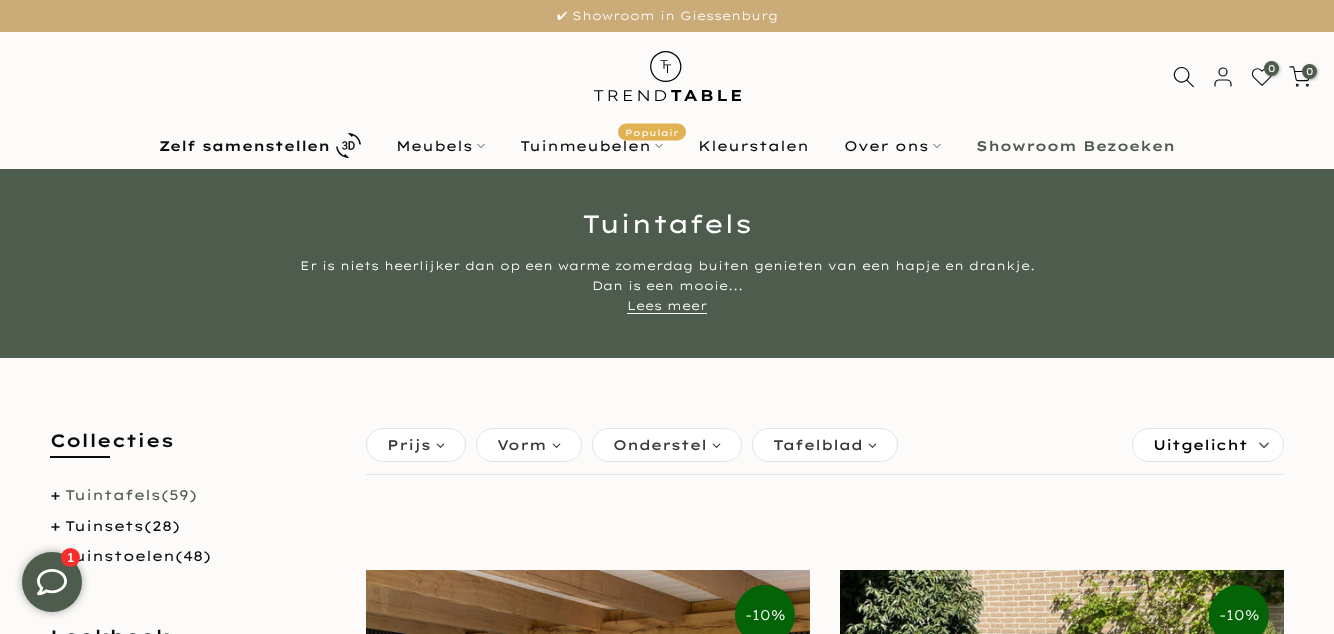 click on "Tuinmeubelen Populair" at bounding box center [592, 146] 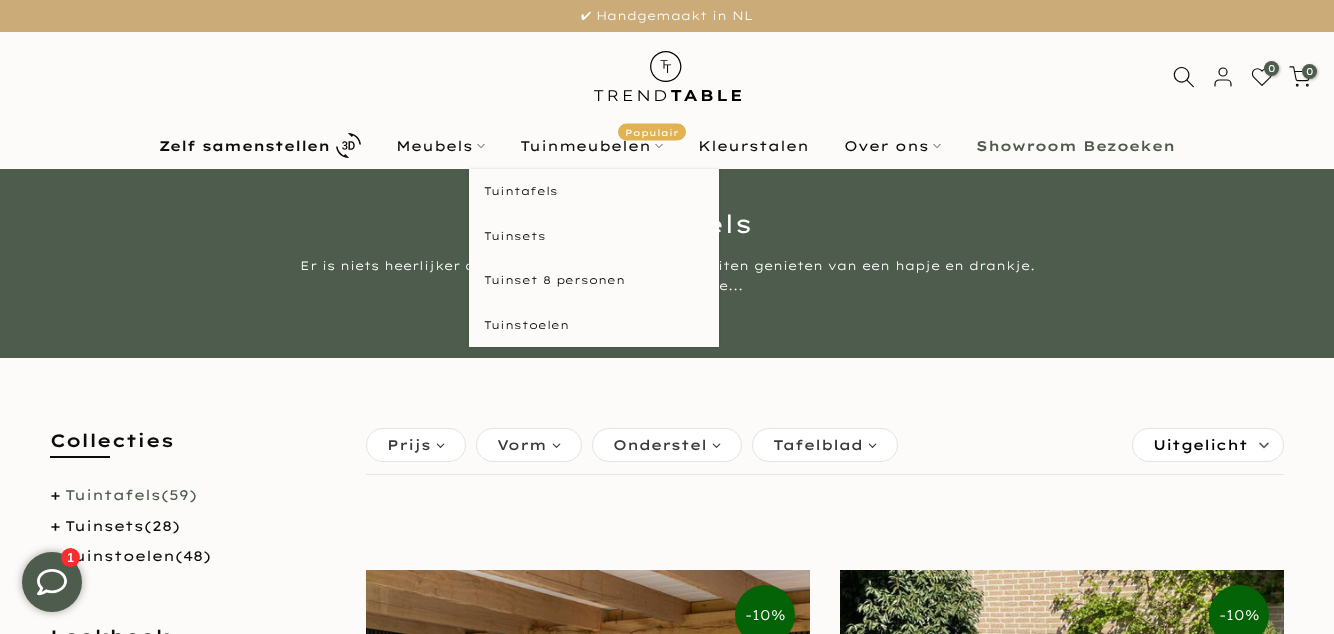 click on "Tuinstoelen" at bounding box center [594, 325] 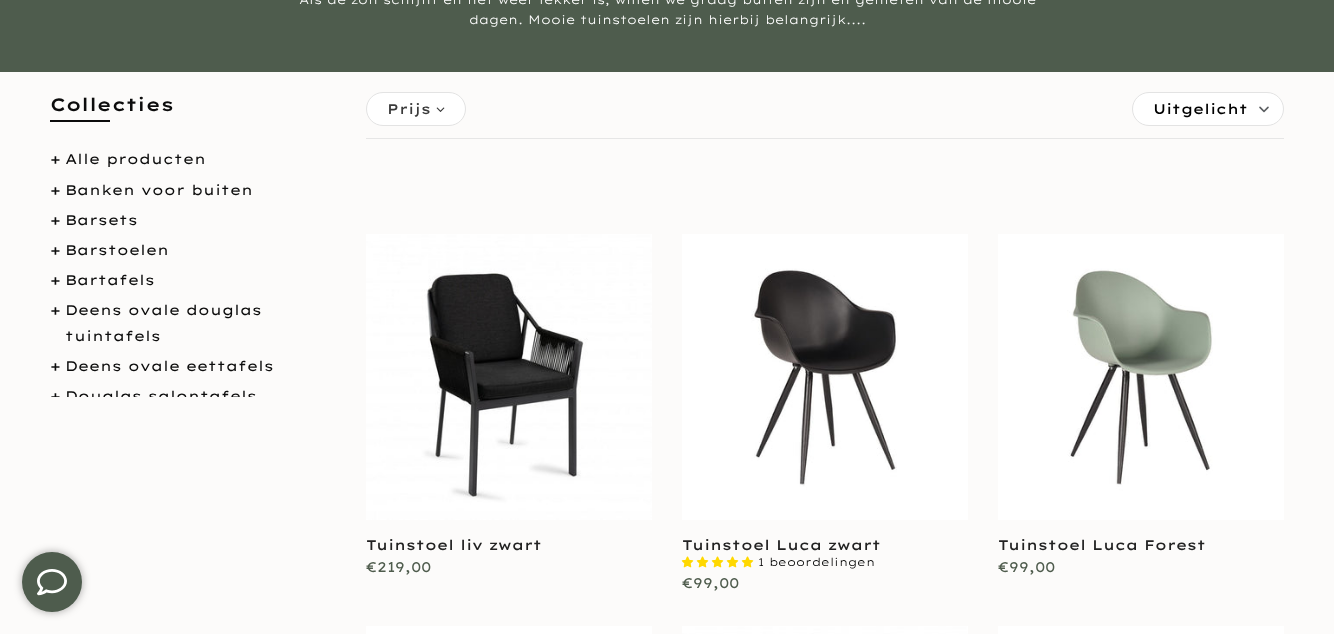 scroll, scrollTop: 320, scrollLeft: 0, axis: vertical 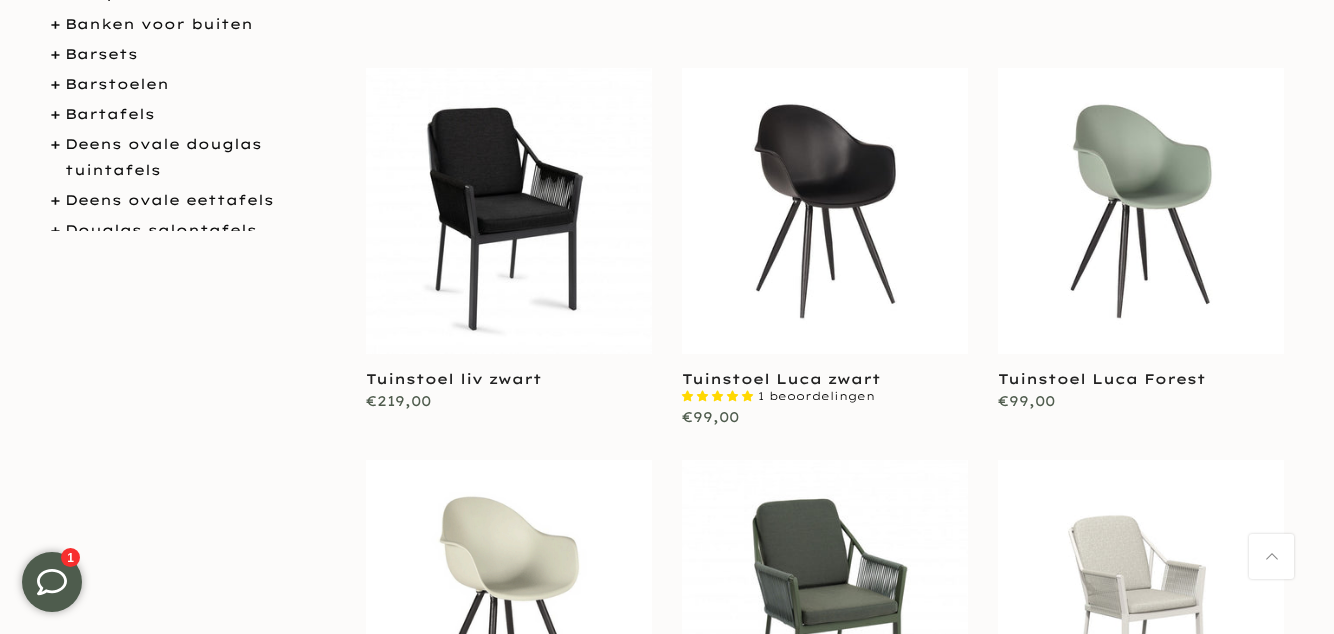 click at bounding box center (1141, 211) 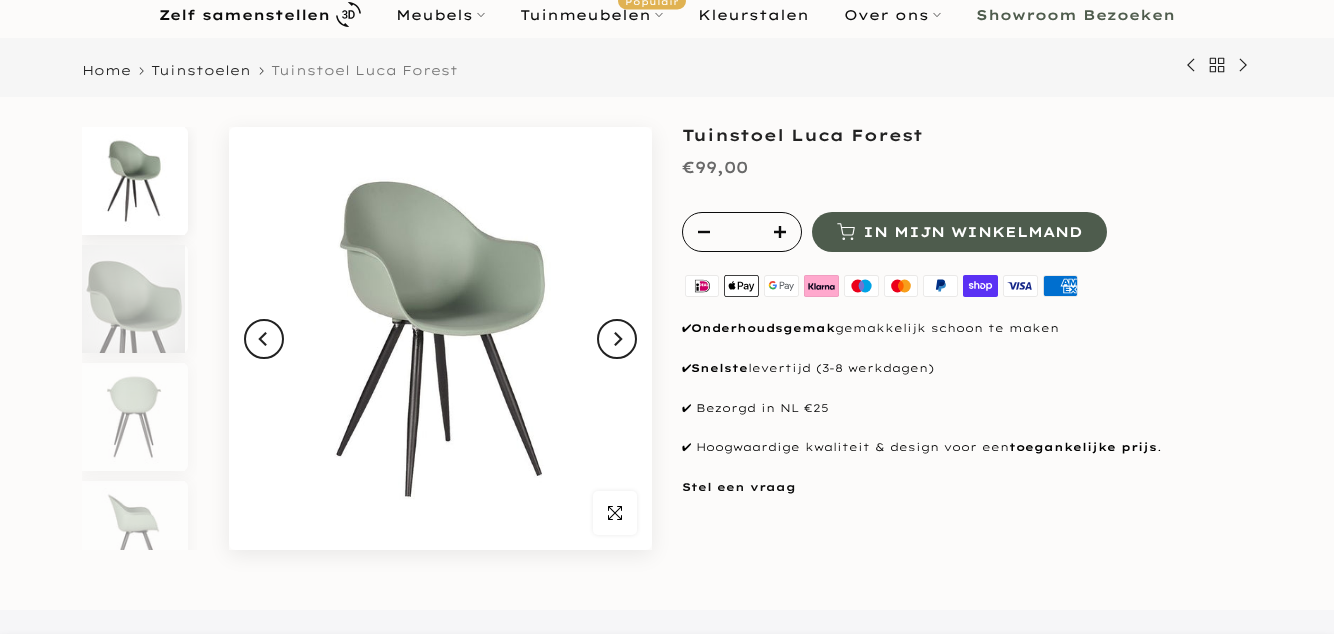 click 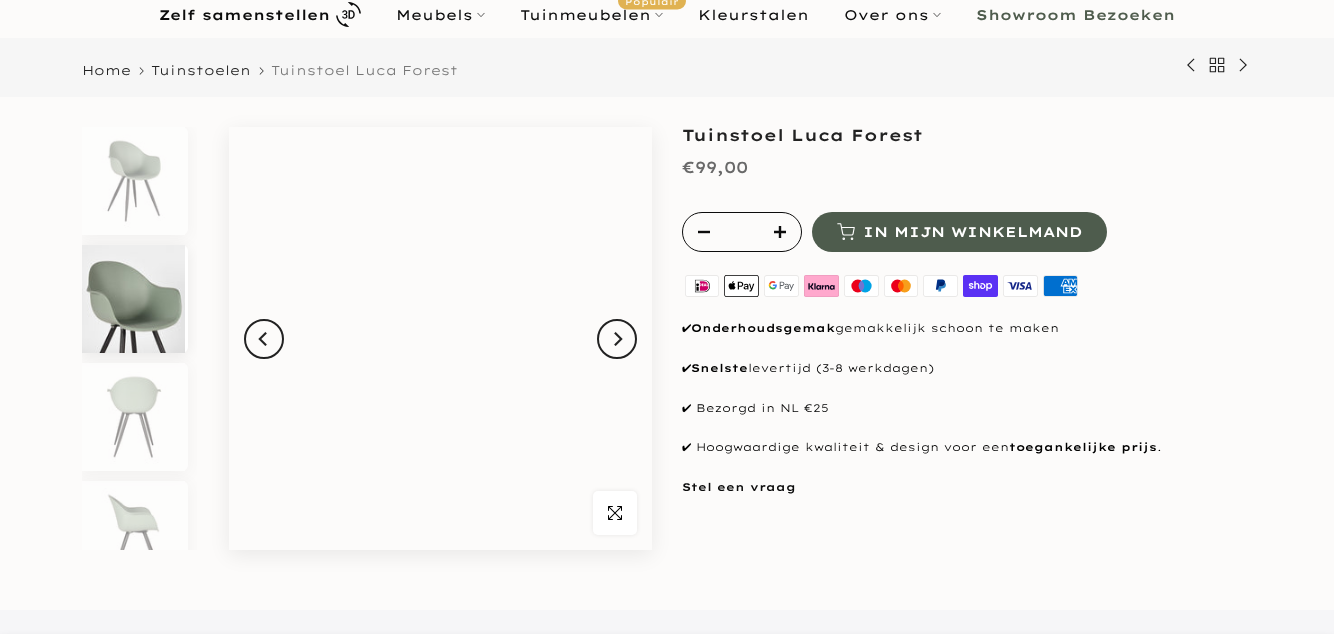scroll, scrollTop: 131, scrollLeft: 0, axis: vertical 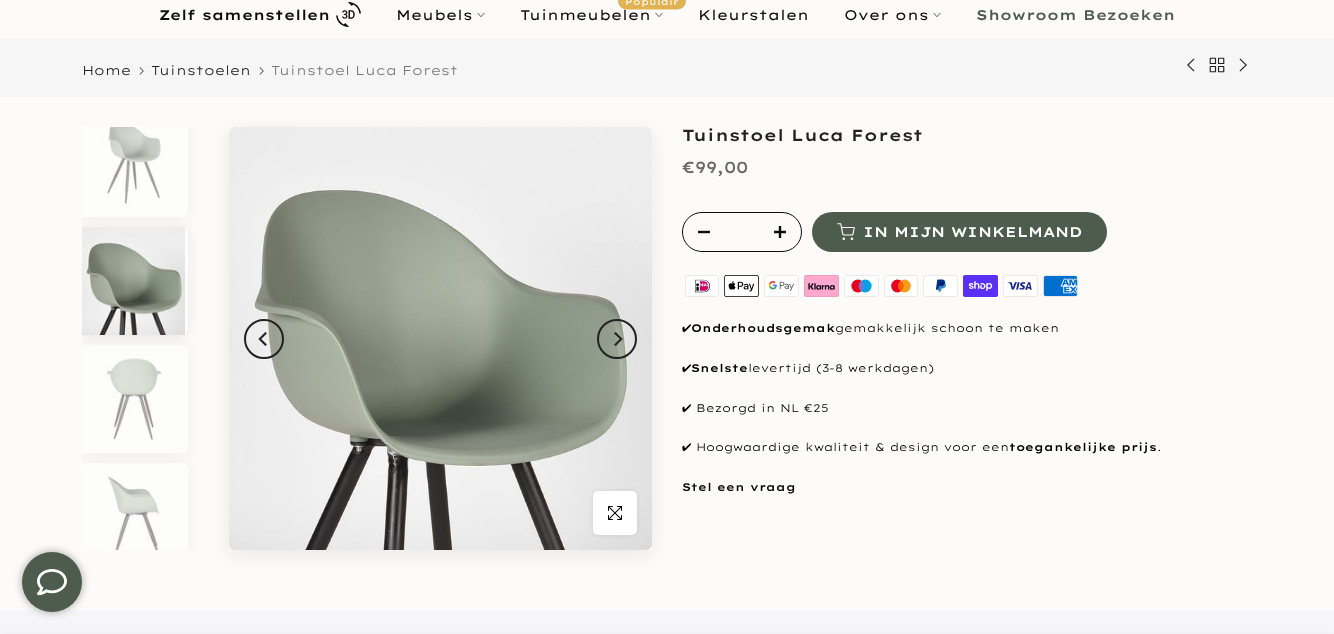 click 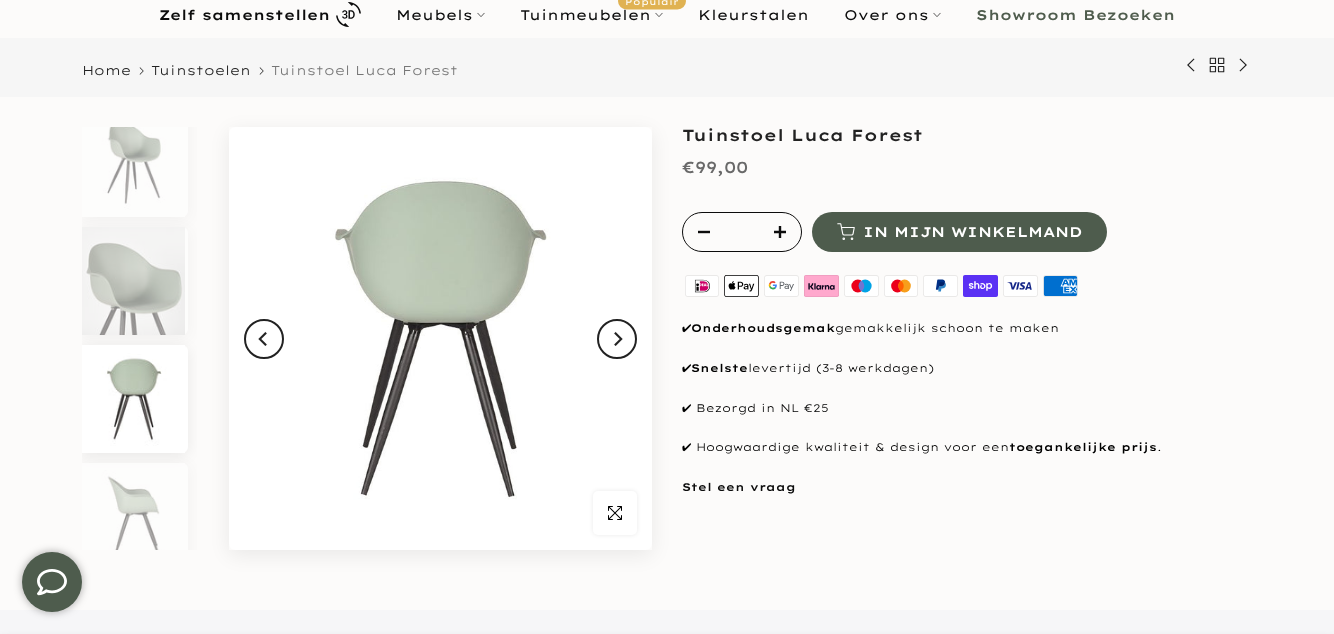 scroll, scrollTop: 136, scrollLeft: 0, axis: vertical 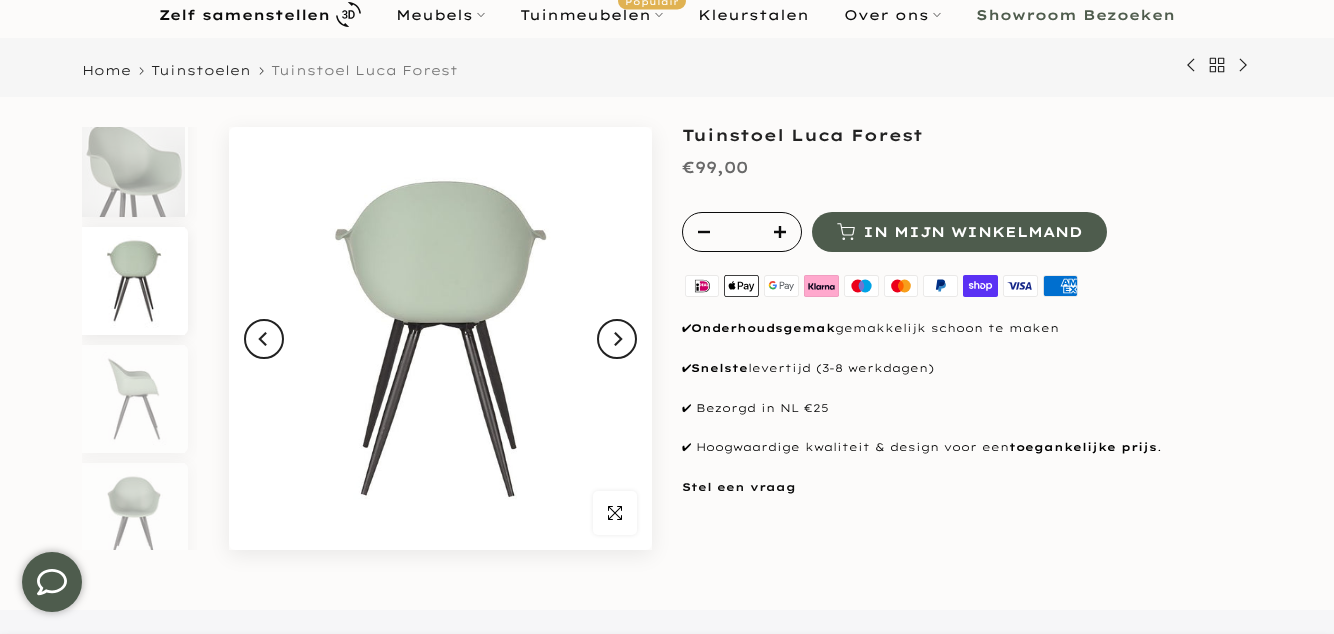 click at bounding box center [617, 339] 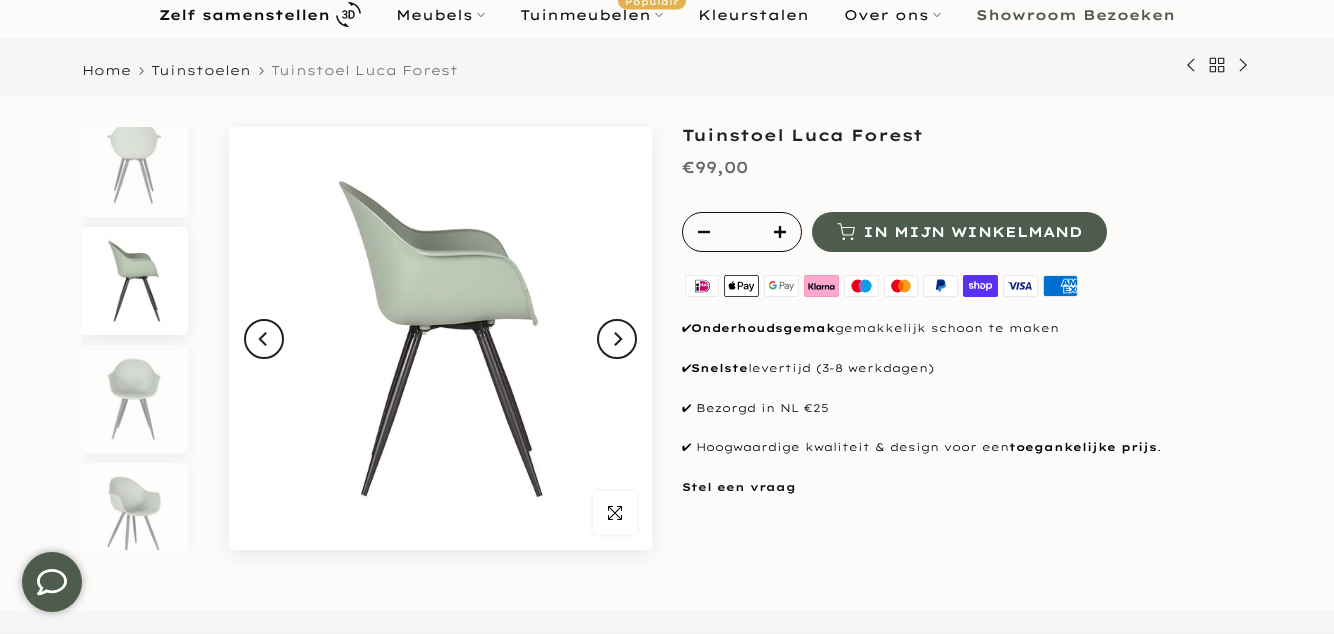 click 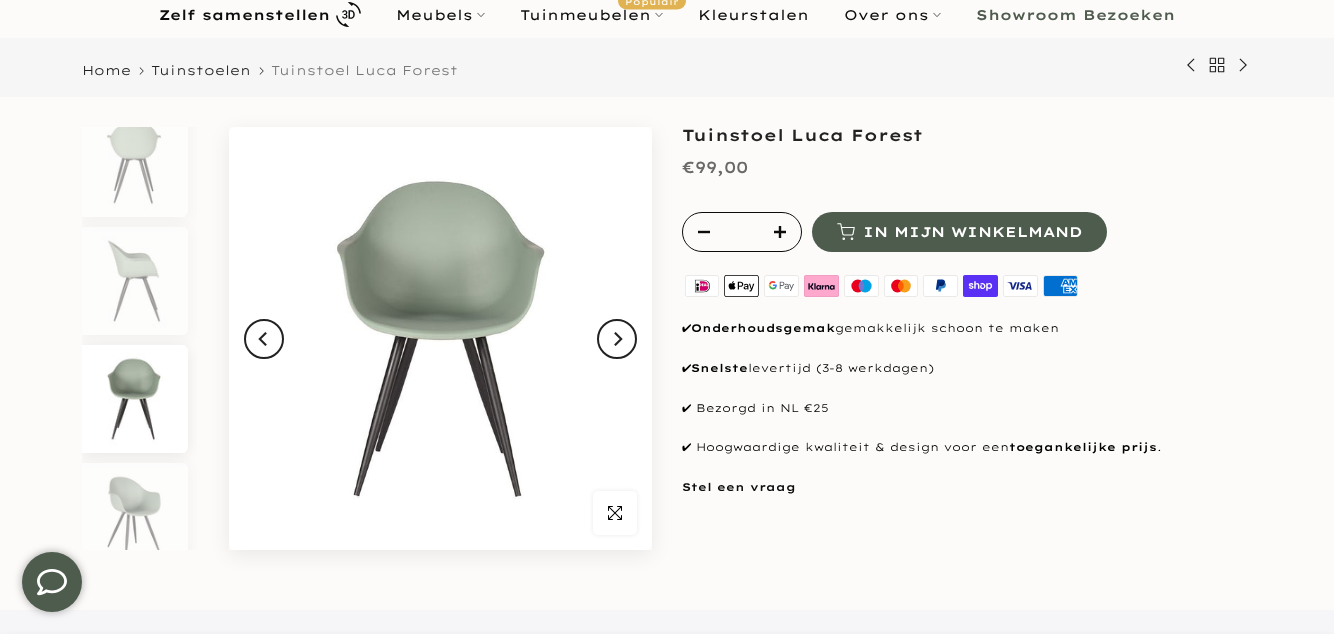 scroll, scrollTop: 274, scrollLeft: 0, axis: vertical 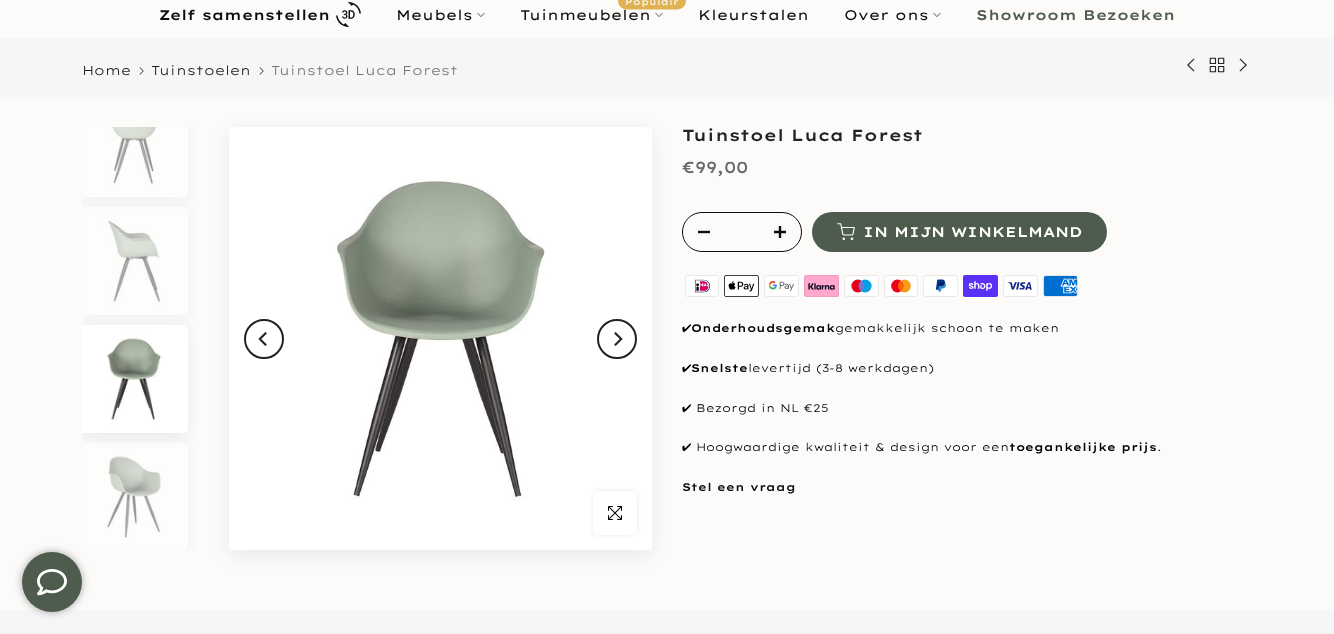 click 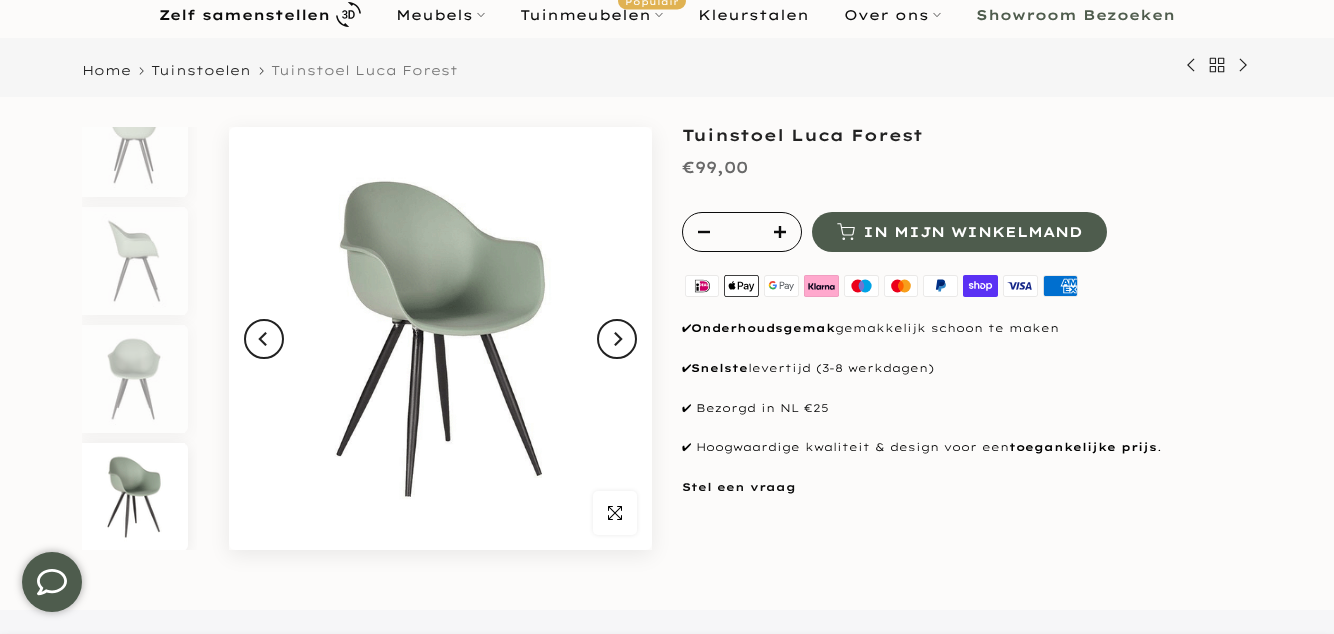 click 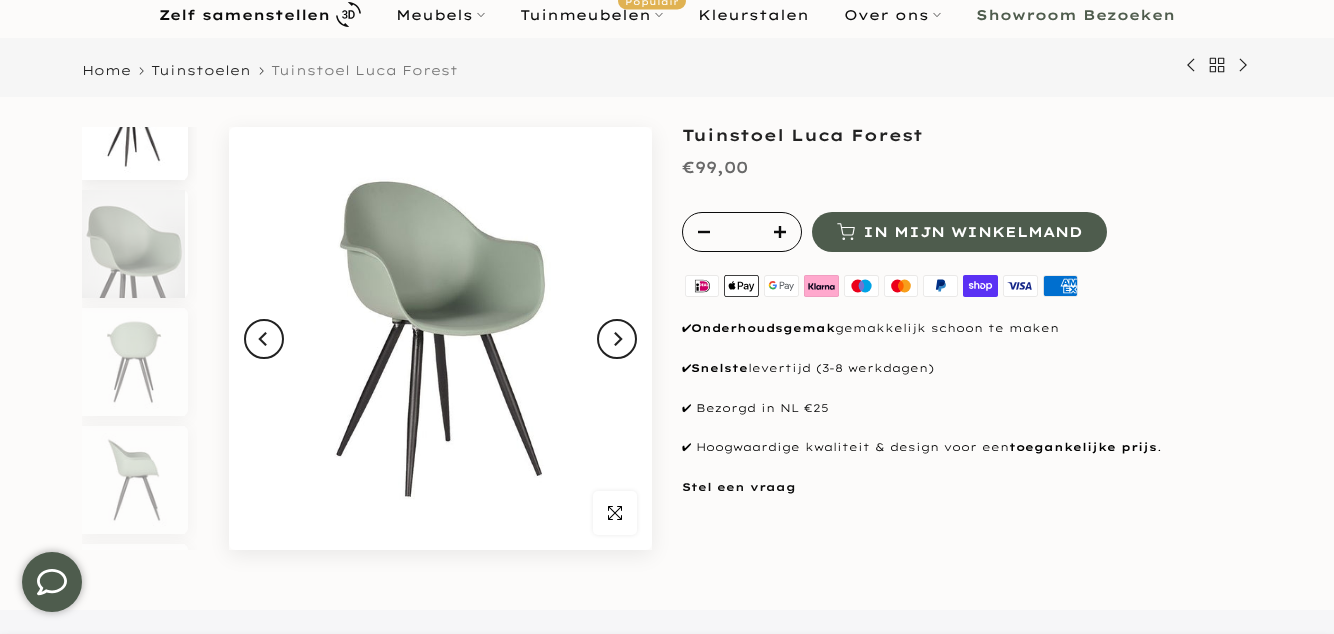 scroll, scrollTop: 0, scrollLeft: 0, axis: both 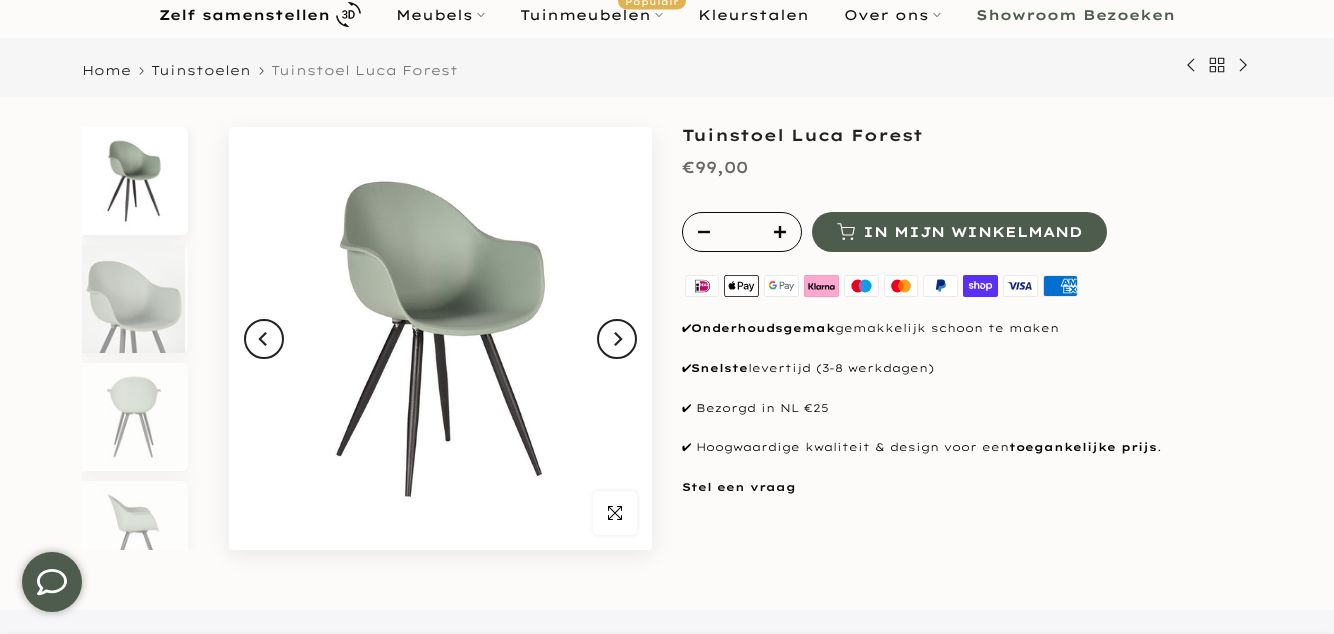 click 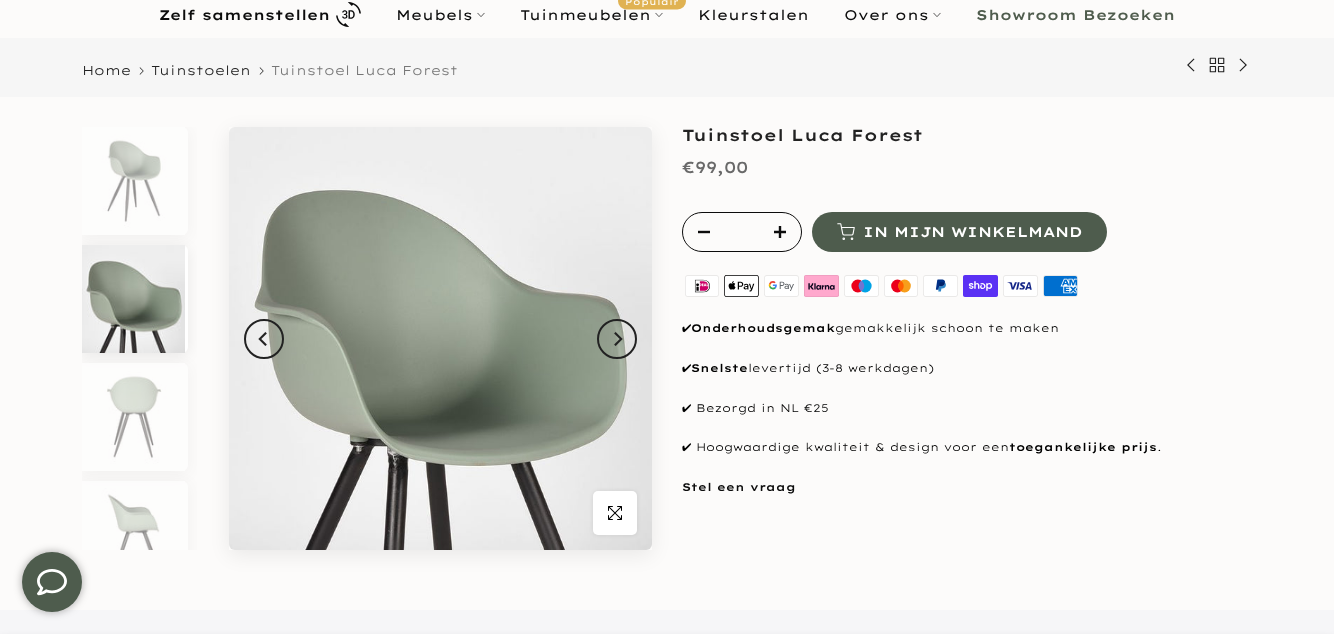 scroll, scrollTop: 18, scrollLeft: 0, axis: vertical 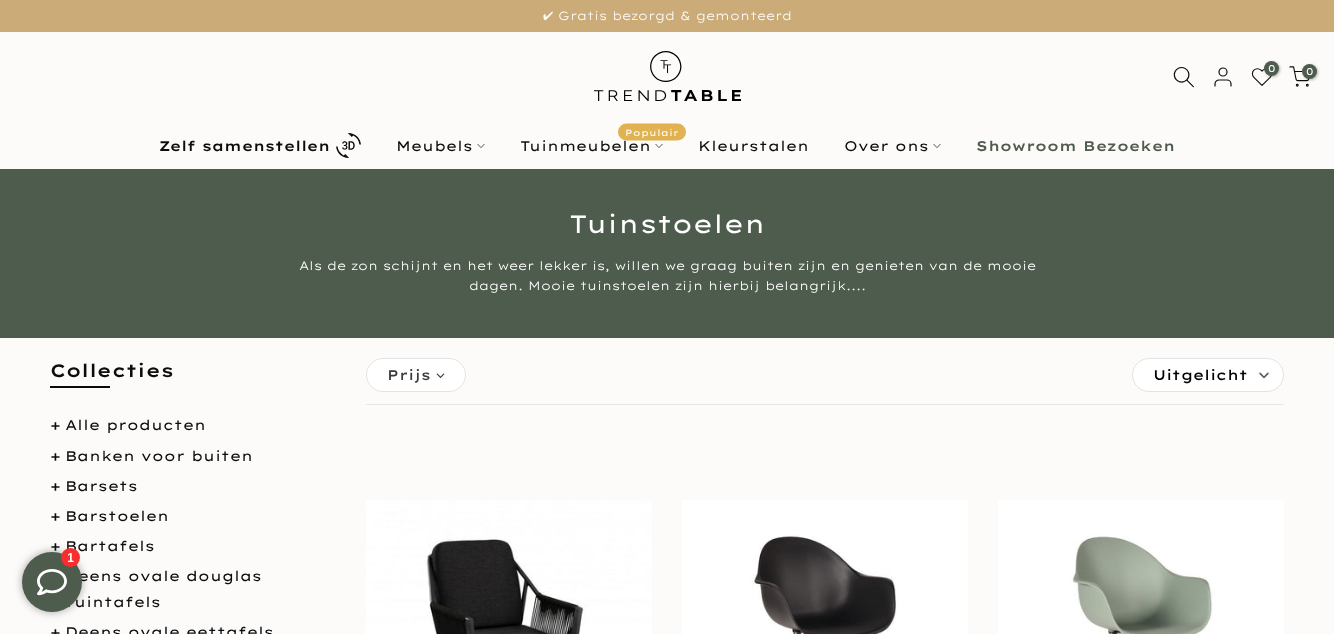 click on "Tuinmeubelen Populair" at bounding box center (592, 146) 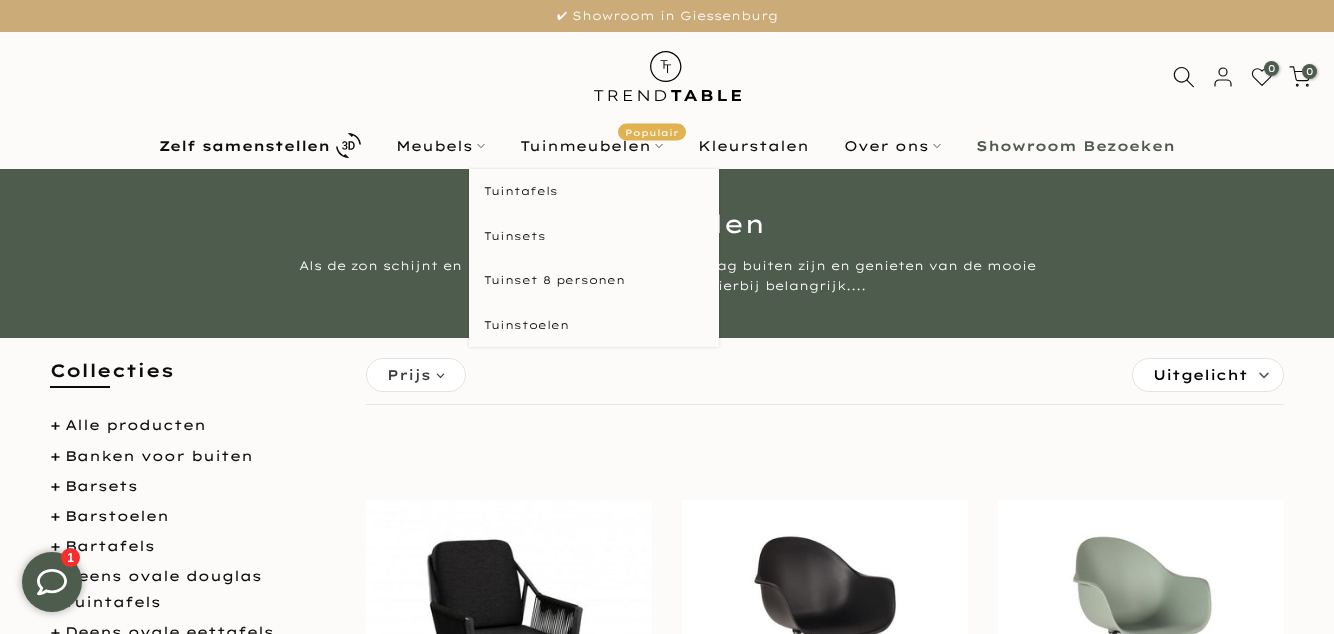 click on "Tuinsets" at bounding box center [594, 236] 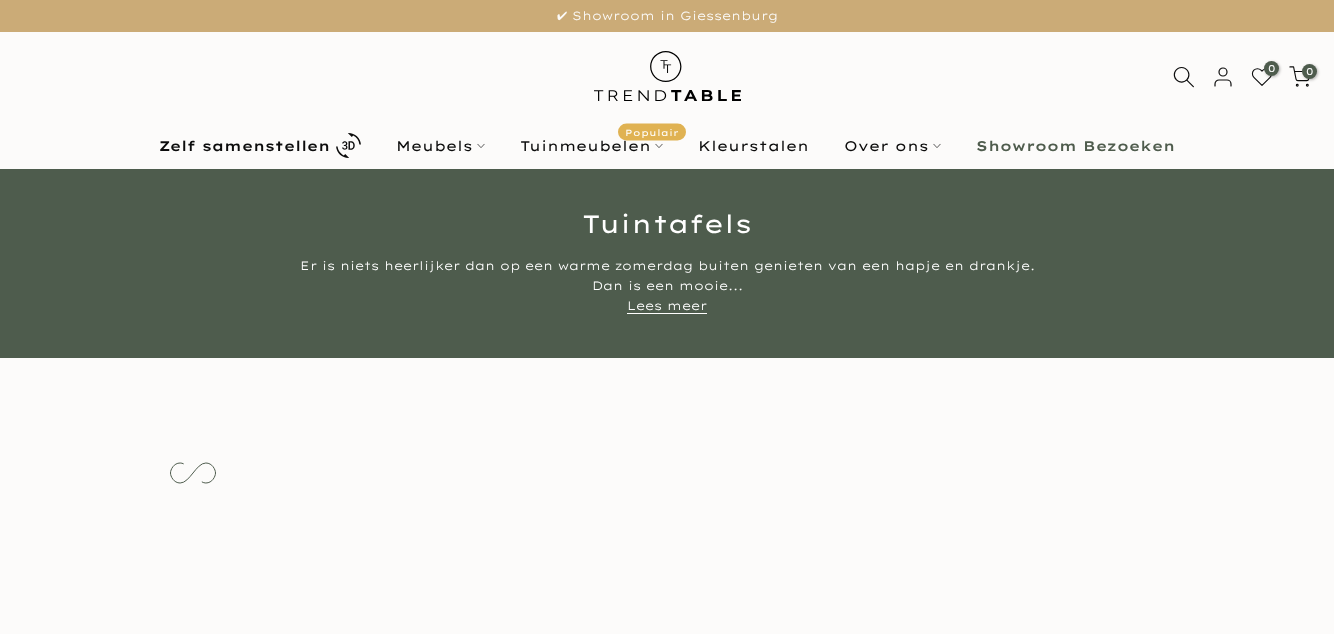 scroll, scrollTop: 0, scrollLeft: 0, axis: both 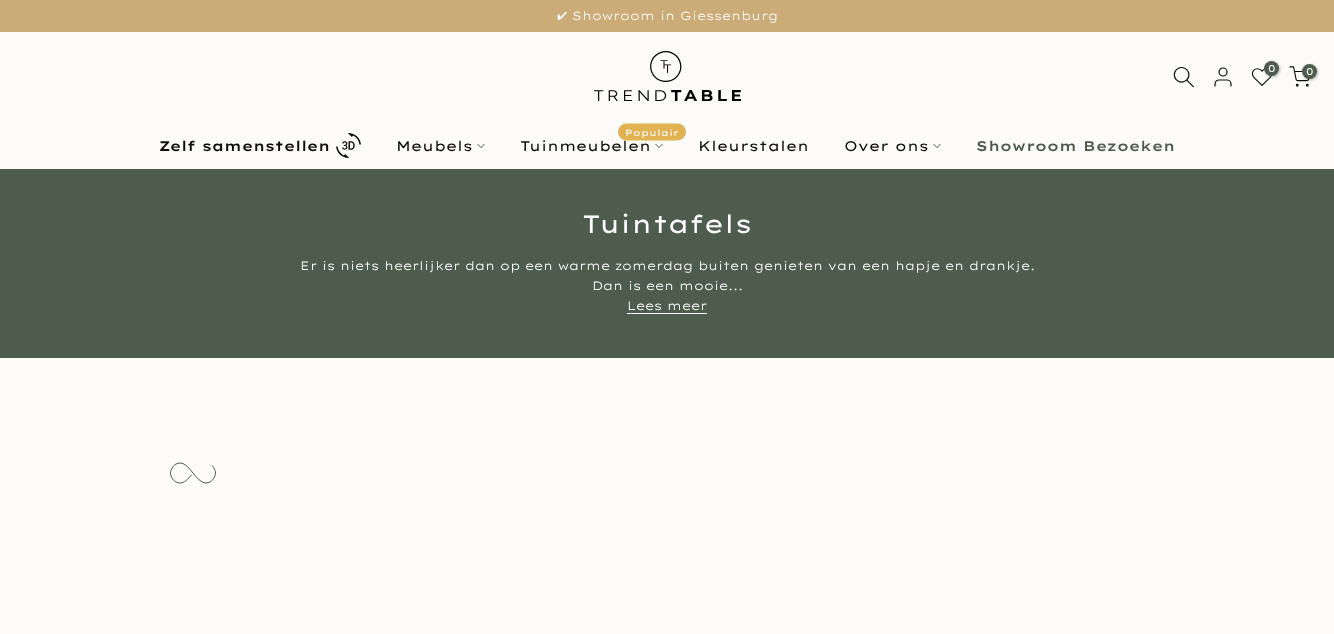 click on "Tuinmeubelen Populair" at bounding box center (592, 146) 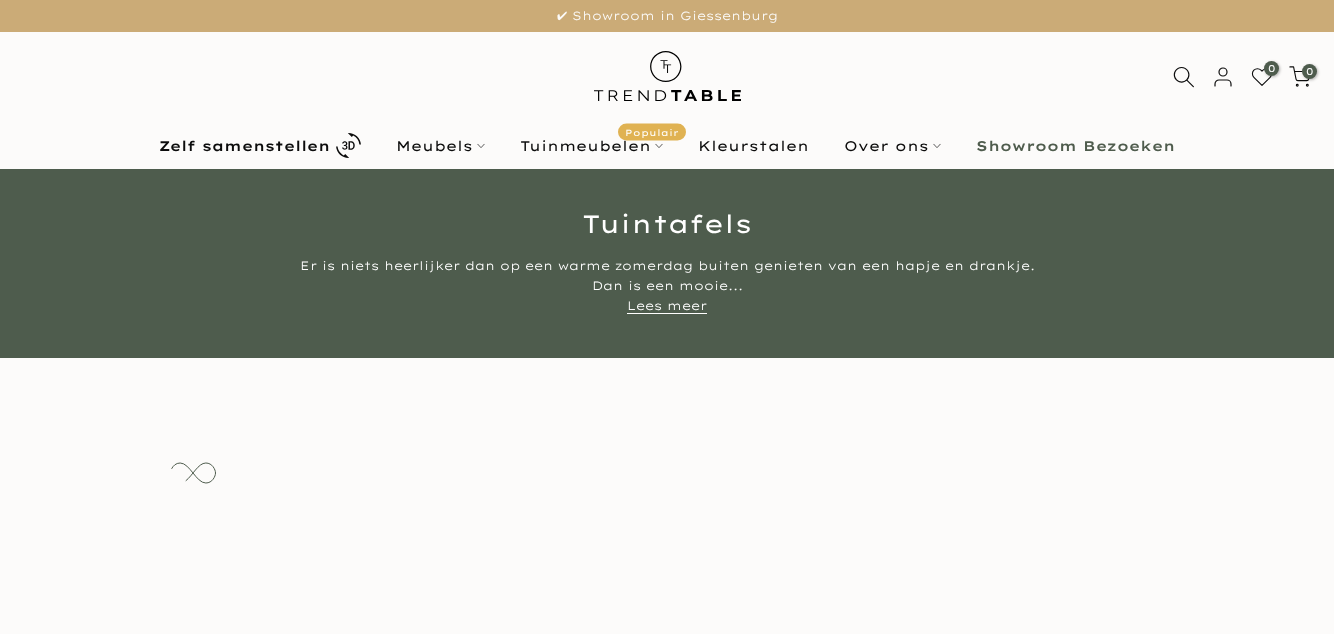 scroll, scrollTop: 0, scrollLeft: 0, axis: both 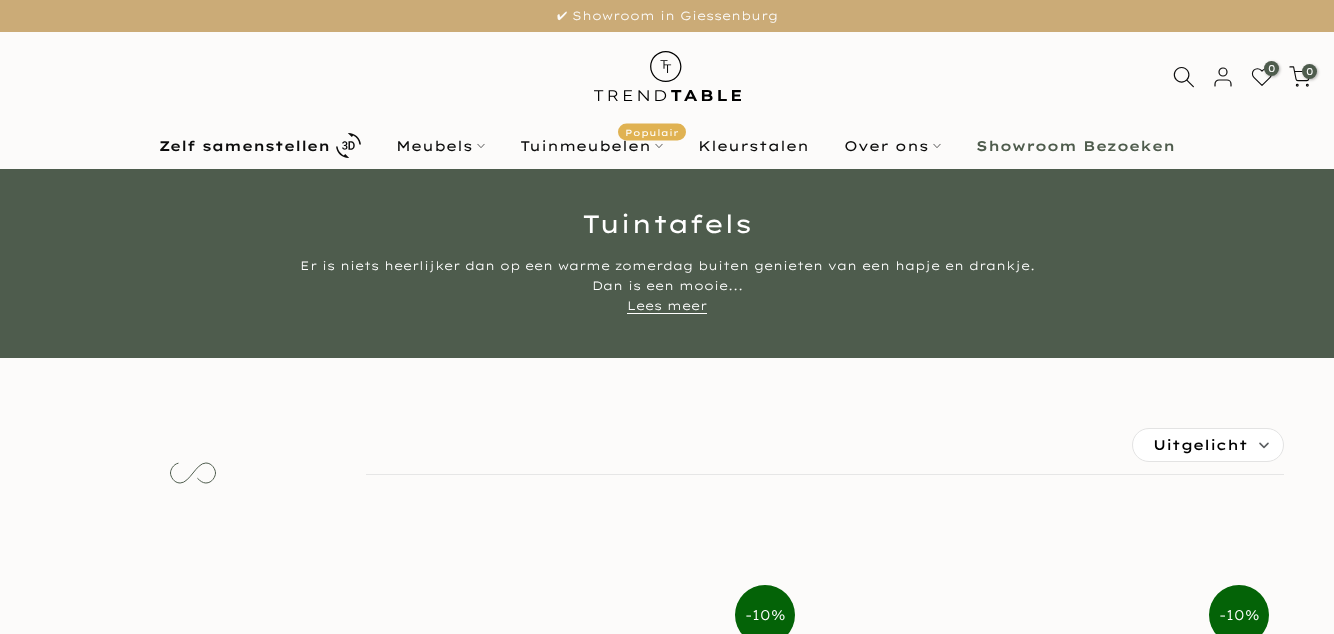 click on "Tuinmeubelen Populair" at bounding box center [592, 146] 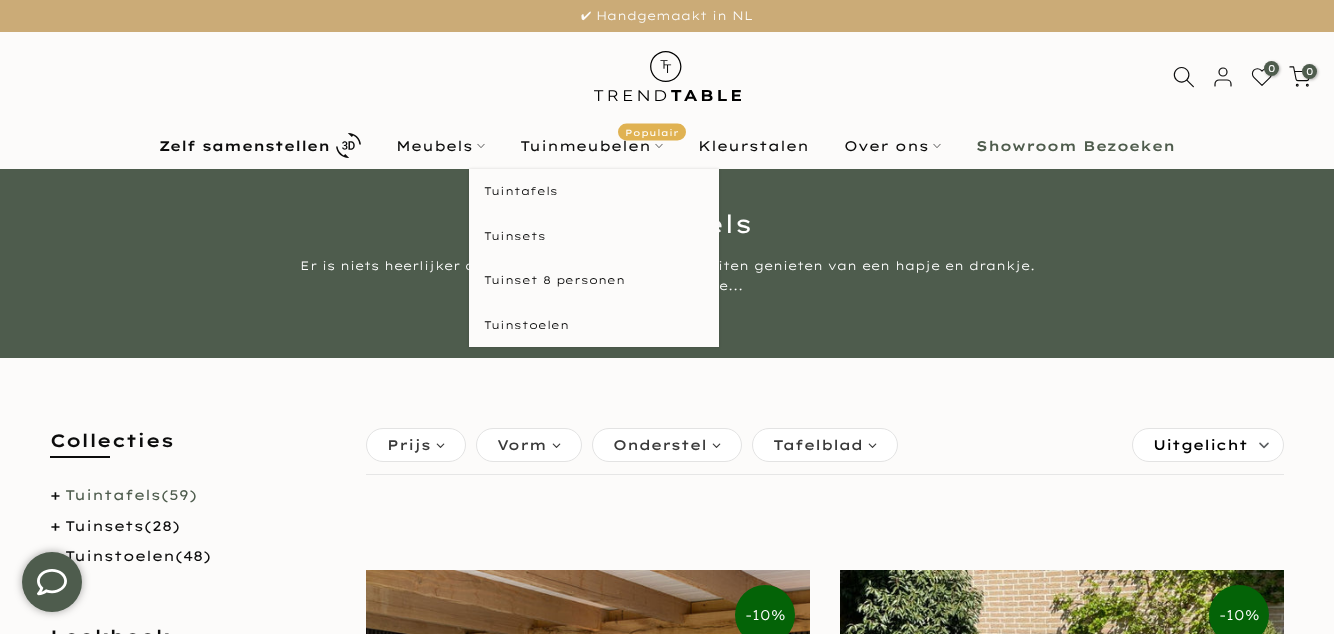 scroll, scrollTop: 0, scrollLeft: 0, axis: both 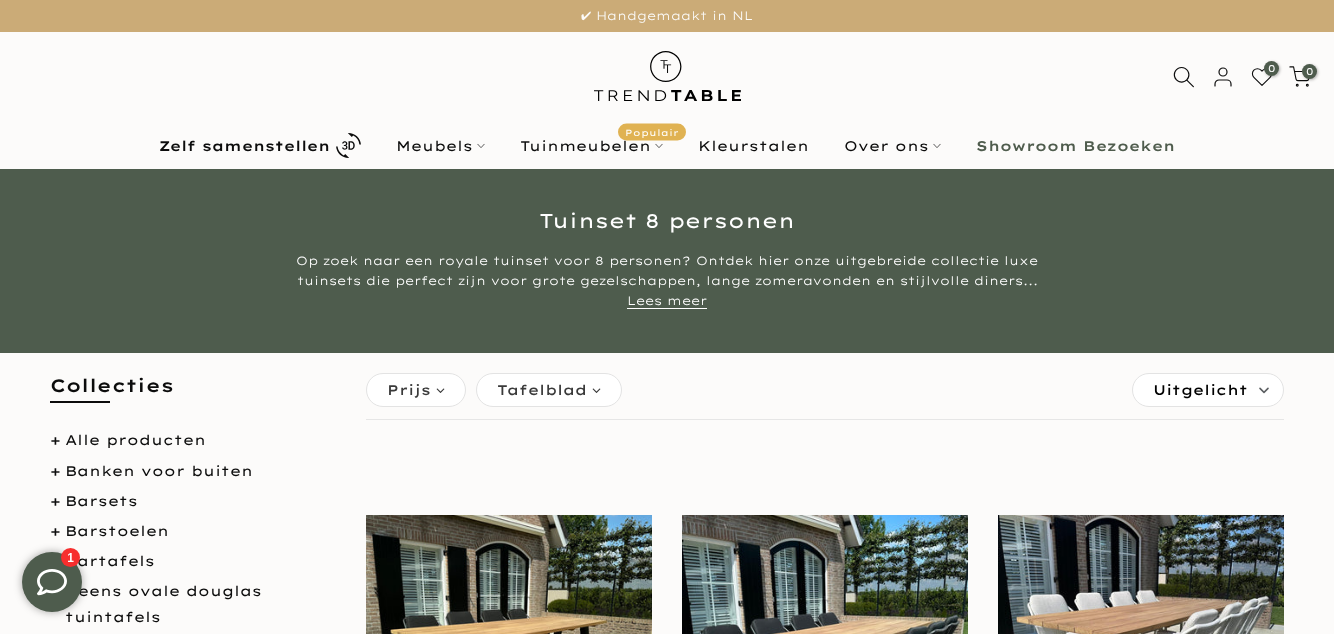 click on "Tuinmeubelen Populair" at bounding box center (592, 146) 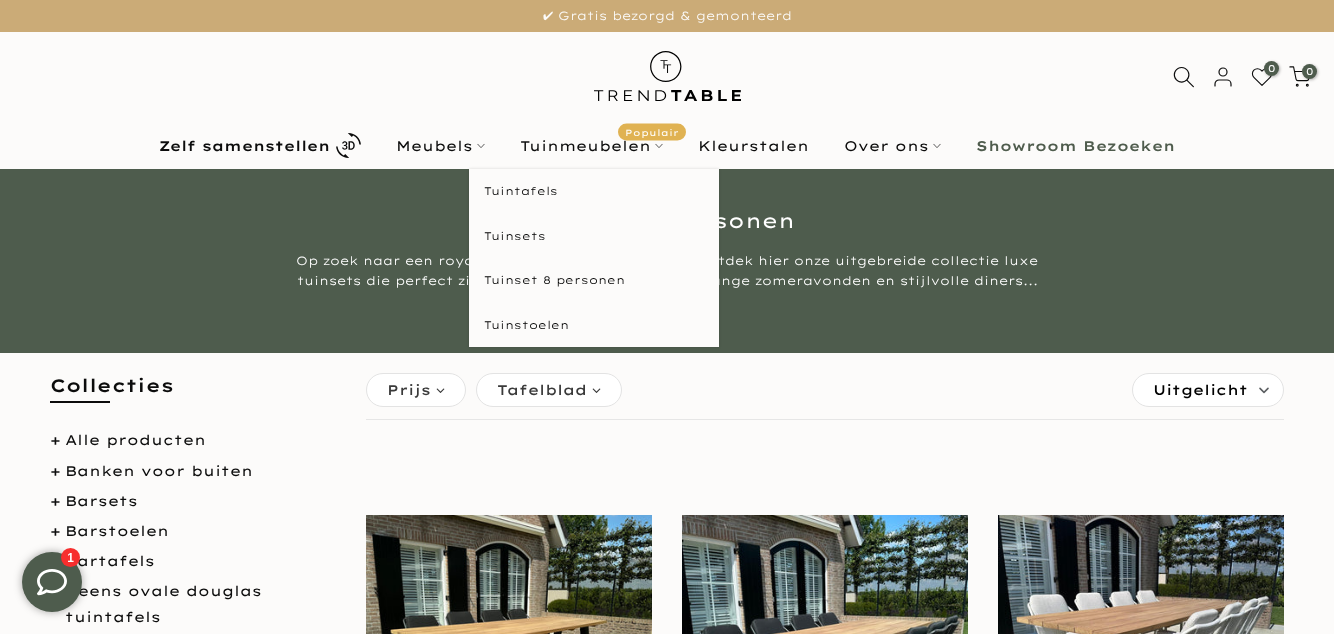 click on "Tuintafels" at bounding box center (594, 191) 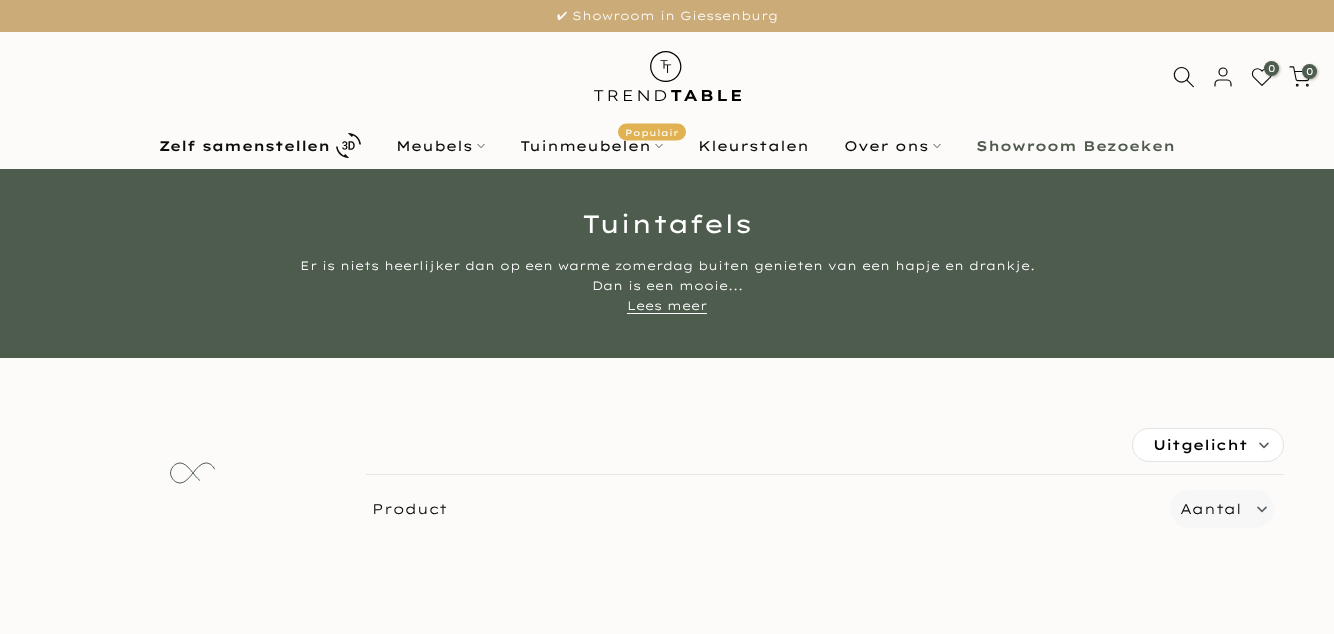 scroll, scrollTop: 0, scrollLeft: 0, axis: both 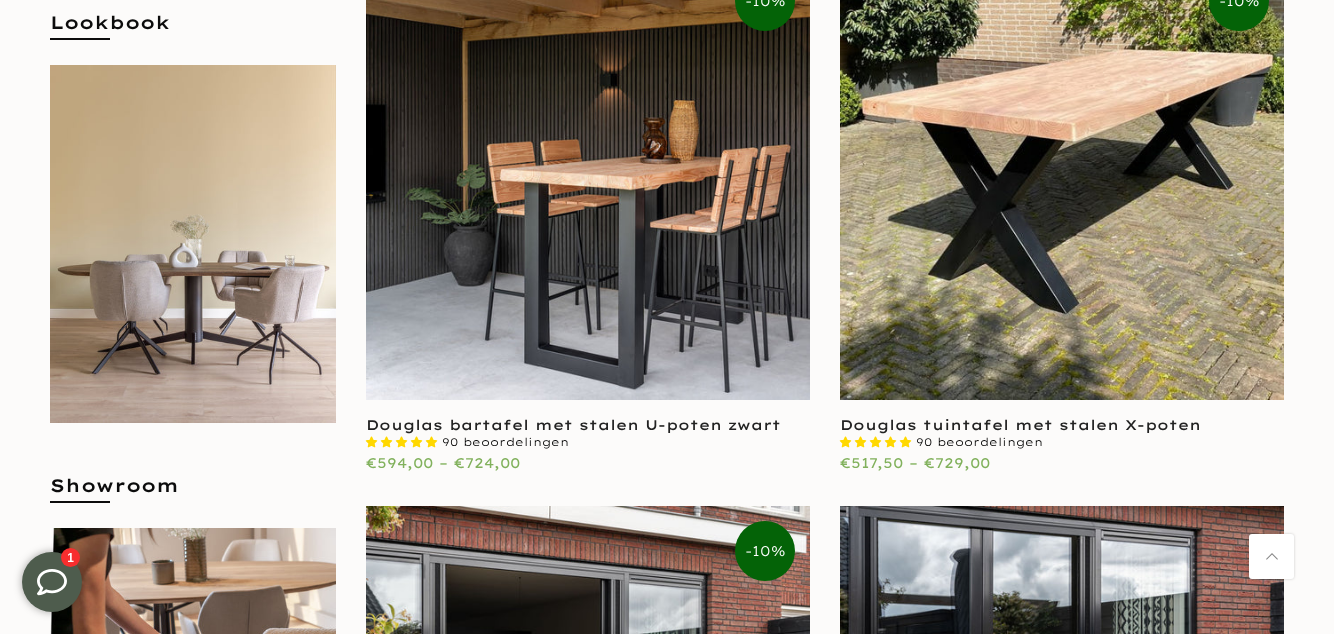 click at bounding box center (1062, 178) 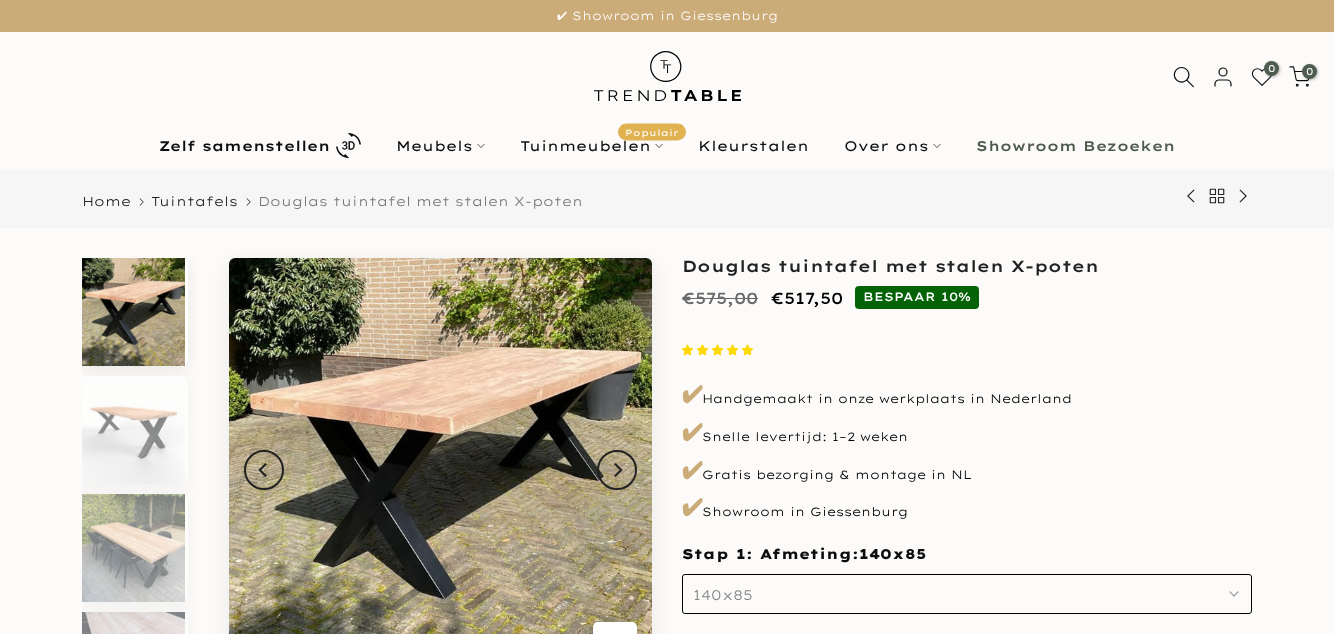 click at bounding box center (440, 469) 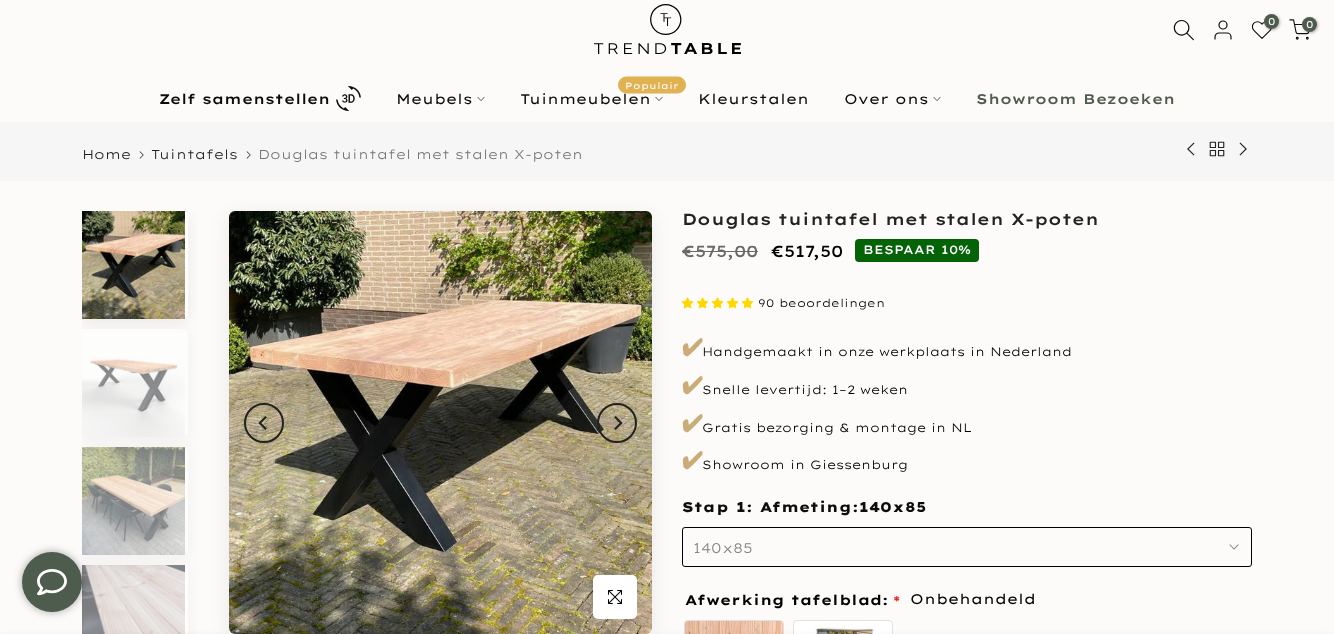scroll, scrollTop: 55, scrollLeft: 0, axis: vertical 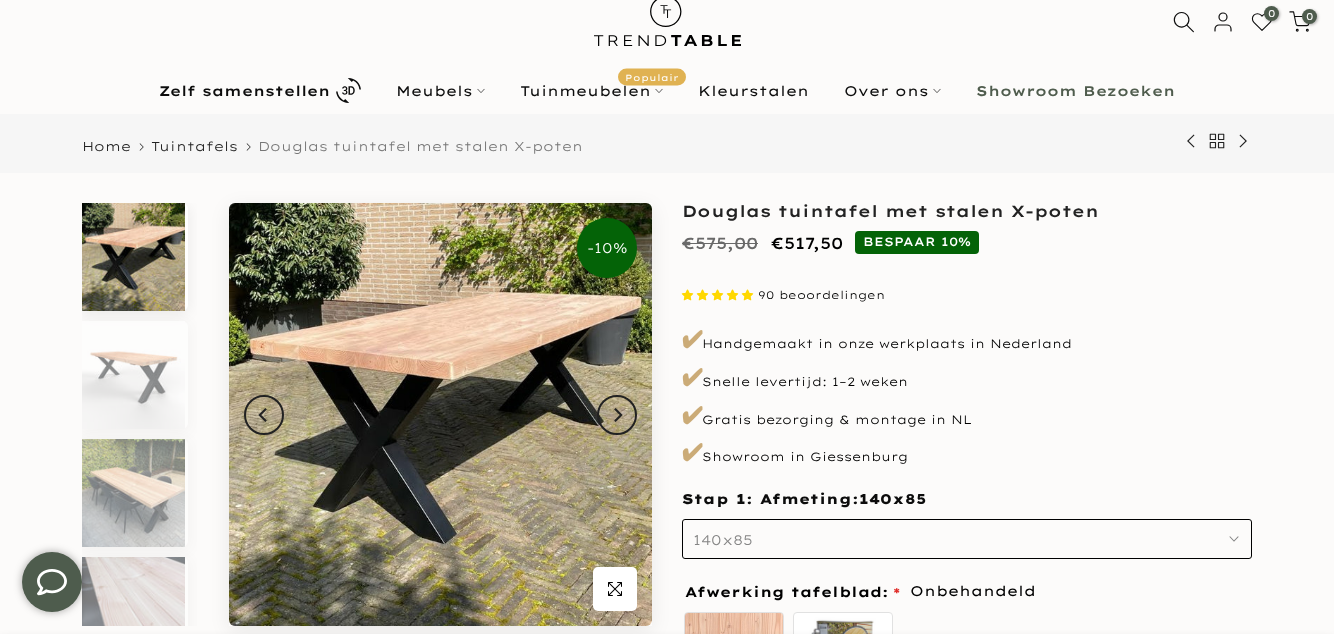 click 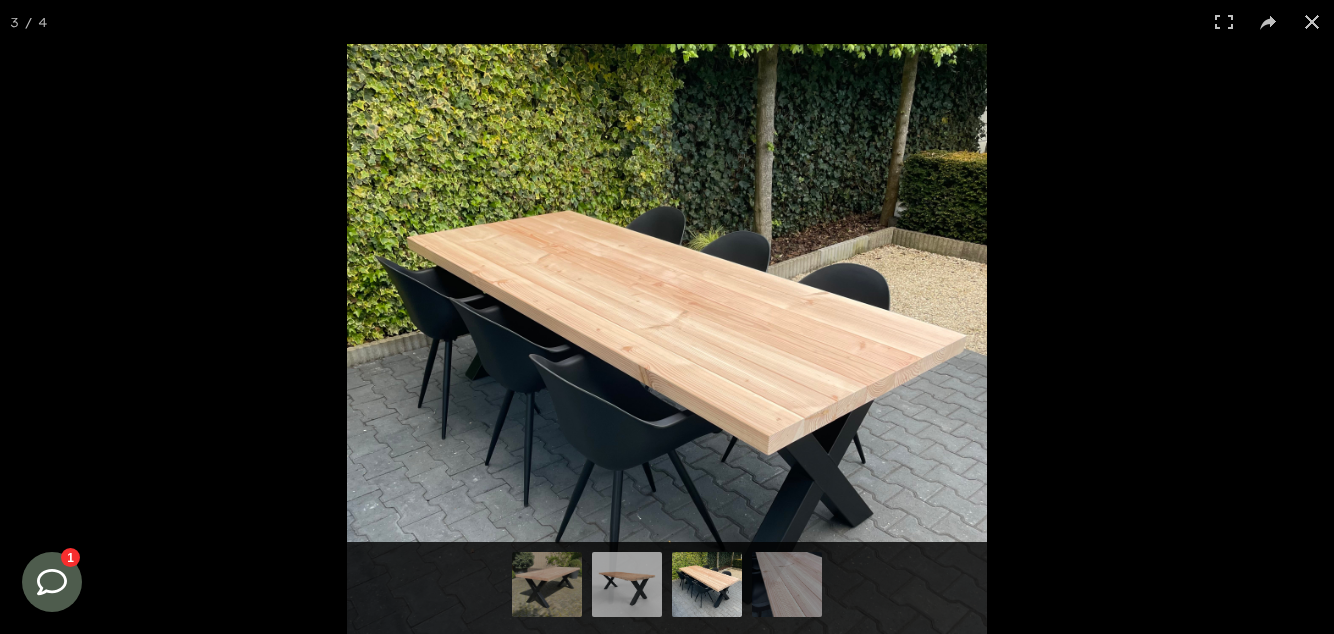 click at bounding box center [1312, 22] 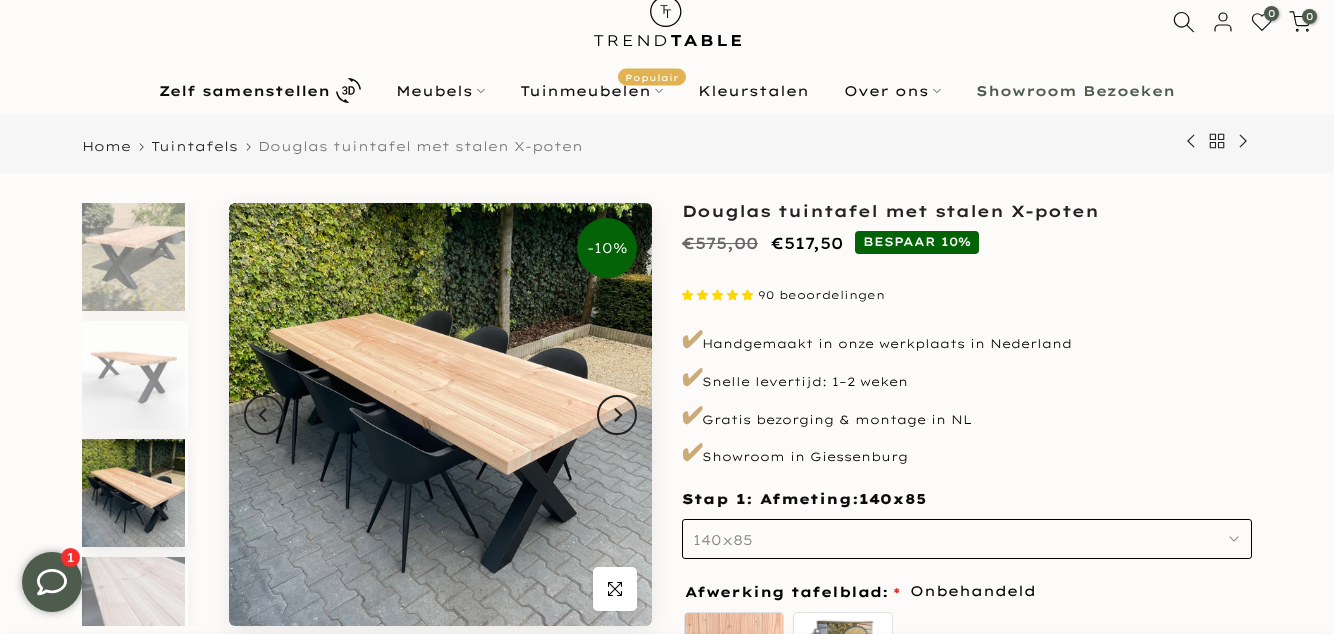 scroll, scrollTop: 38, scrollLeft: 0, axis: vertical 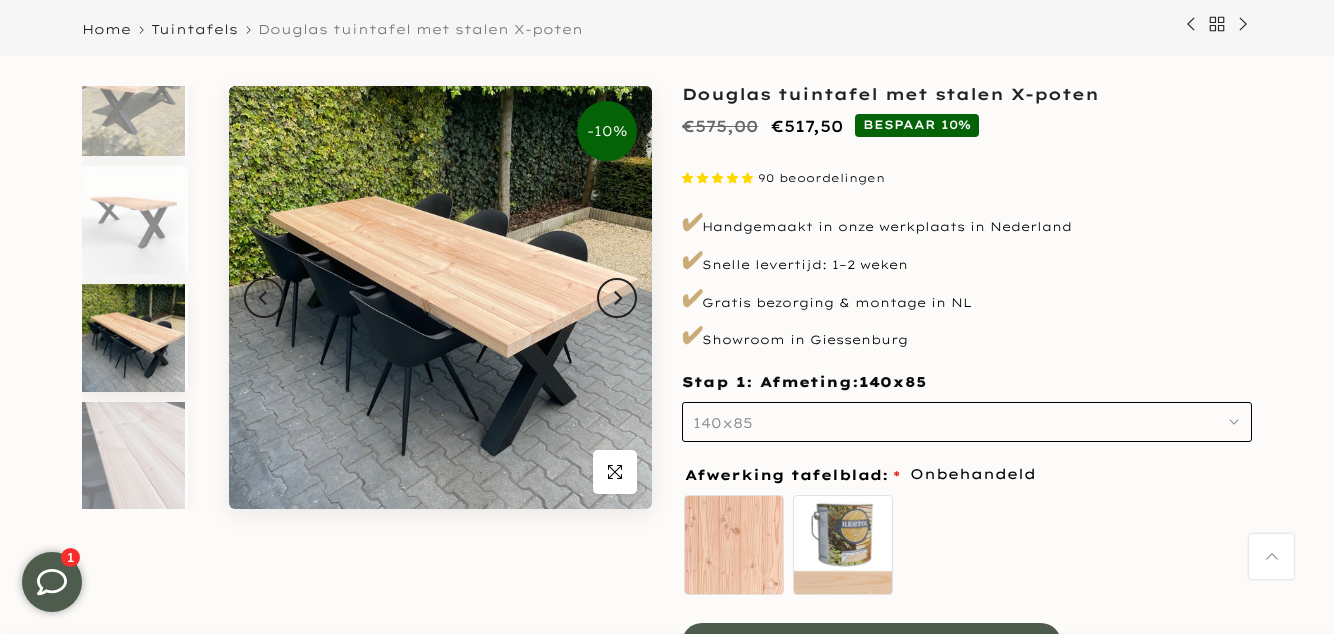 click on "140x85" at bounding box center [967, 422] 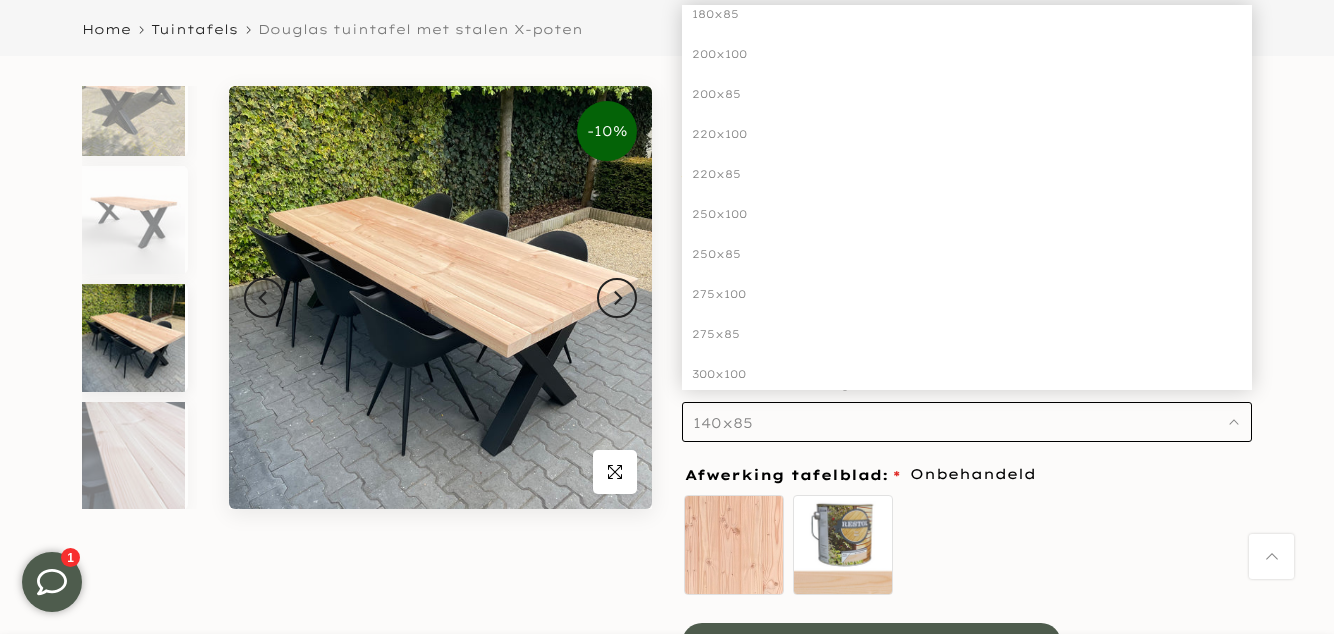 scroll, scrollTop: 228, scrollLeft: 0, axis: vertical 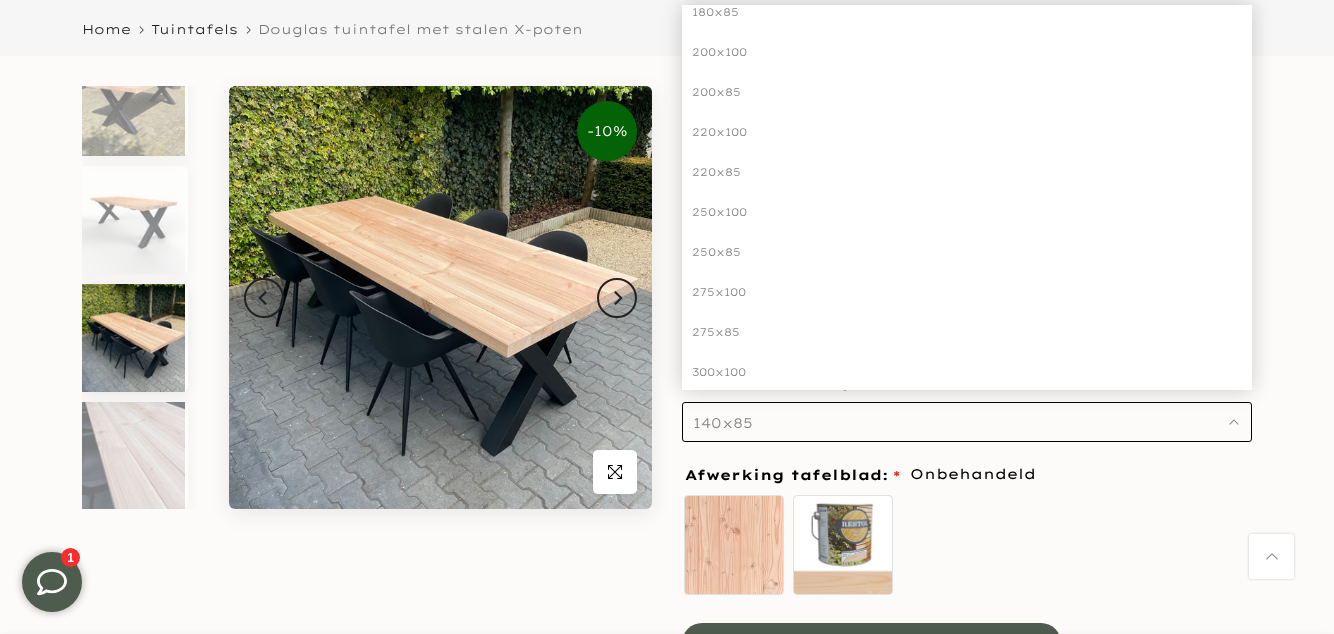 click on "275x85" at bounding box center [967, 332] 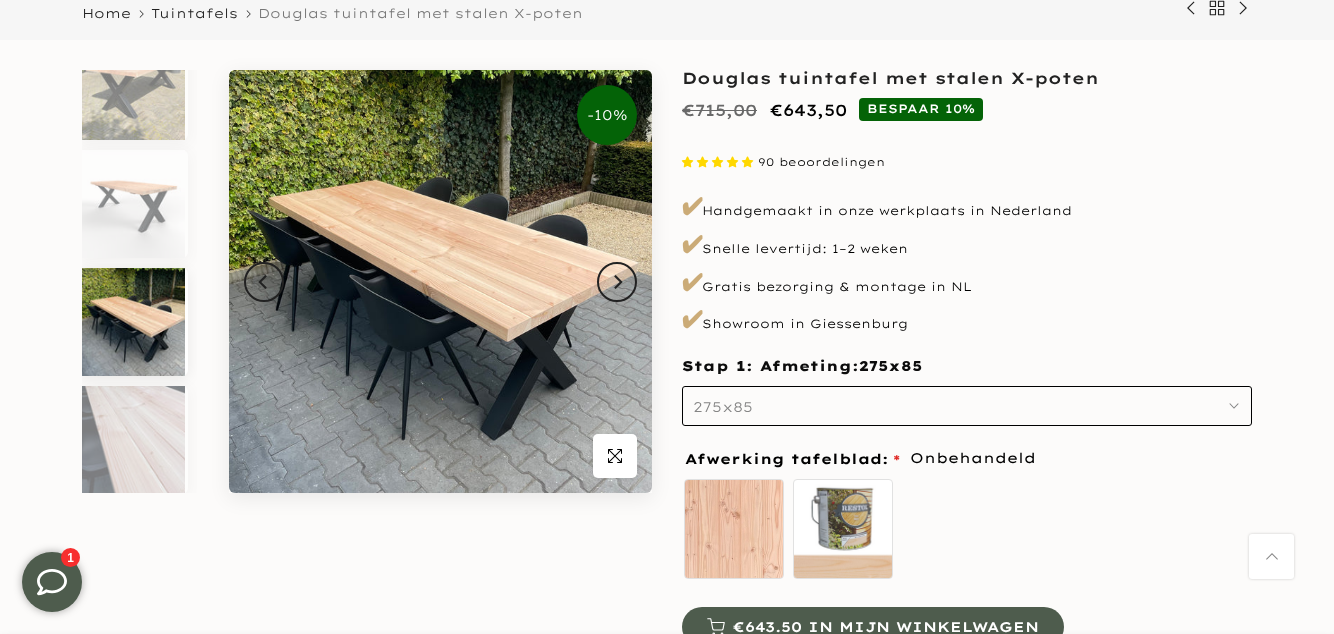 scroll, scrollTop: 199, scrollLeft: 0, axis: vertical 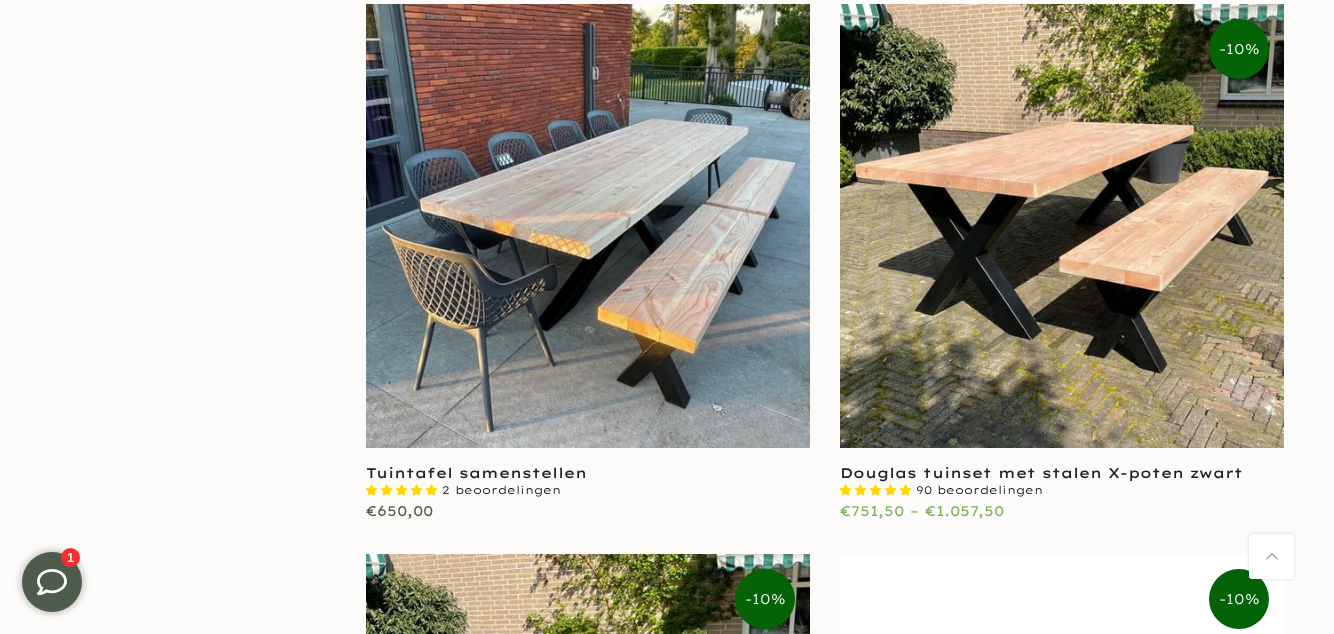 click on "Tuintafel samenstellen" at bounding box center [476, 473] 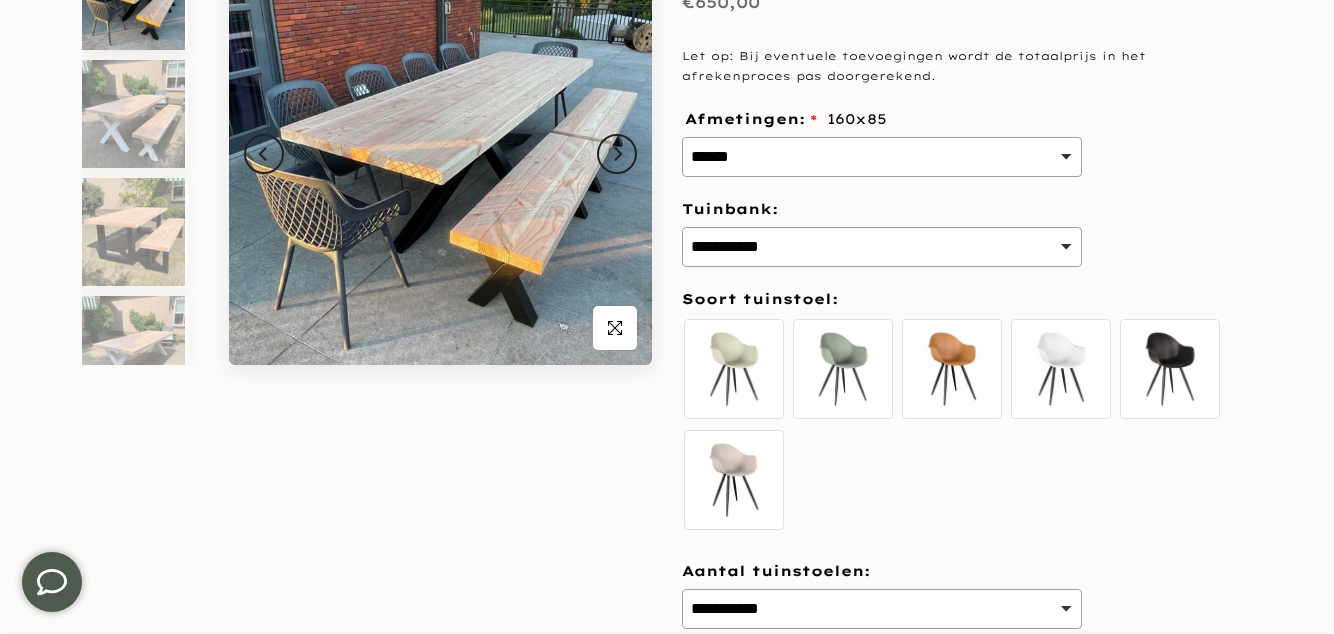 scroll, scrollTop: 344, scrollLeft: 0, axis: vertical 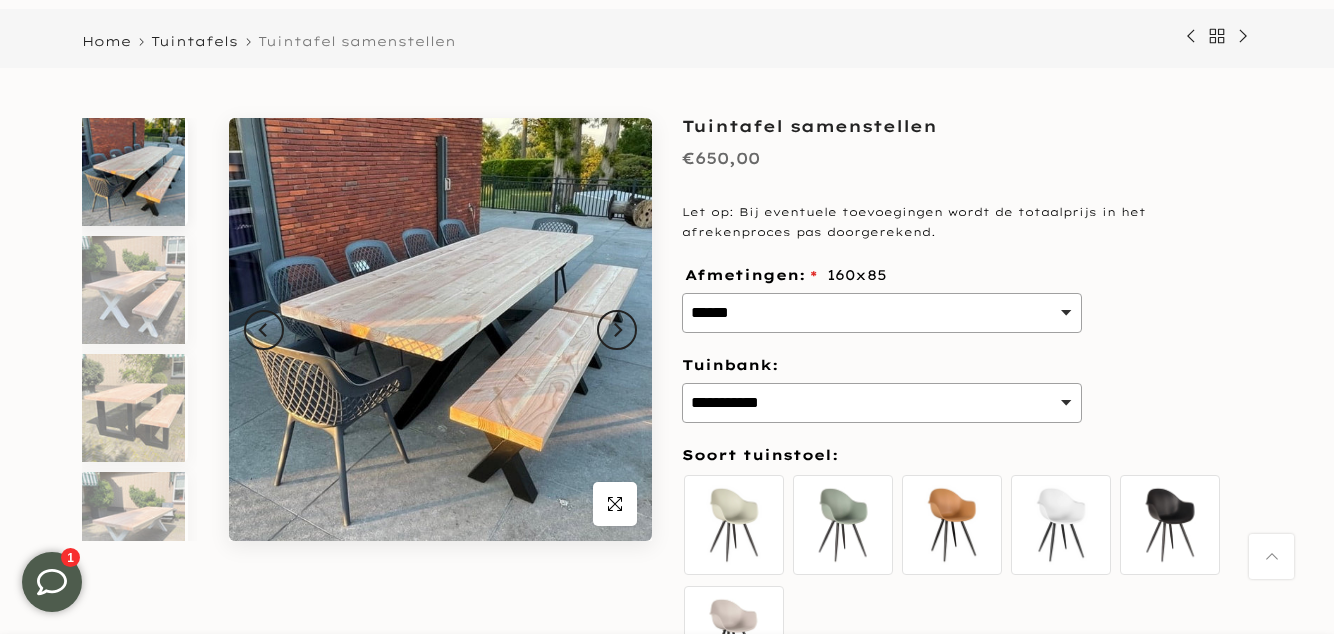 click on "**********" at bounding box center (882, 313) 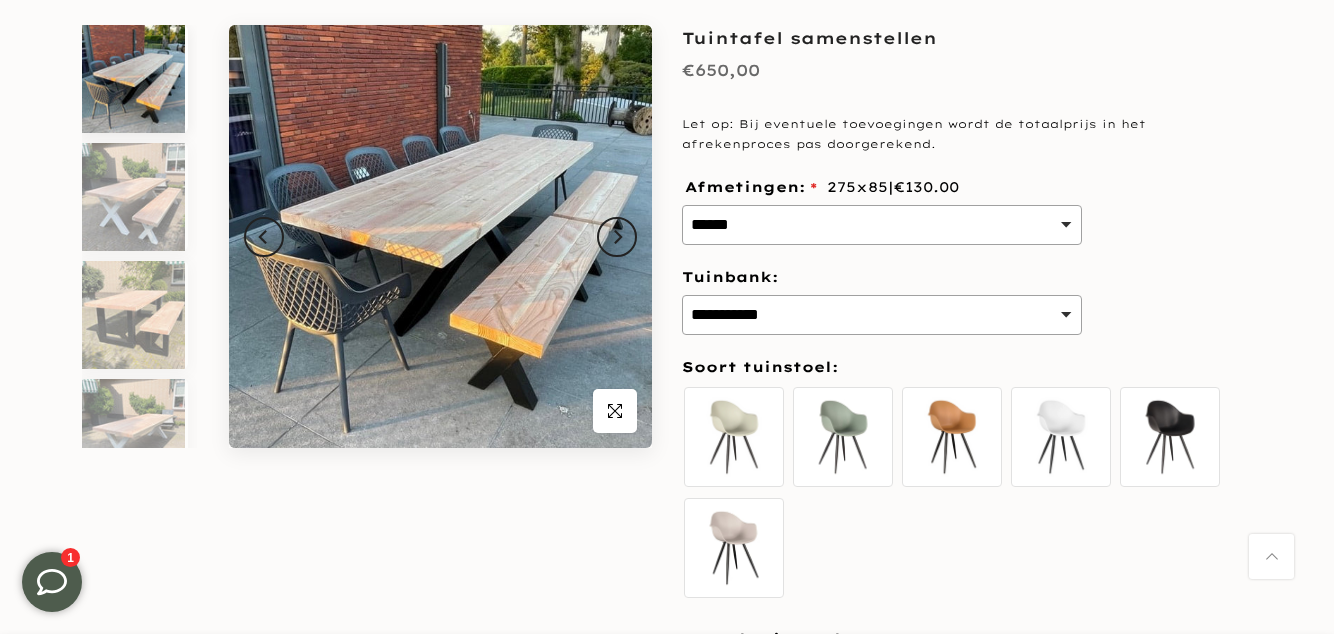 scroll, scrollTop: 254, scrollLeft: 0, axis: vertical 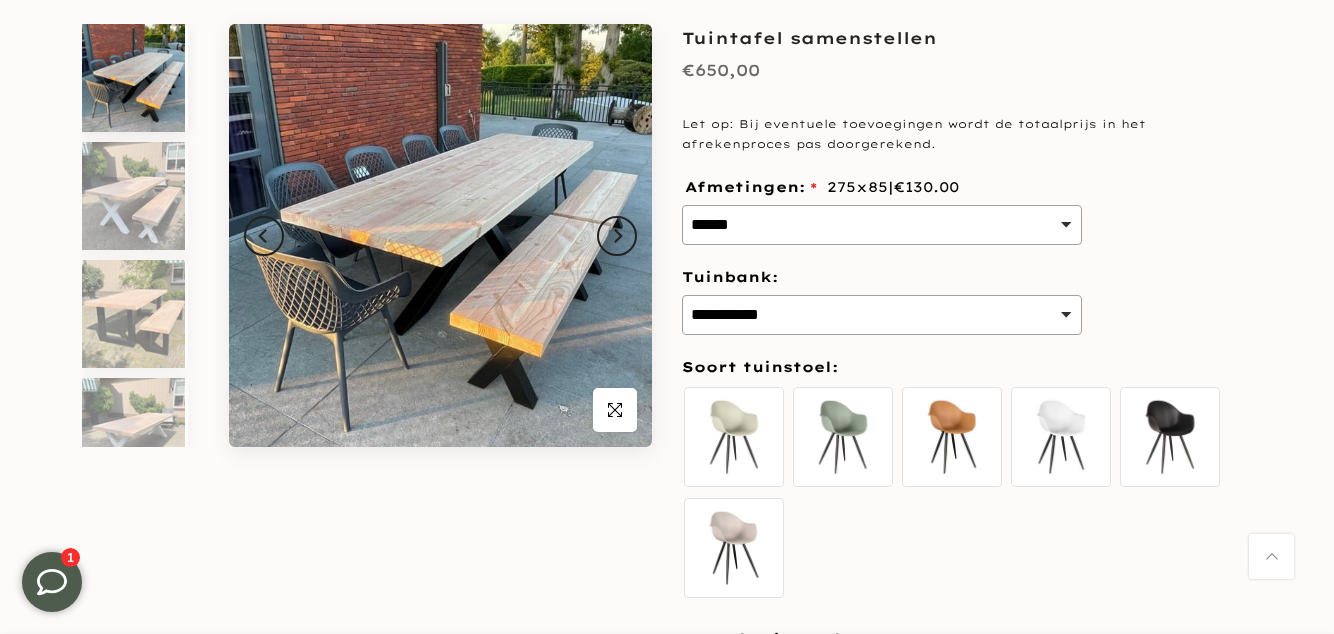 click on "**********" at bounding box center (882, 315) 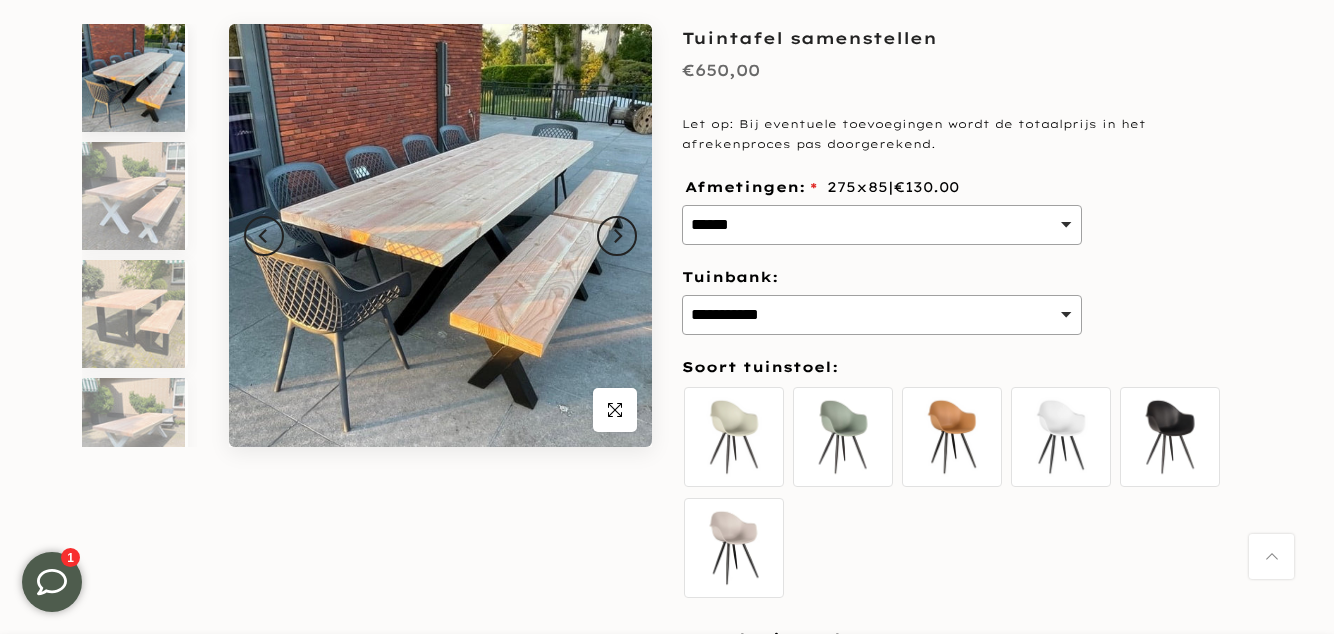 select on "******" 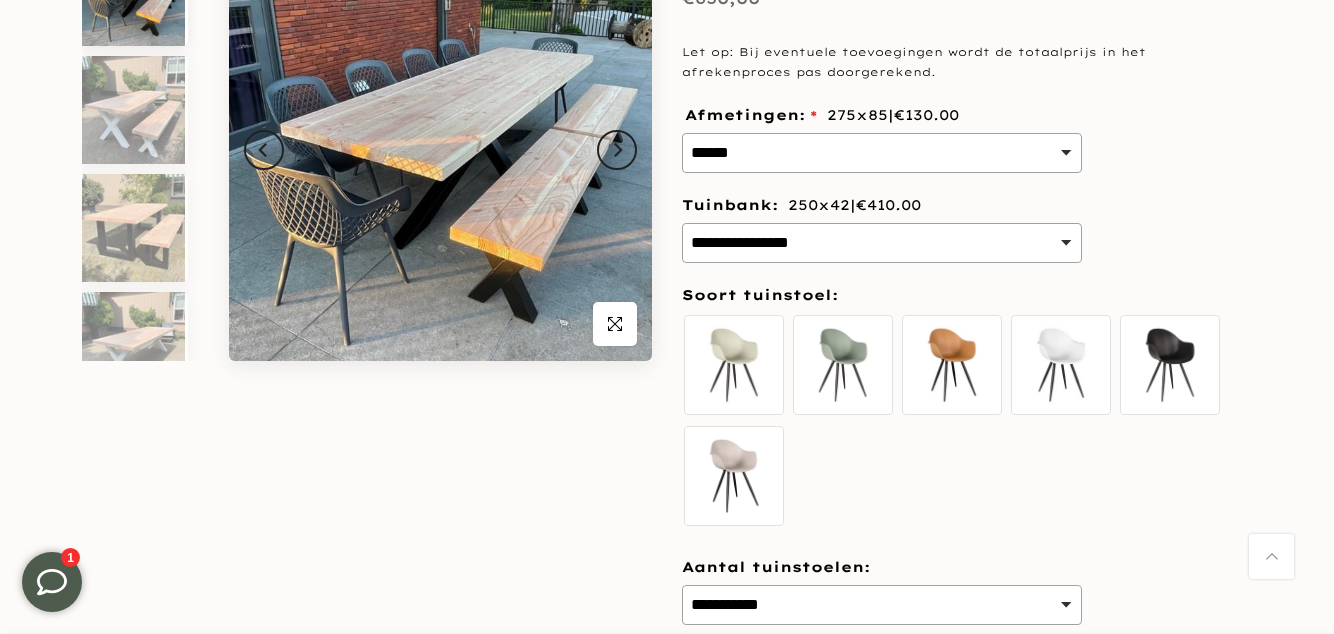 scroll, scrollTop: 341, scrollLeft: 0, axis: vertical 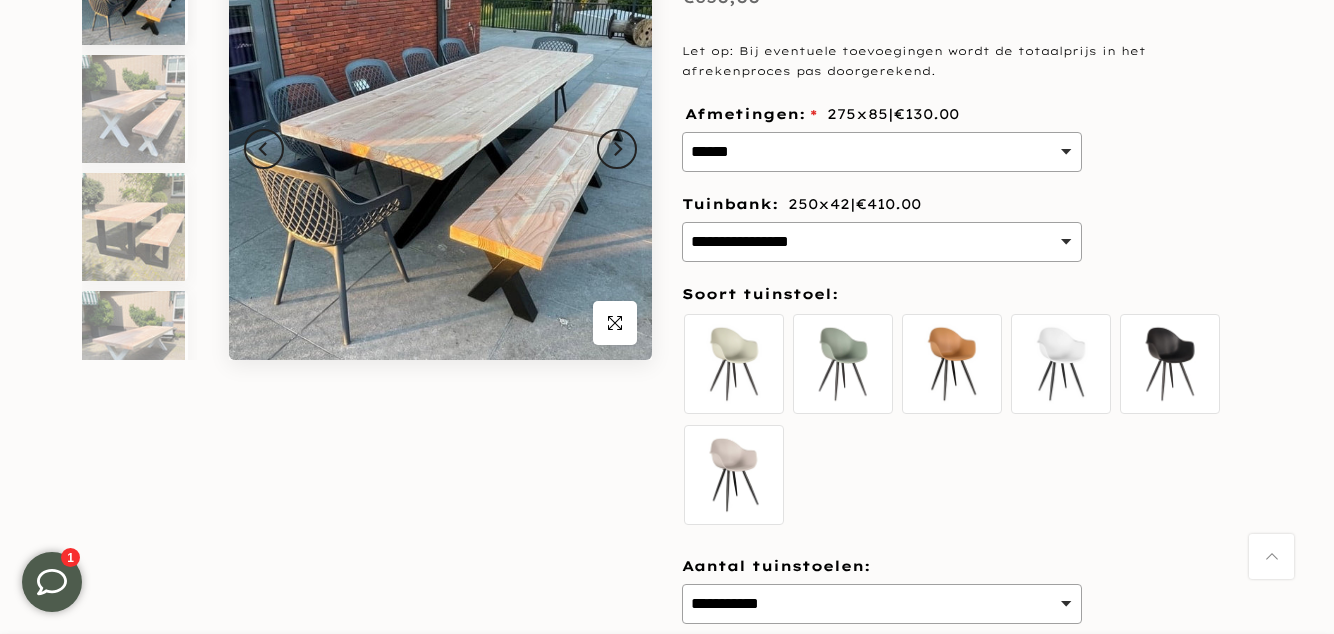 click on "Luca Forest" at bounding box center (843, 364) 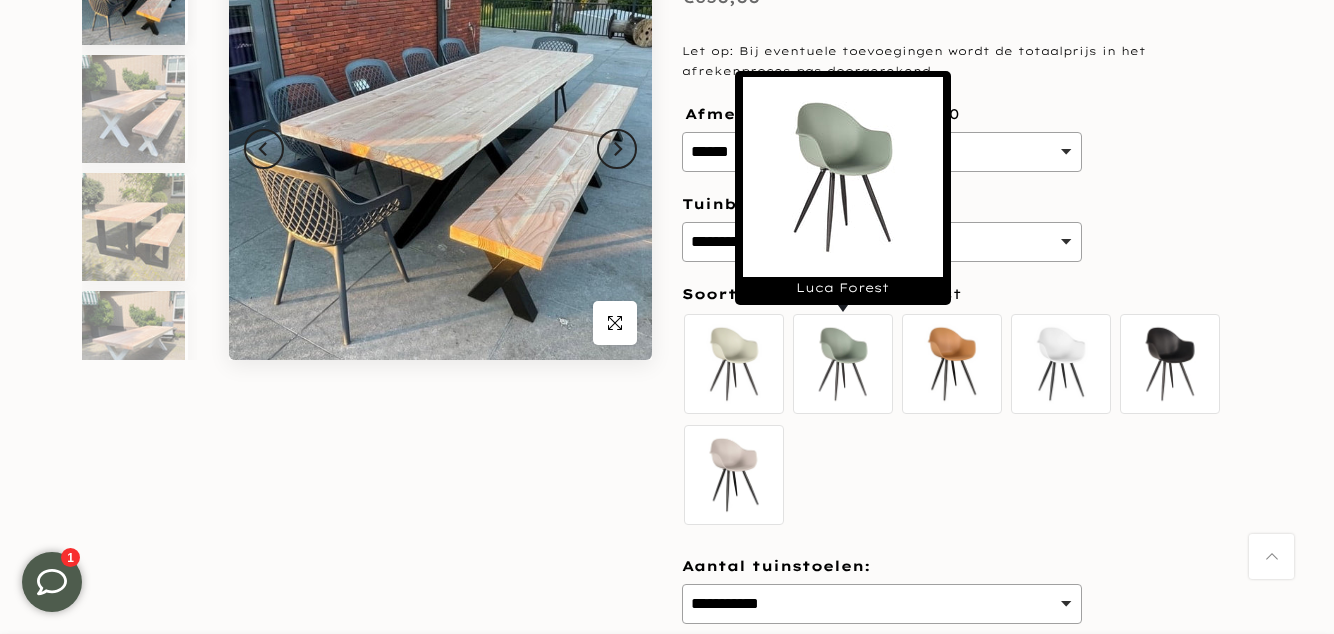 click on "**********" at bounding box center [882, 604] 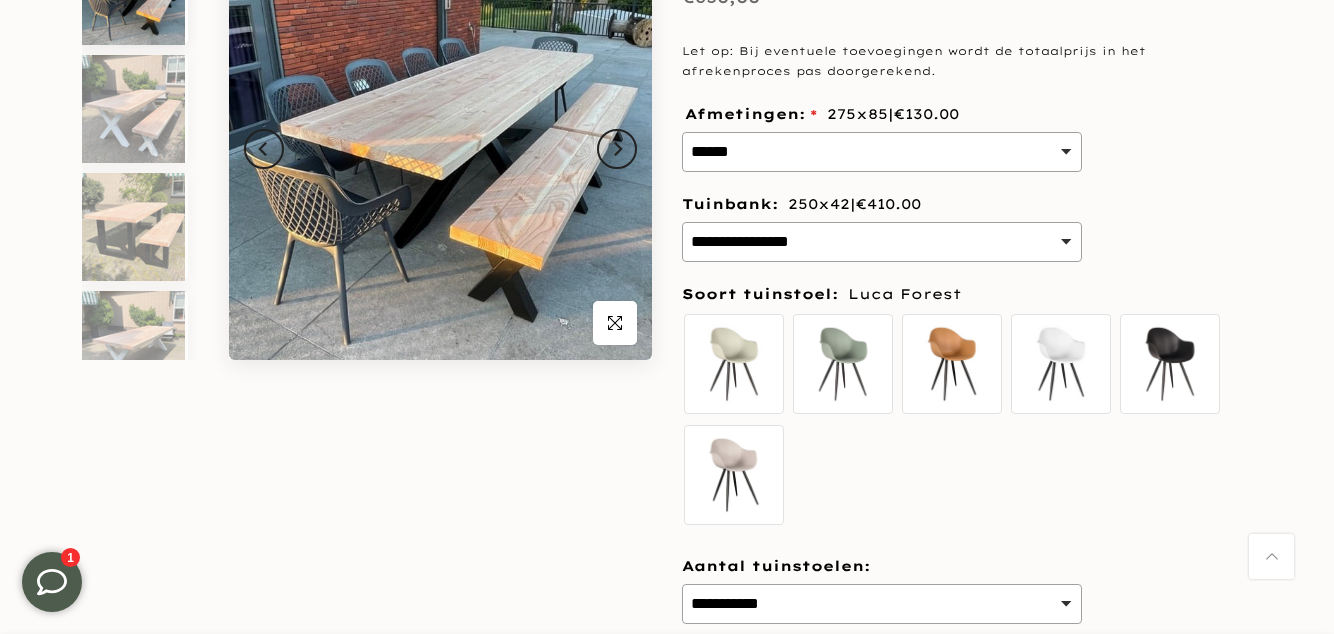 select on "*" 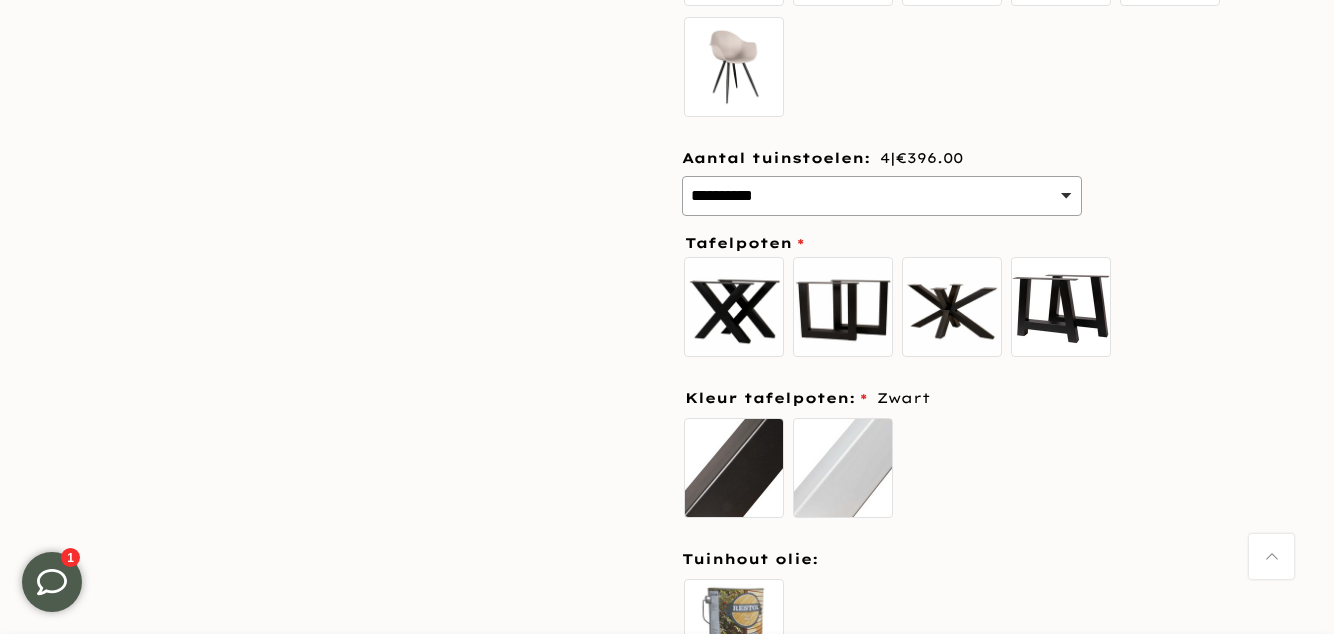 scroll, scrollTop: 747, scrollLeft: 0, axis: vertical 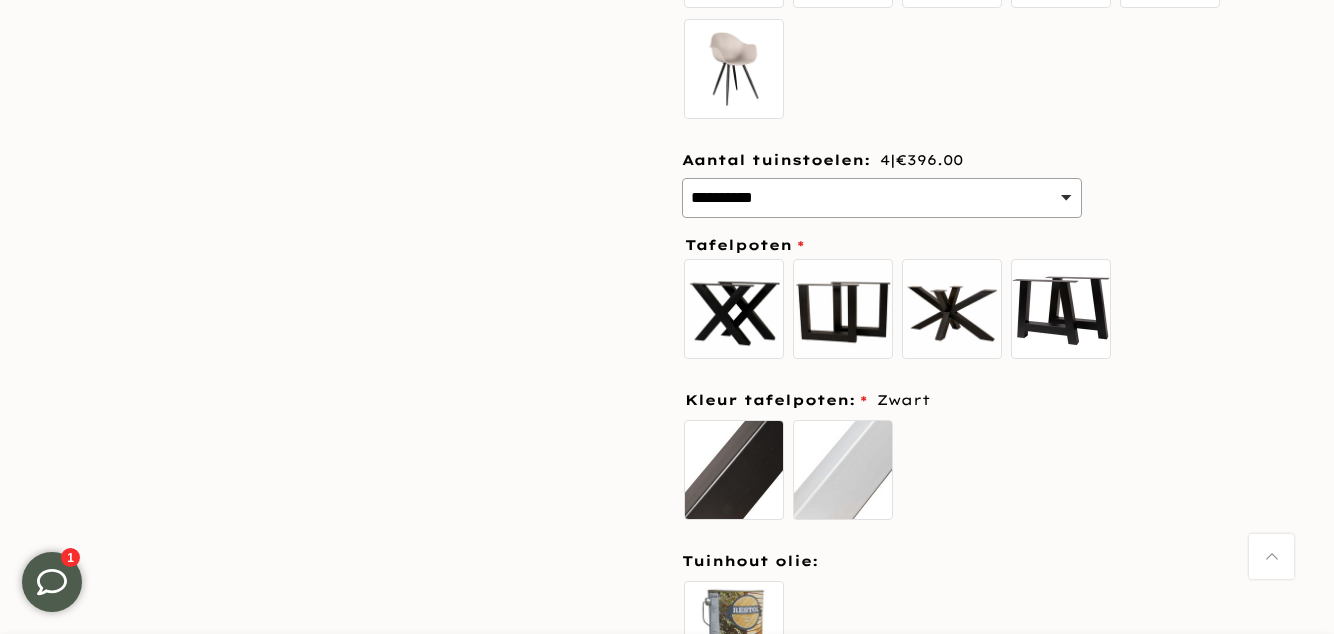 click on "U-poot" at bounding box center (843, 309) 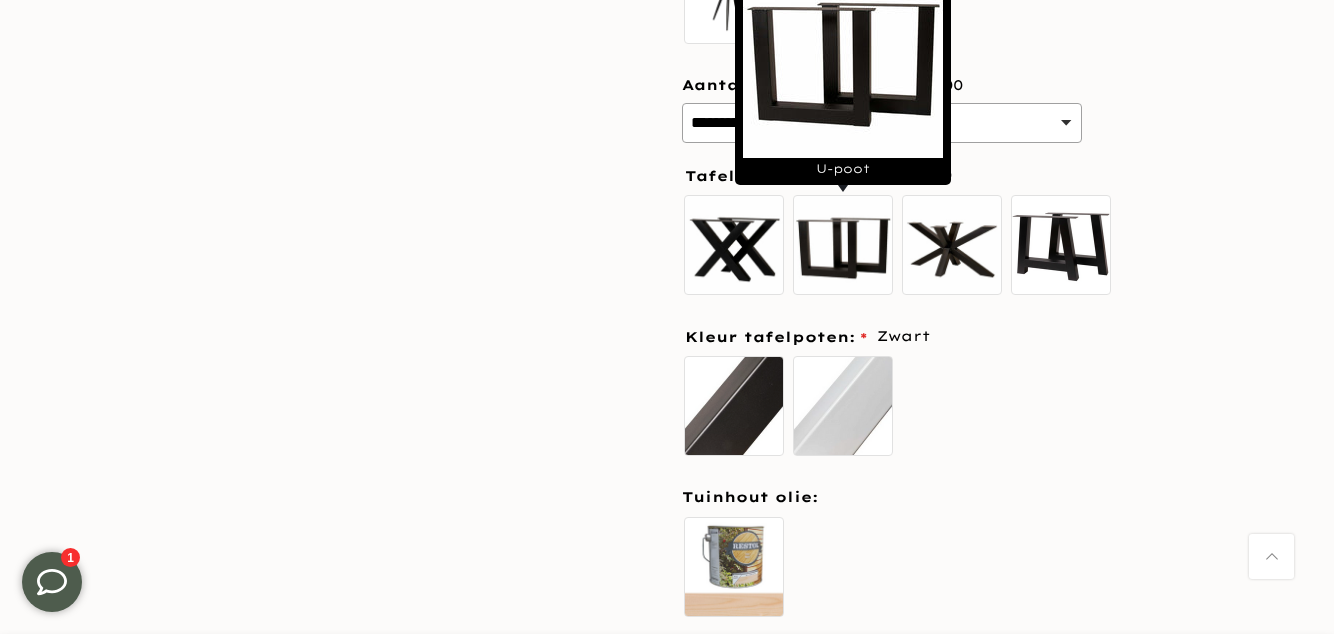 scroll, scrollTop: 882, scrollLeft: 0, axis: vertical 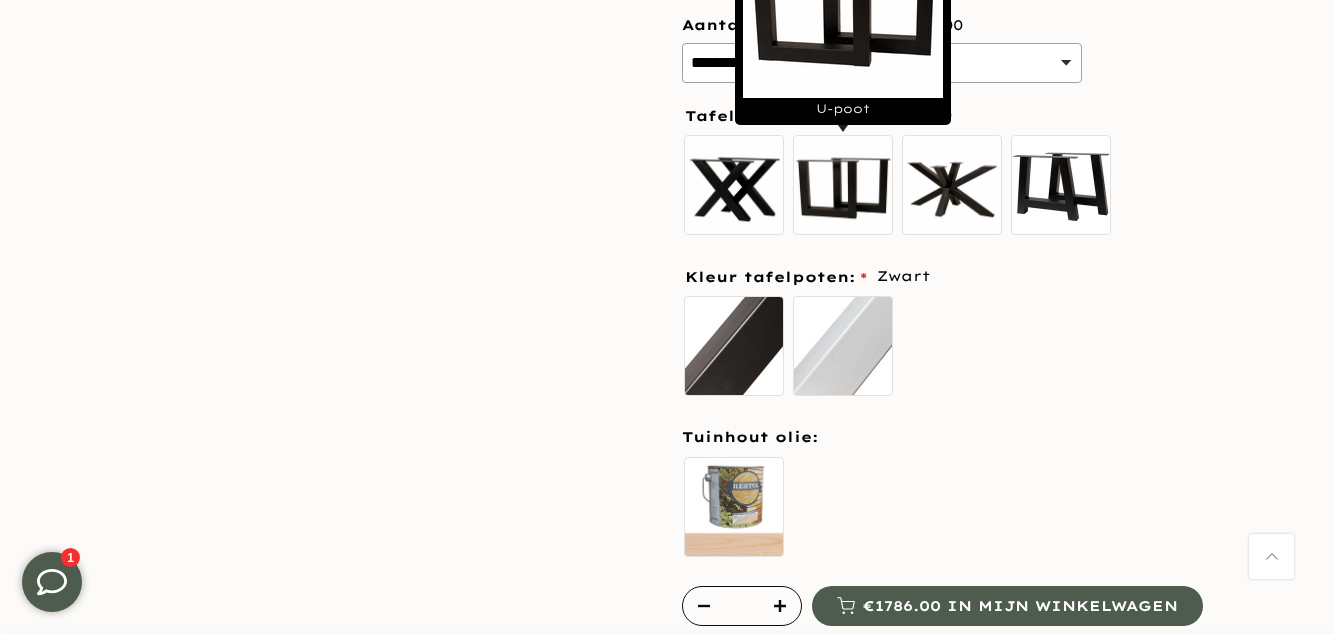 click on "Zwart" at bounding box center [734, 346] 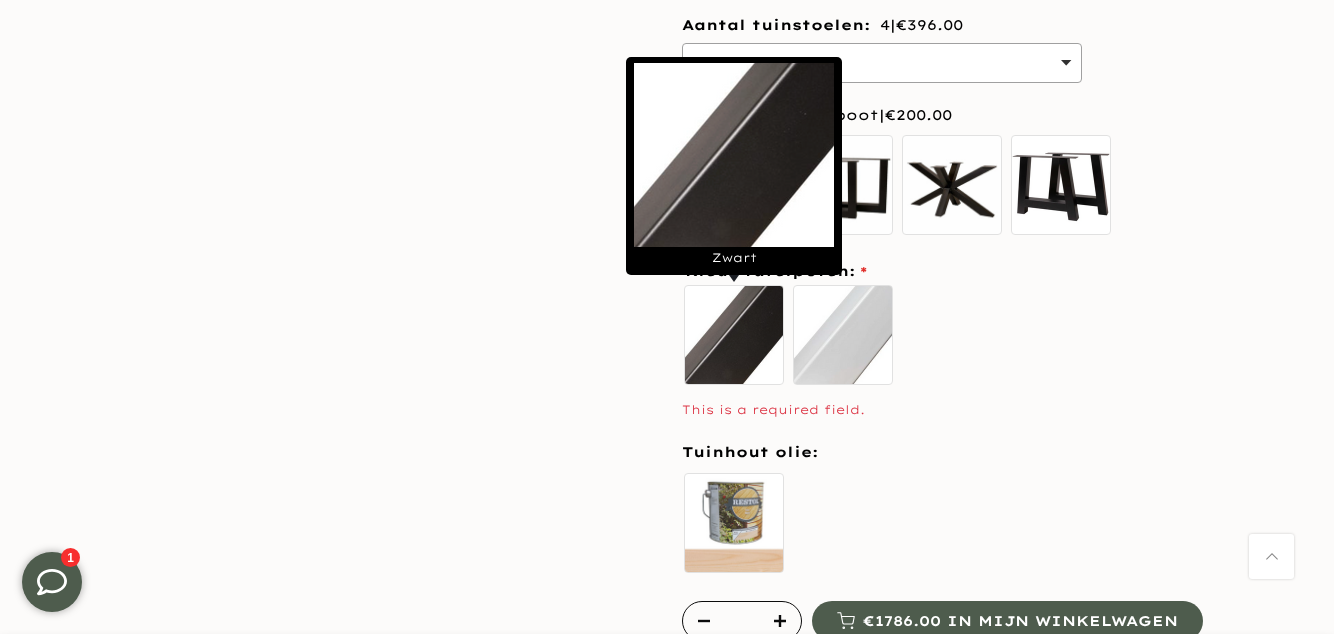 click on "Douglas tuinhout olie" at bounding box center (734, 523) 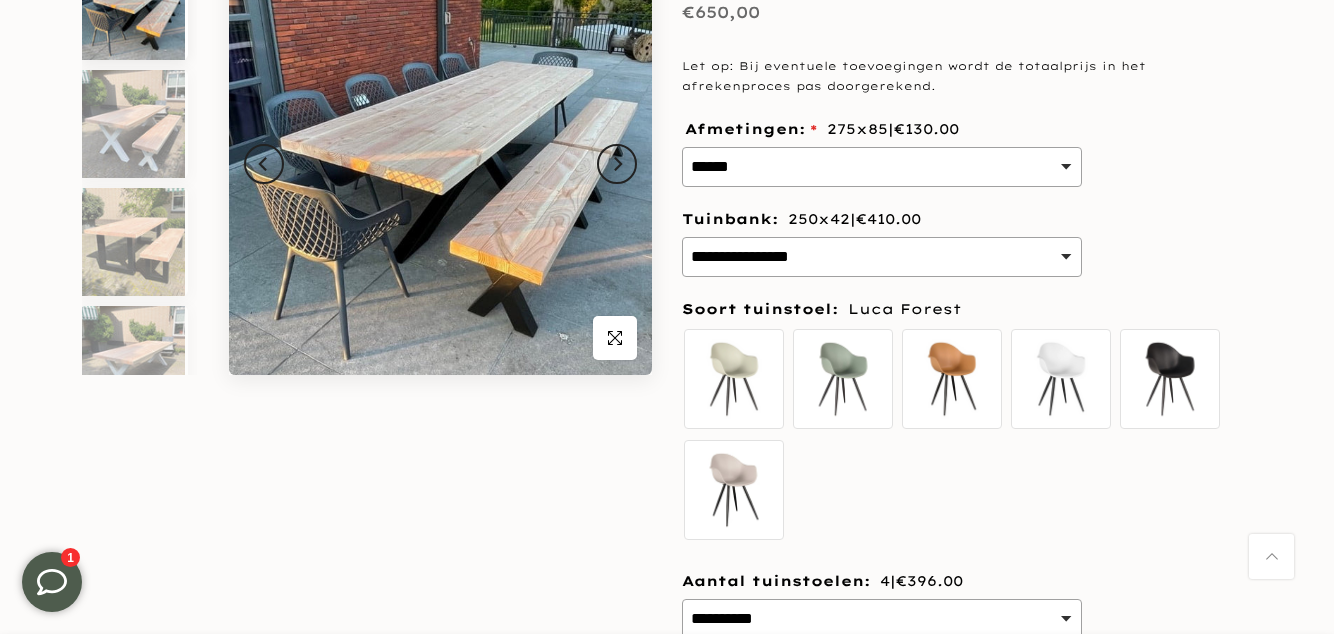 scroll, scrollTop: 323, scrollLeft: 0, axis: vertical 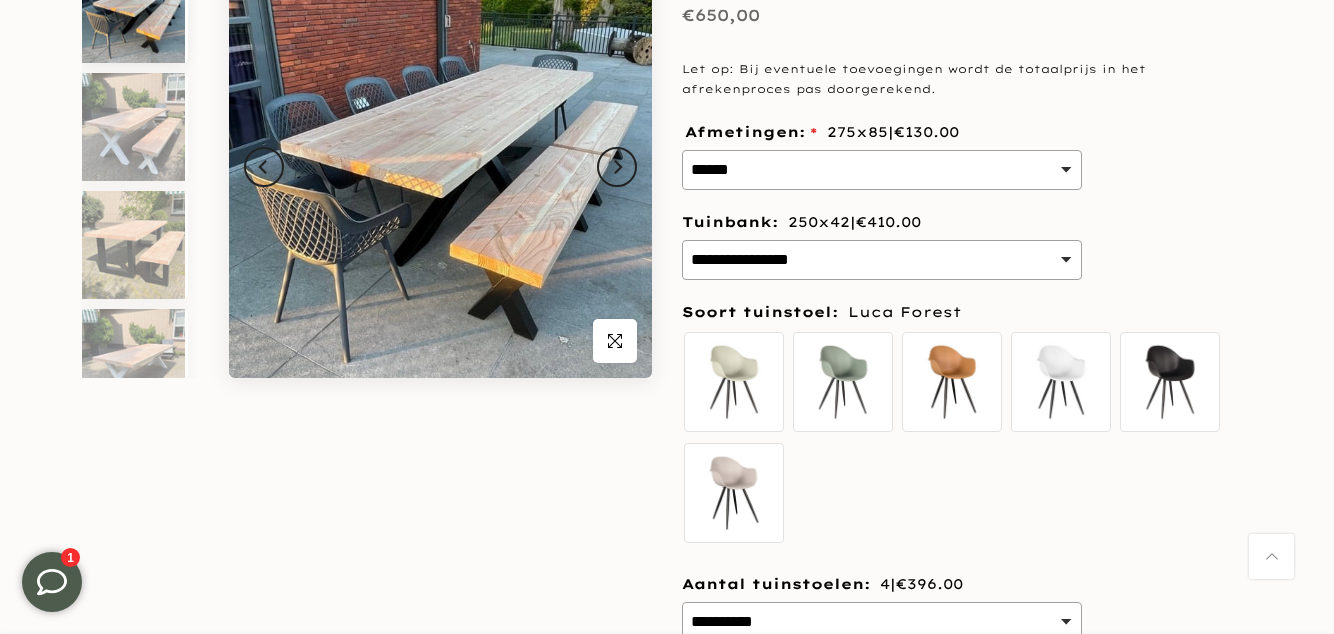 click on "**********" at bounding box center [882, 260] 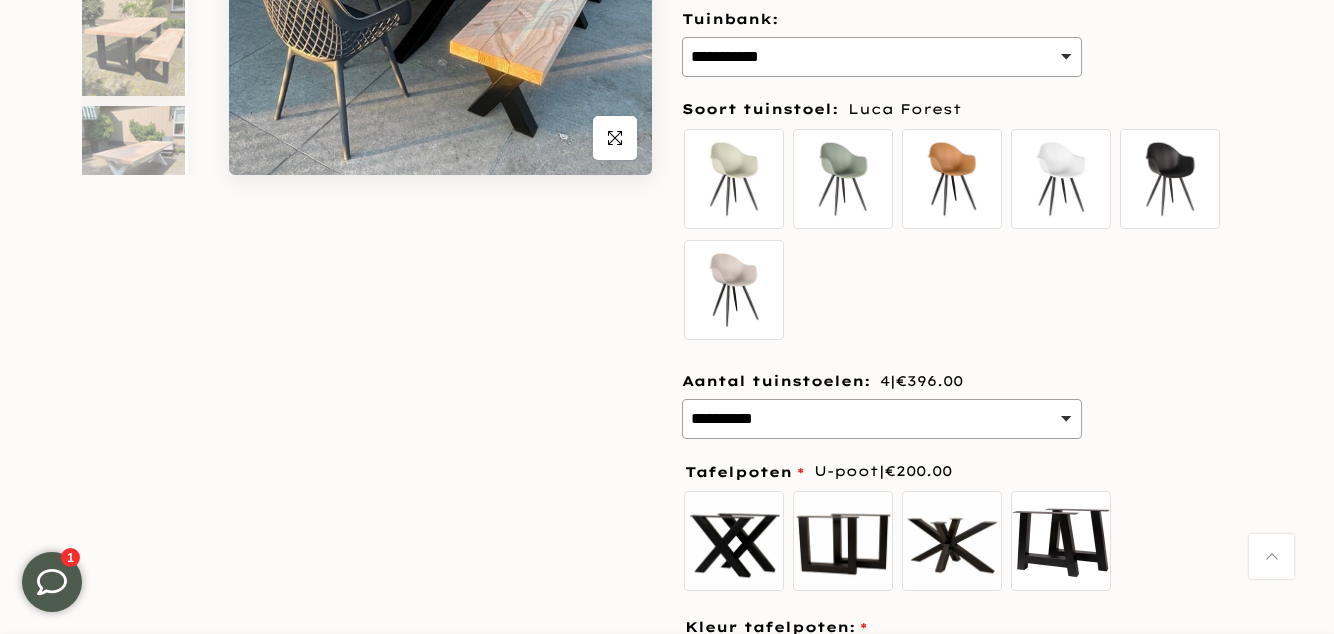 scroll, scrollTop: 526, scrollLeft: 0, axis: vertical 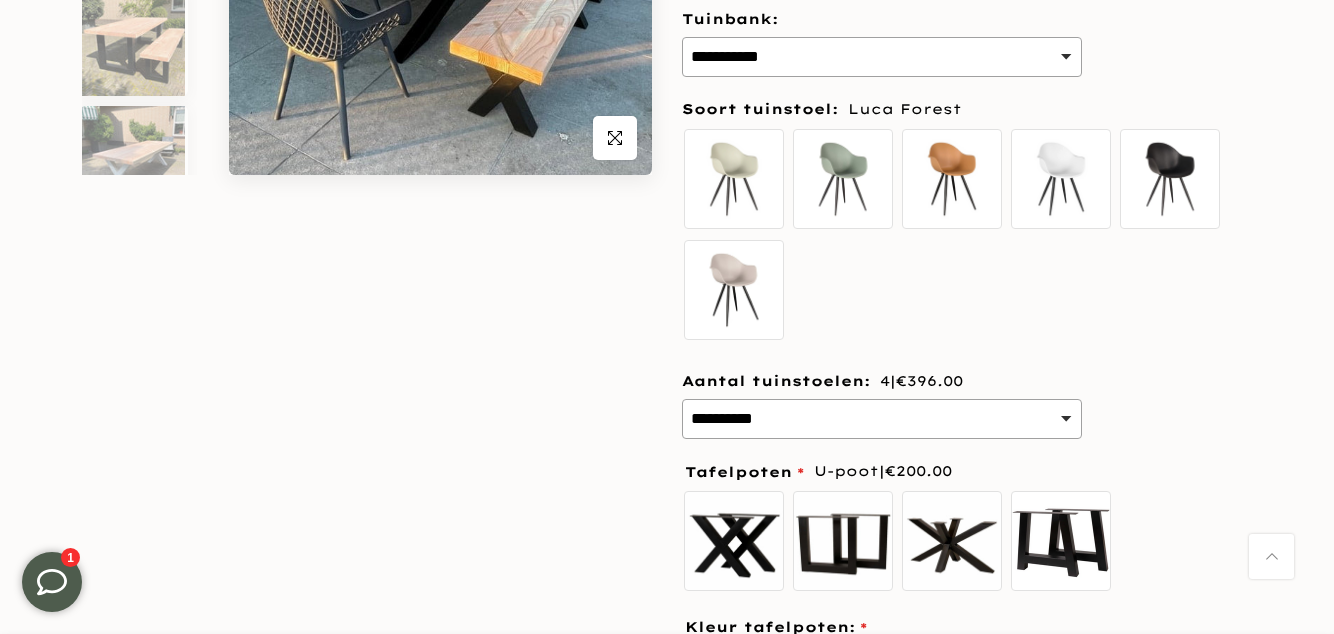 click on "**********" at bounding box center [882, 419] 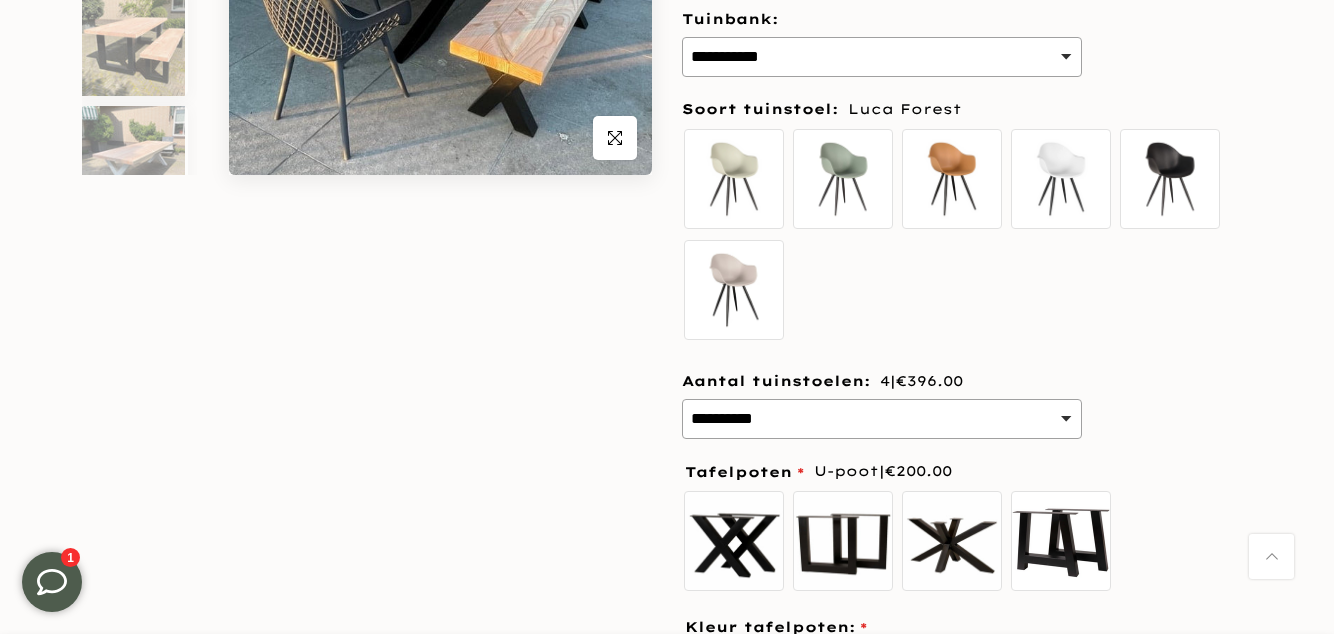 select on "*" 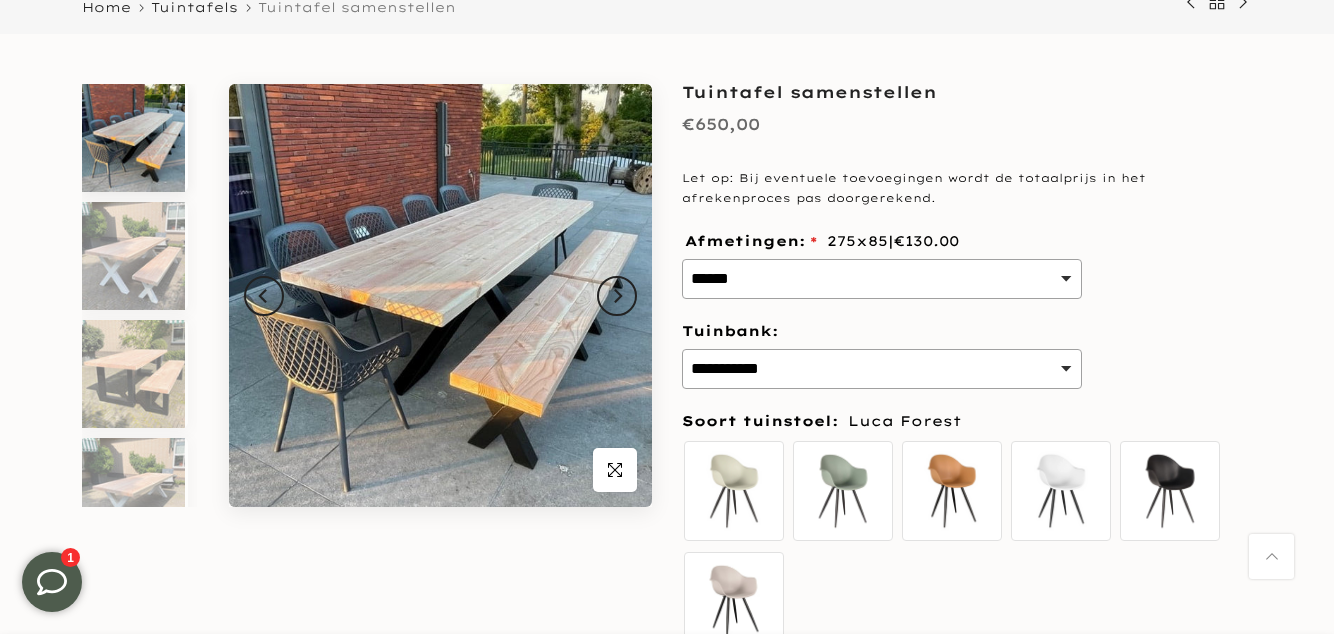 scroll, scrollTop: 192, scrollLeft: 0, axis: vertical 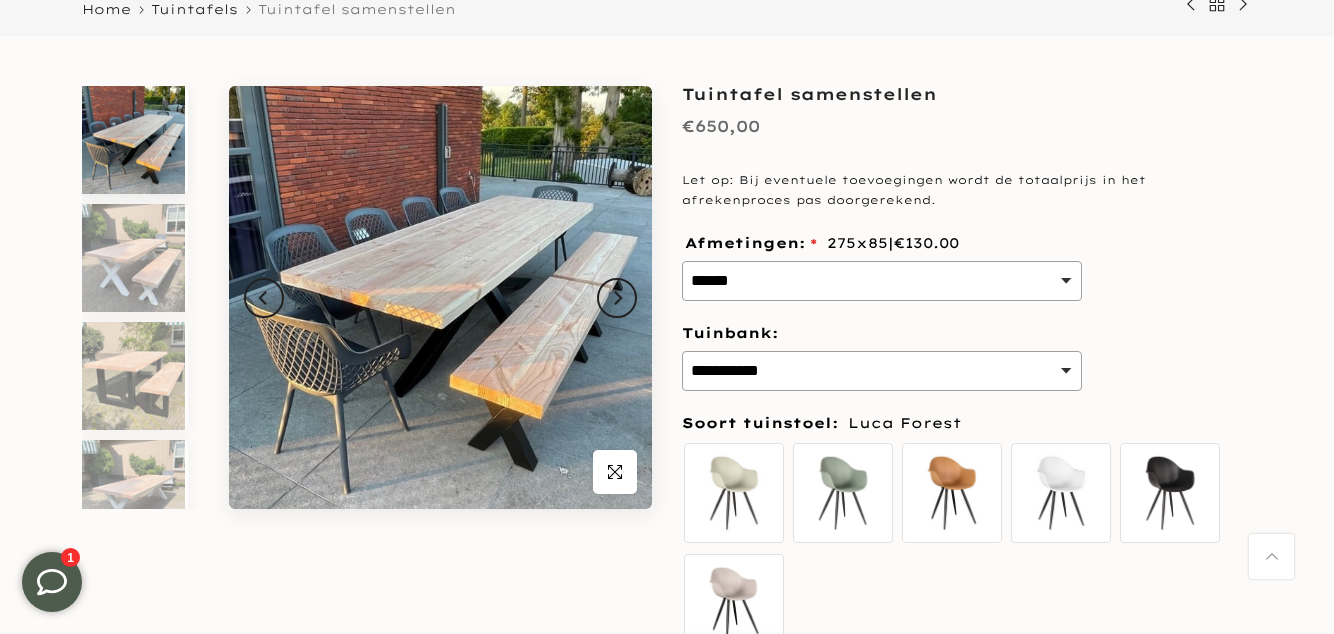 click 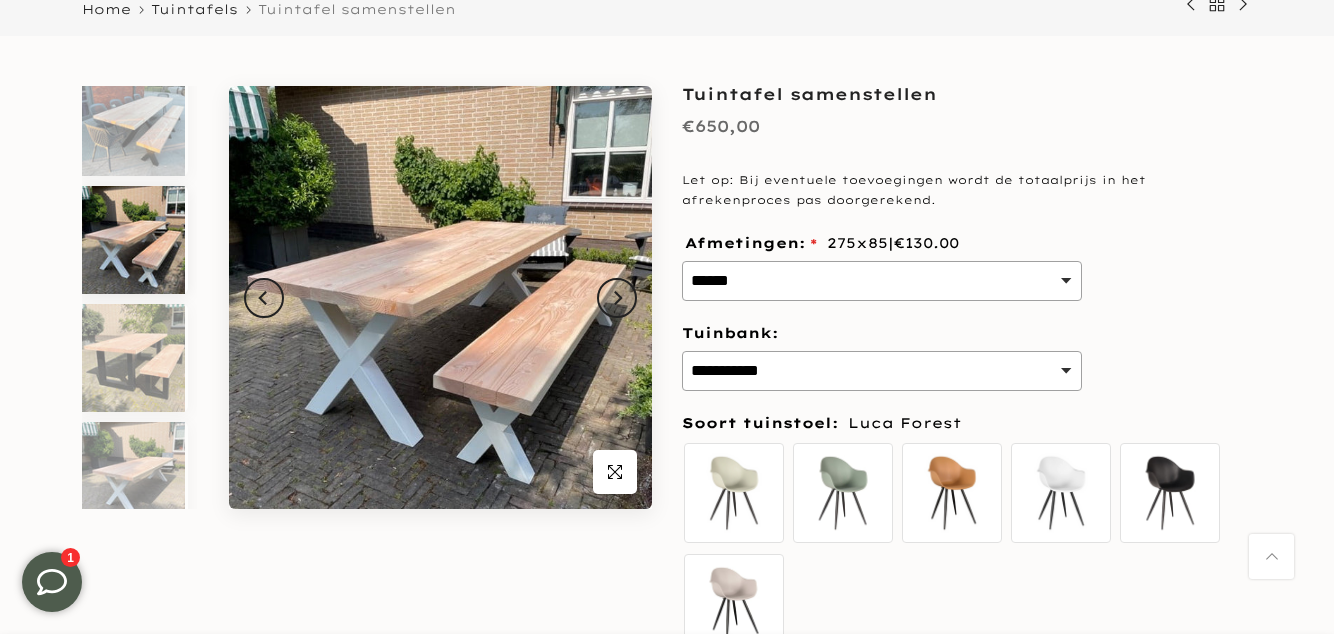 click at bounding box center [617, 298] 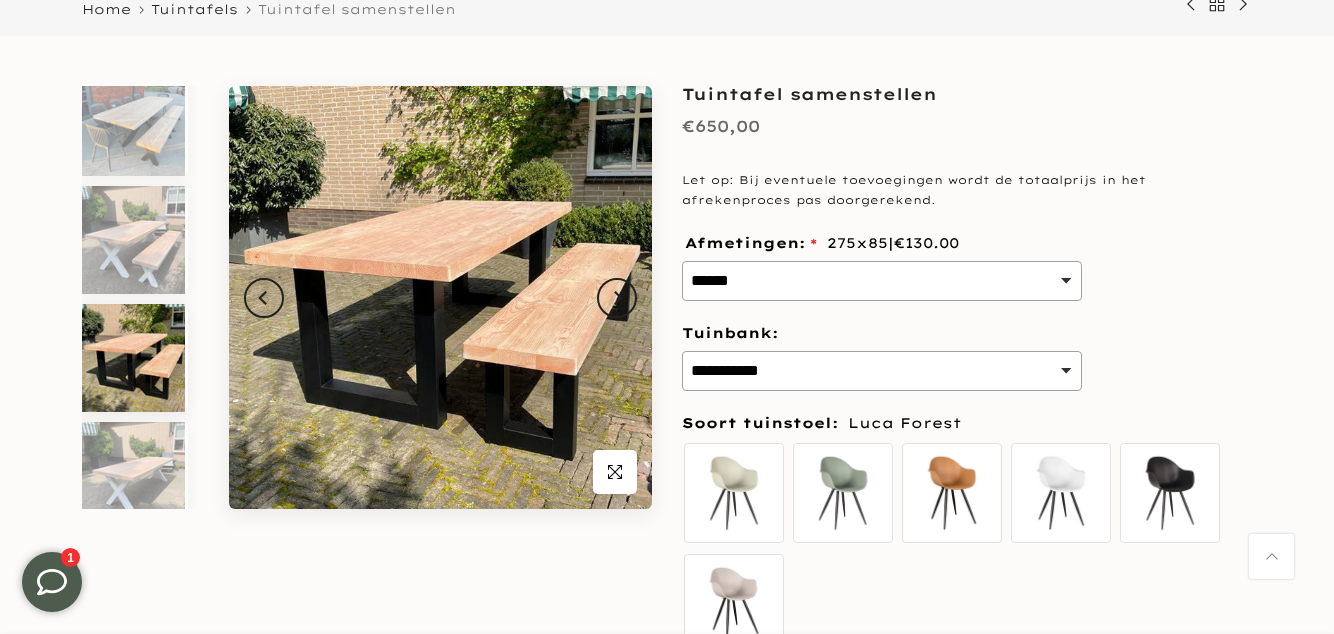 scroll, scrollTop: 136, scrollLeft: 0, axis: vertical 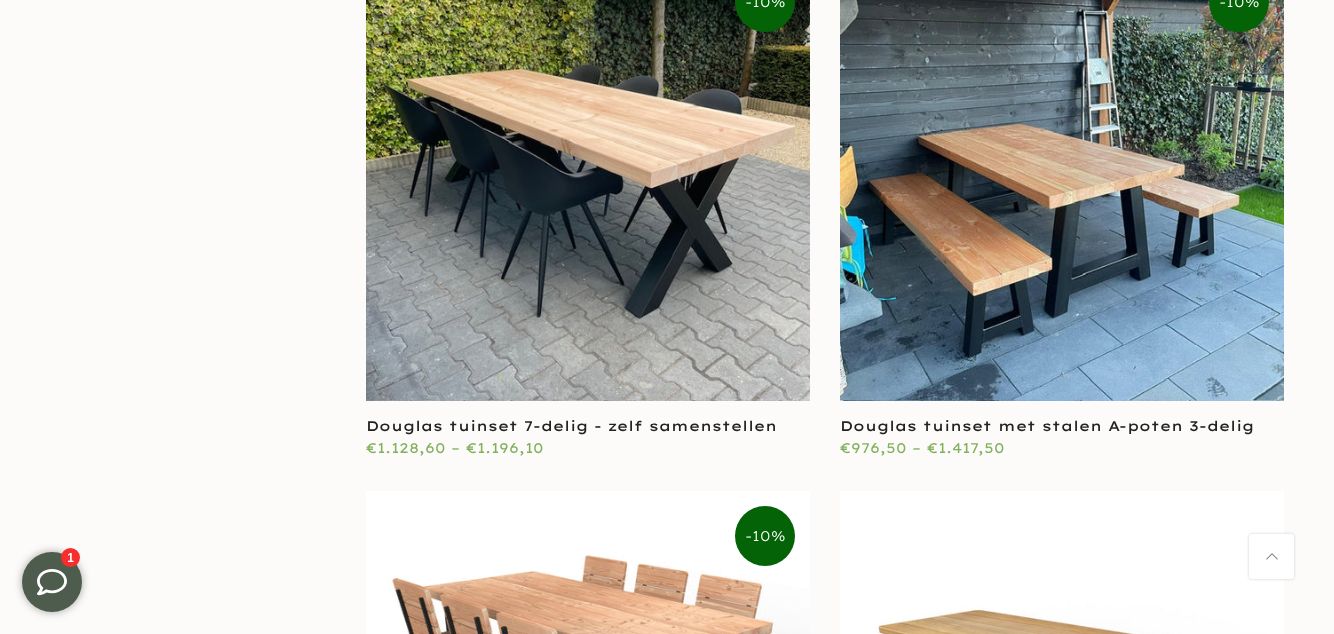 click at bounding box center [588, 179] 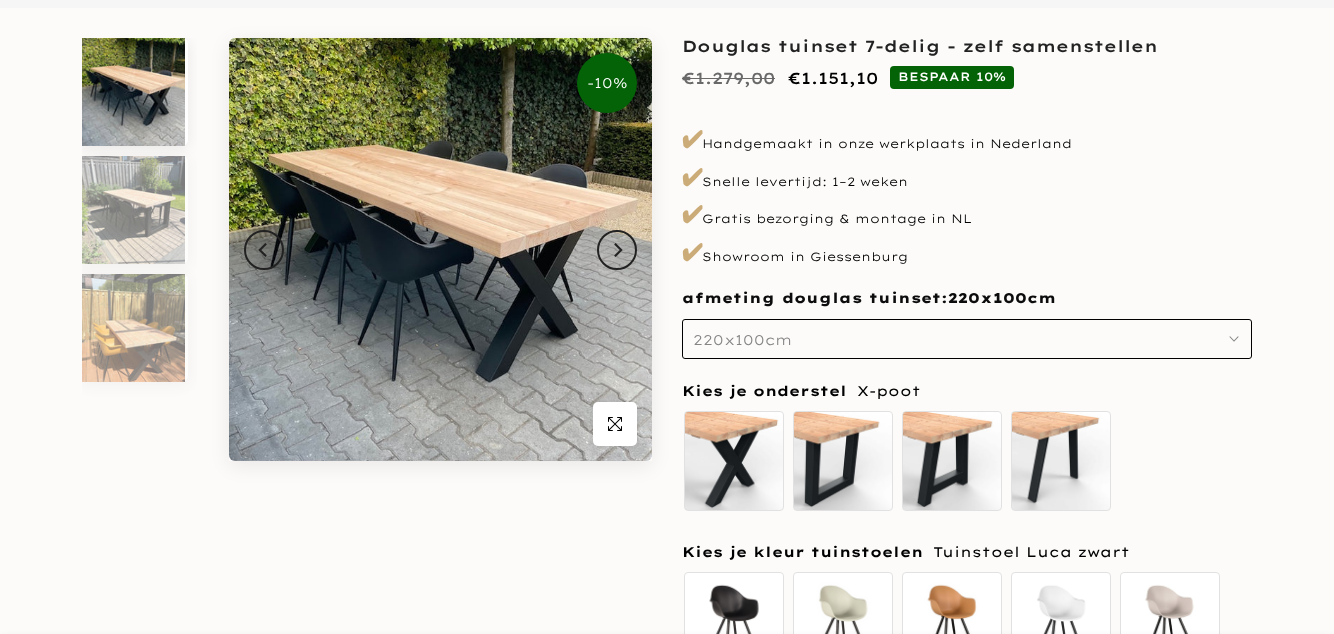 scroll, scrollTop: 236, scrollLeft: 0, axis: vertical 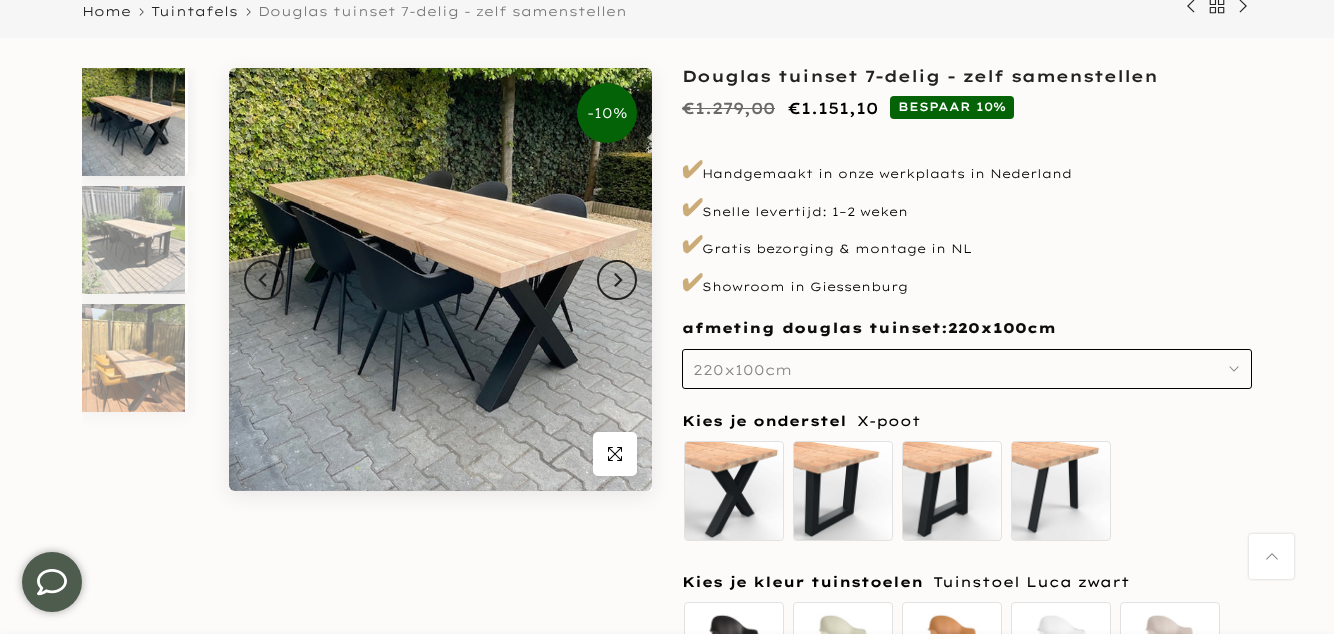 click on "220x100cm" at bounding box center [967, 369] 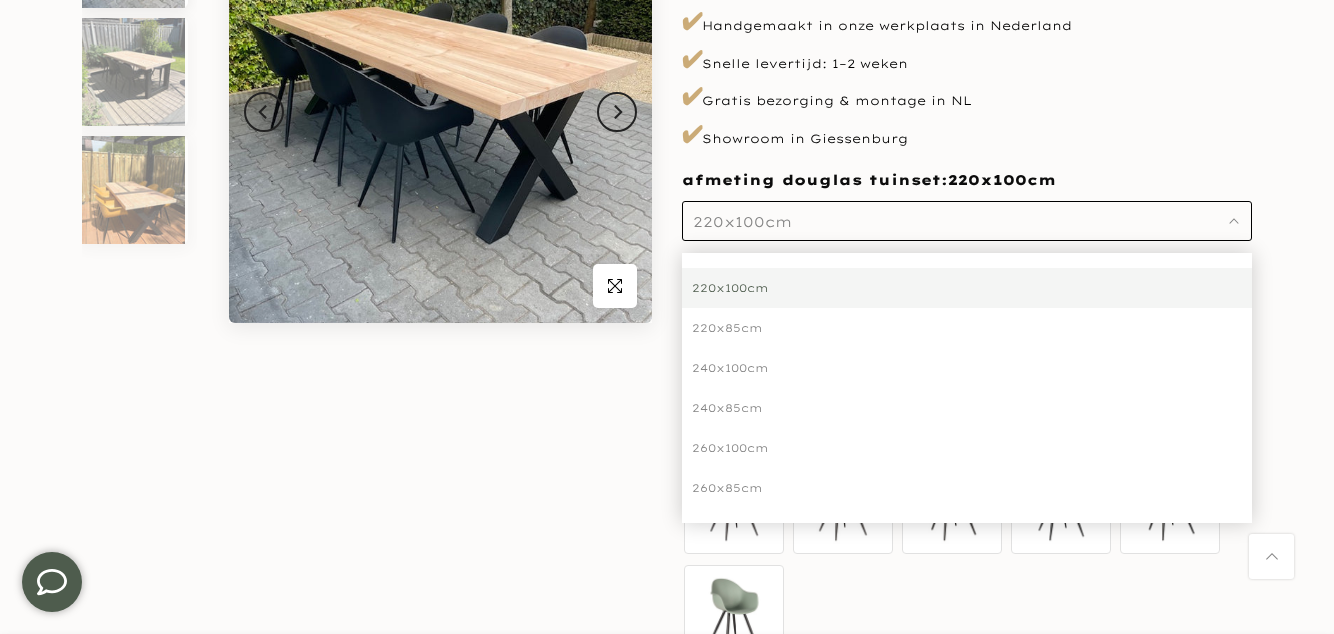scroll, scrollTop: 364, scrollLeft: 0, axis: vertical 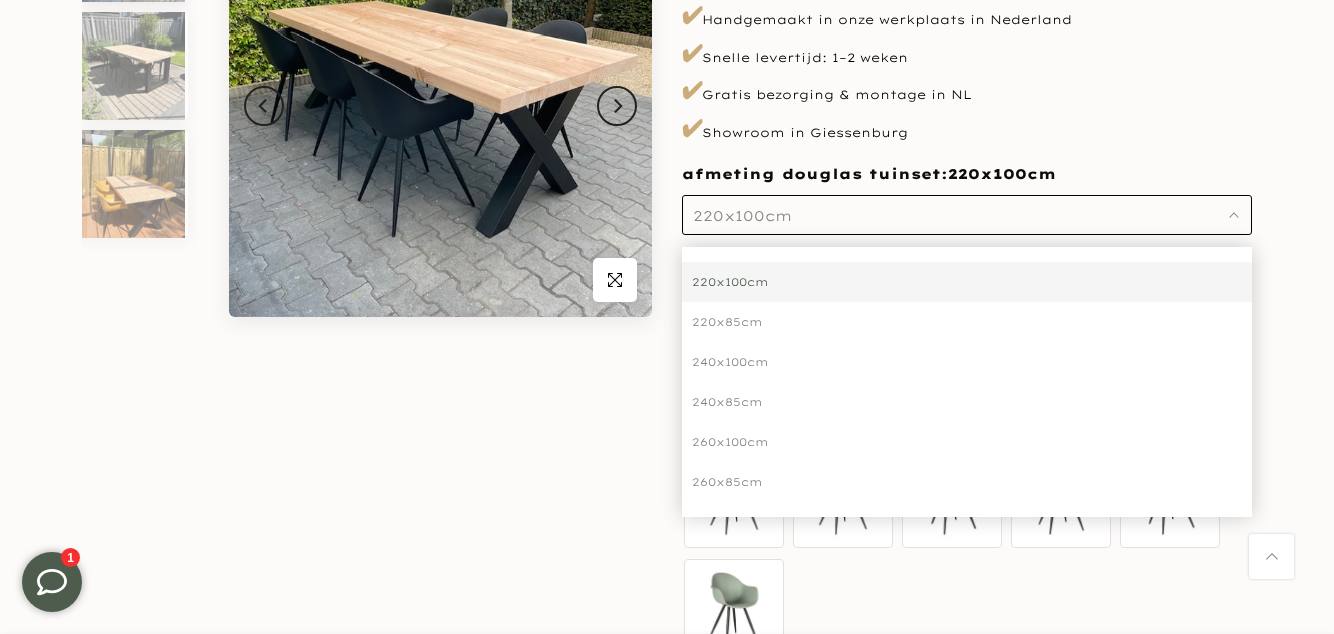 click on "260x85cm" at bounding box center (967, 482) 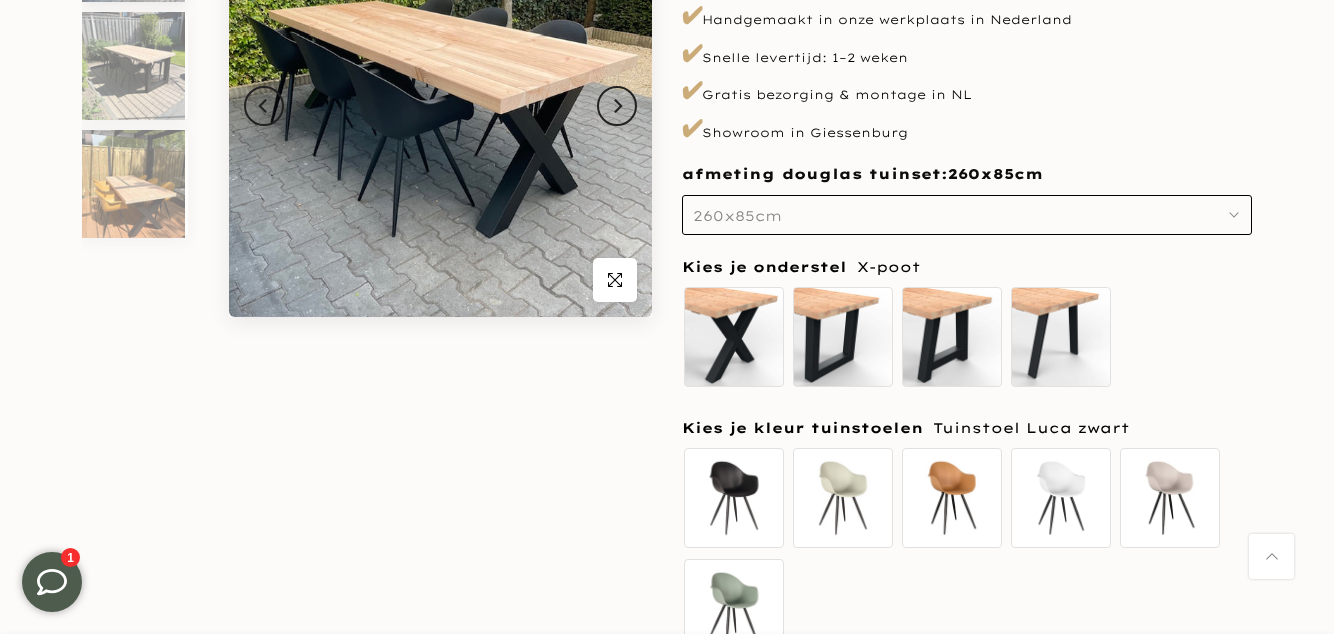click on "260x85cm" at bounding box center (967, 215) 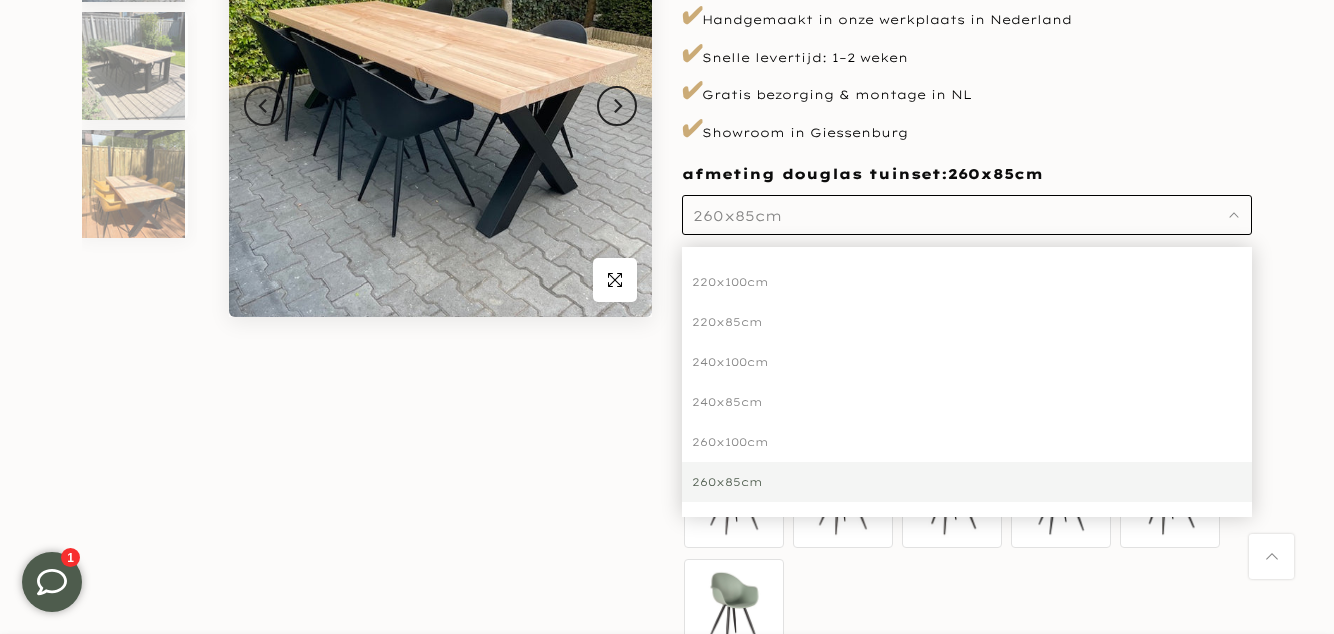 click on "260x100cm" at bounding box center (967, 442) 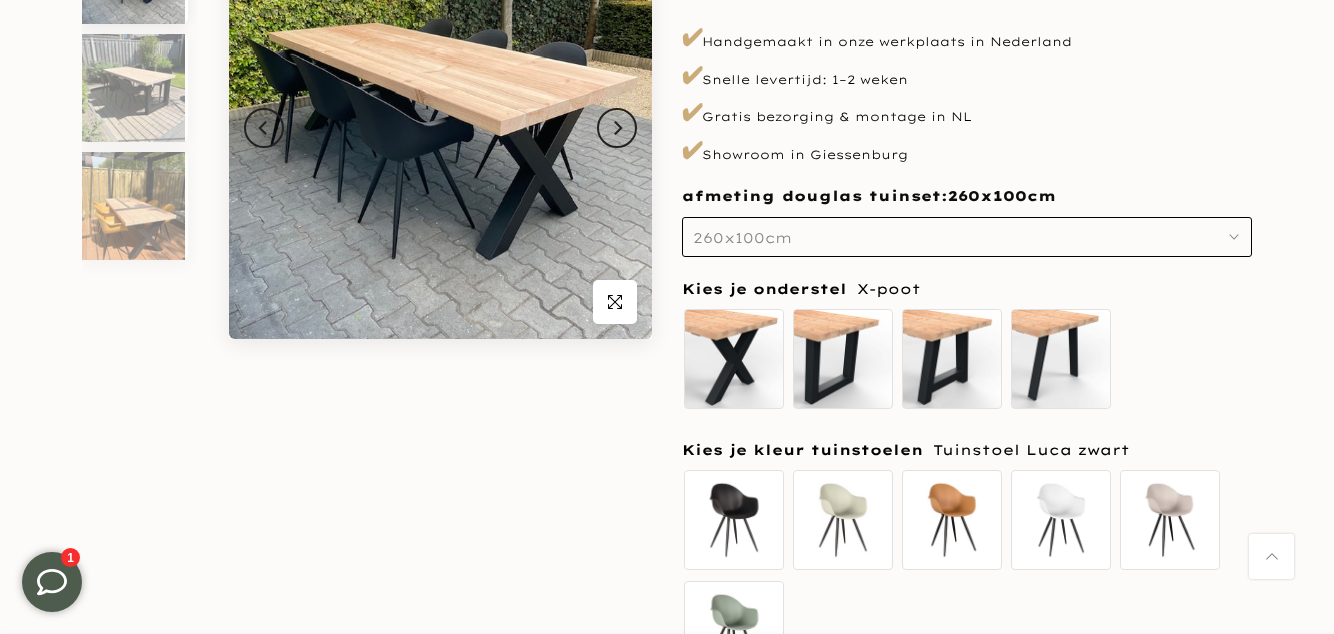 scroll, scrollTop: 356, scrollLeft: 0, axis: vertical 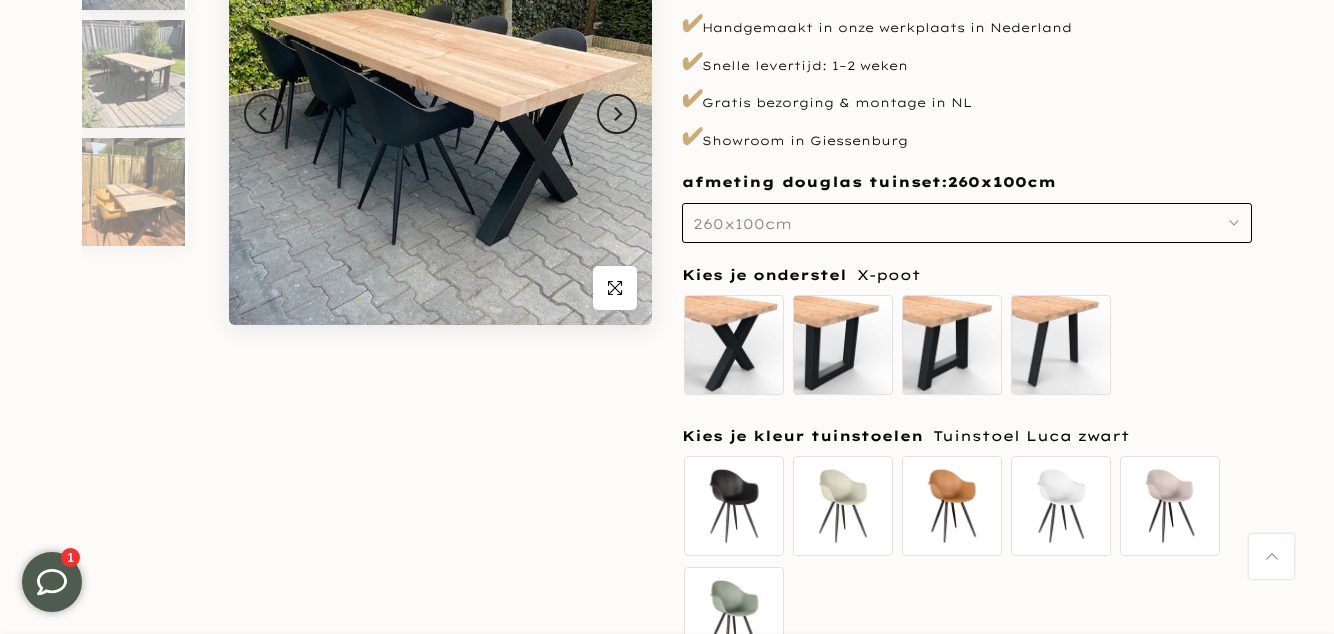 click on "Tuinstoel Luca breeze" at bounding box center (843, 506) 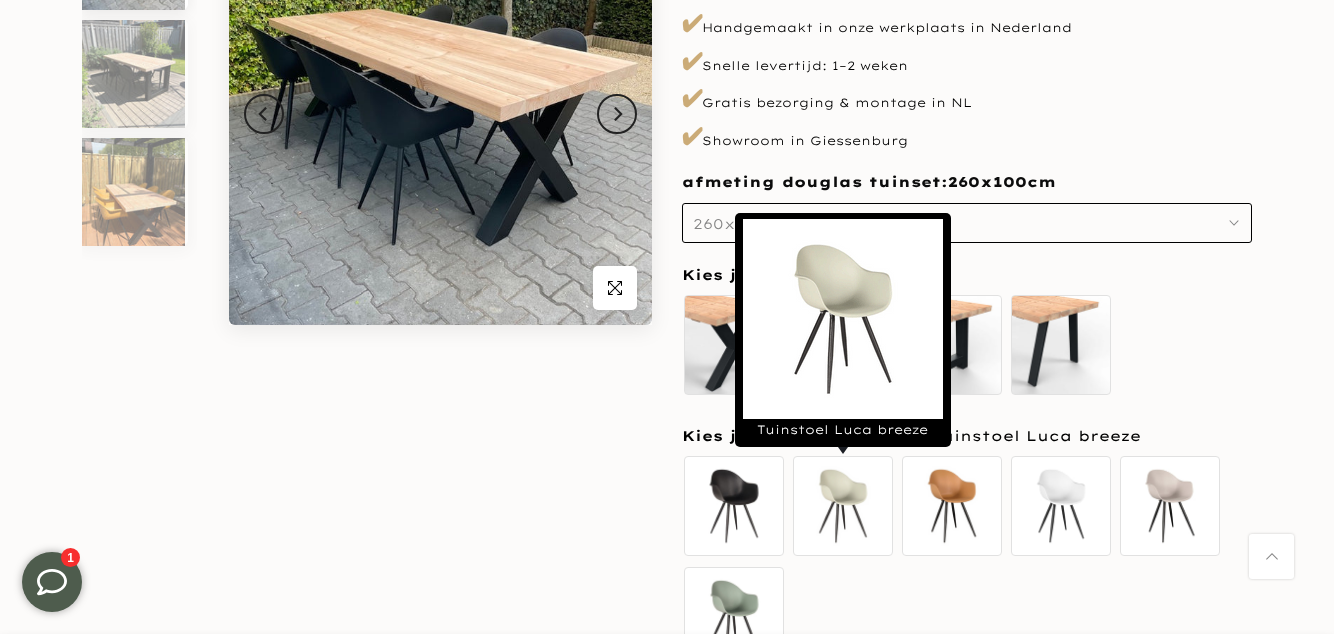 click on "Tuinstoel Luca forest" at bounding box center [734, 617] 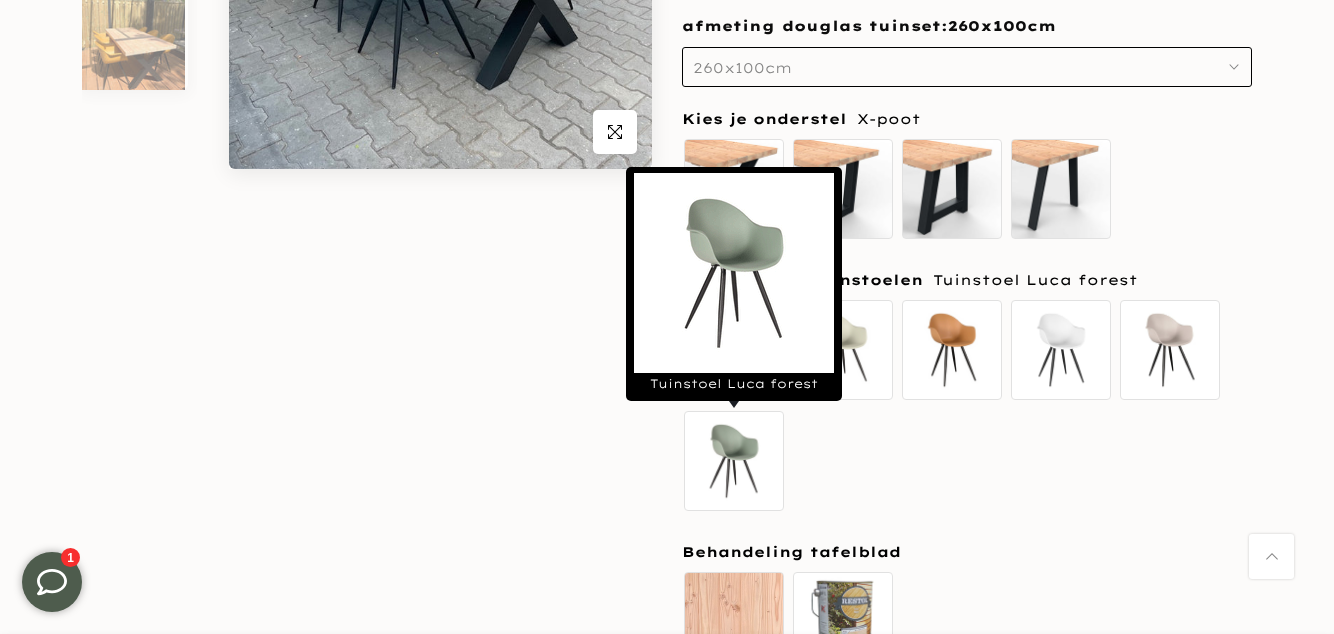 scroll, scrollTop: 520, scrollLeft: 0, axis: vertical 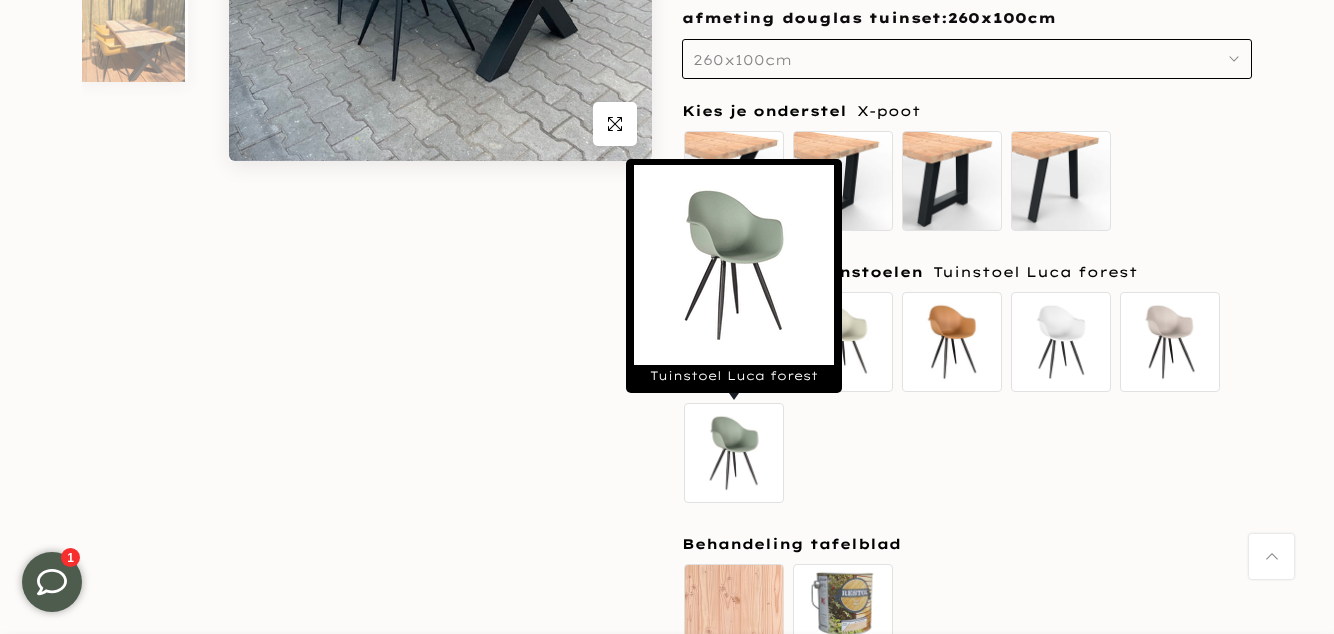 click on "Onbehandeld
Zelf behandelen - beits meegeleverd" at bounding box center [967, 617] 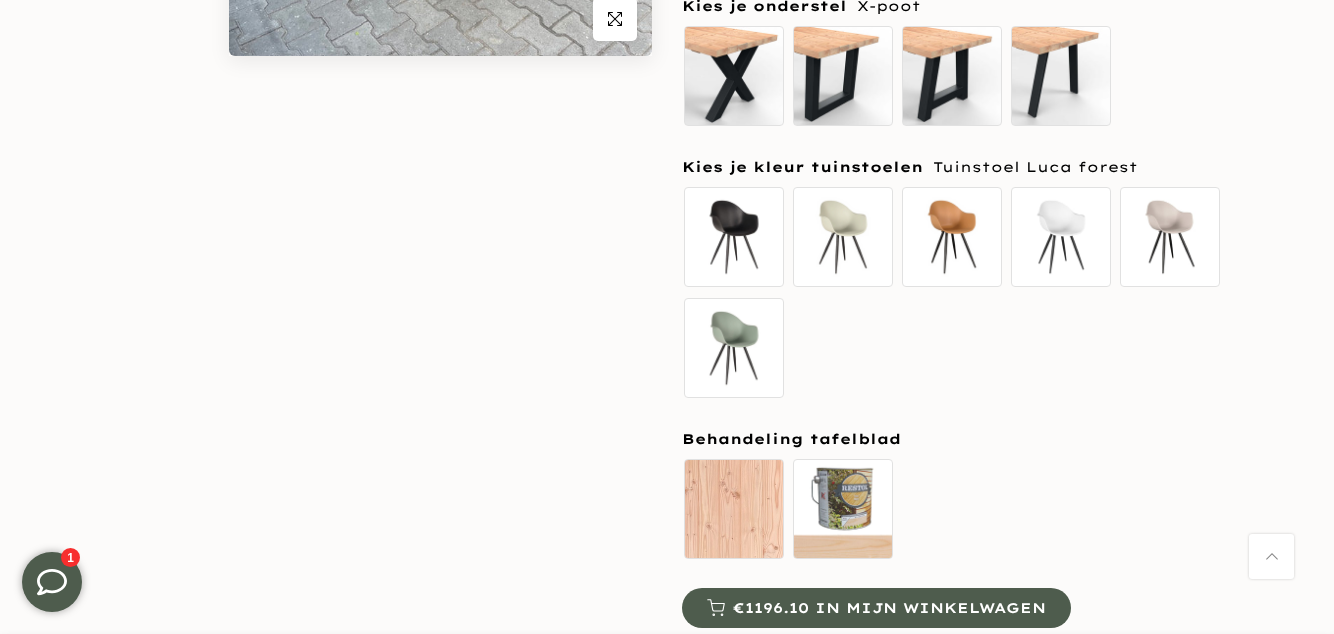 scroll, scrollTop: 626, scrollLeft: 0, axis: vertical 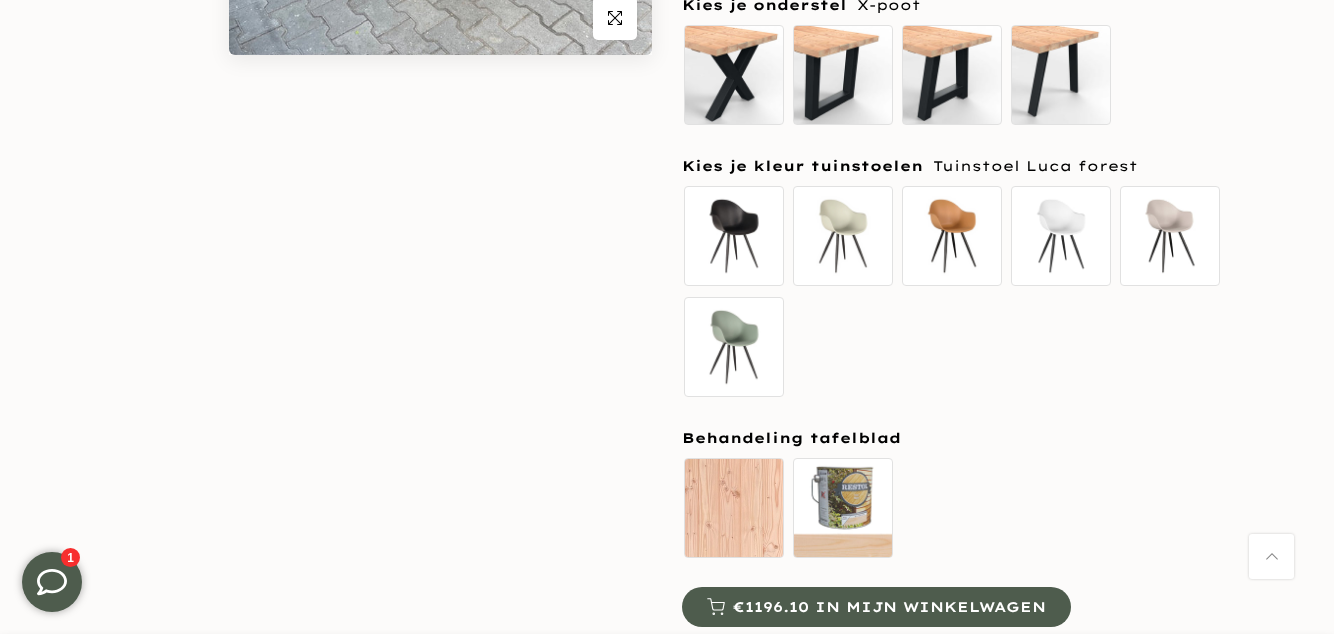 click on "Zelf behandelen - beits meegeleverd" at bounding box center [843, 508] 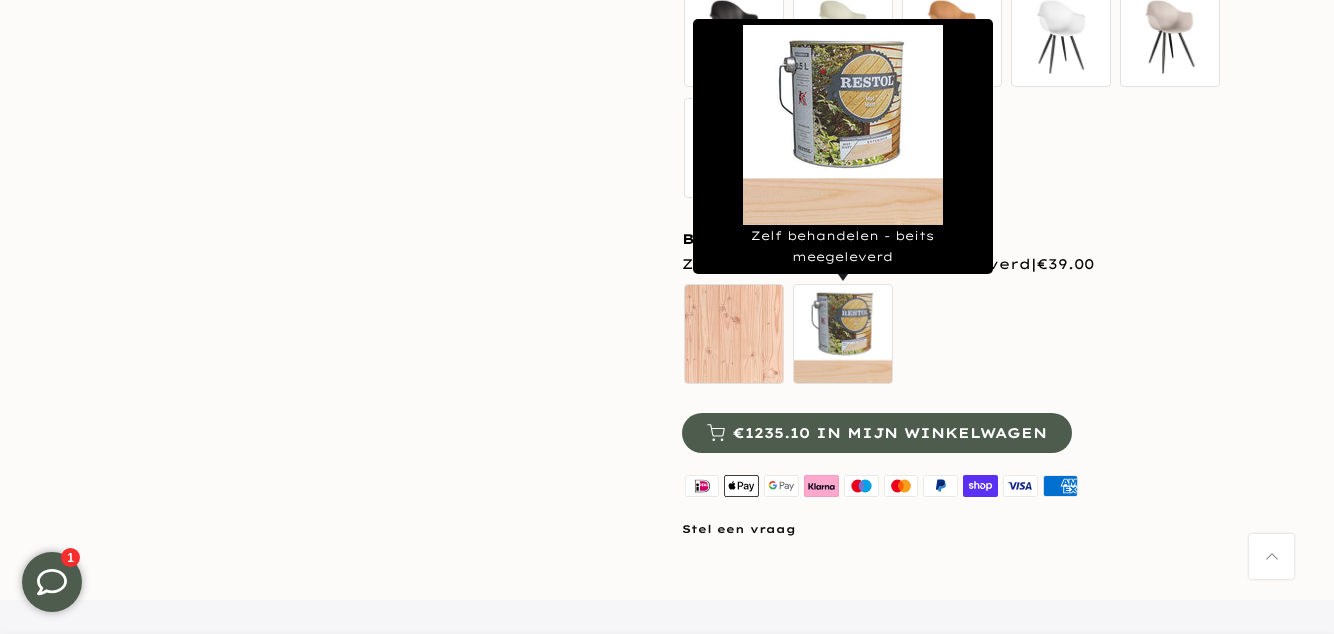 scroll, scrollTop: 823, scrollLeft: 0, axis: vertical 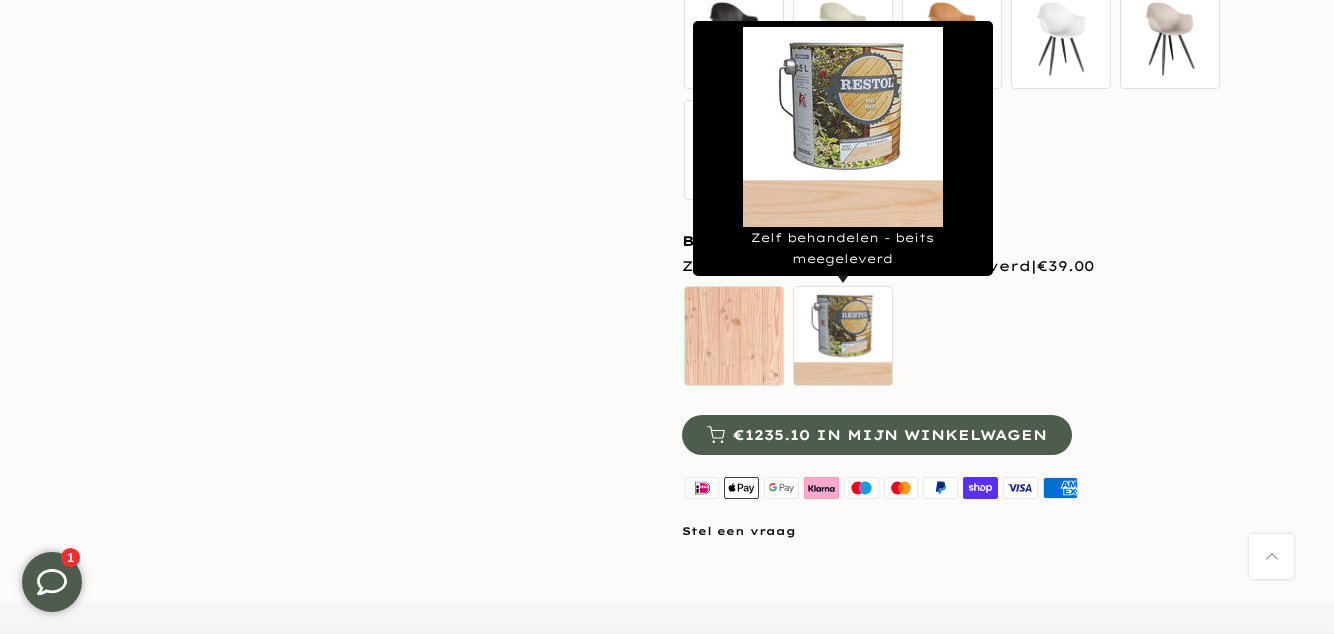 click on "-10% Uitverkocht
Klik om te vergroten" at bounding box center [367, -12] 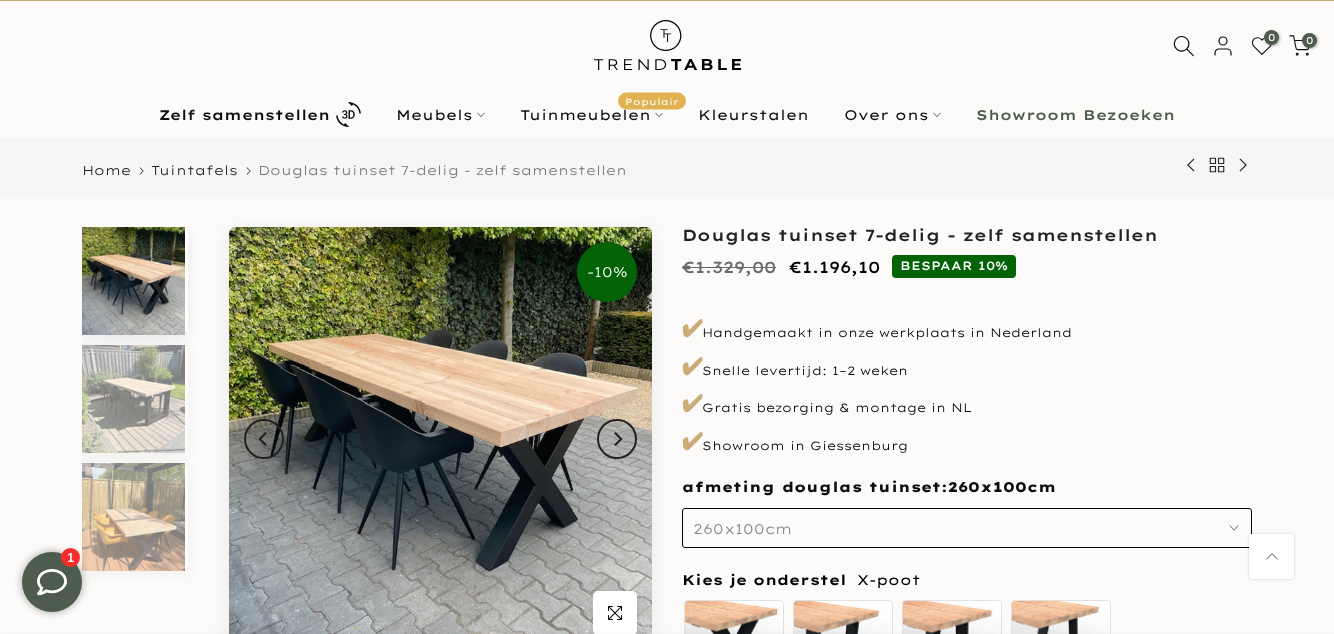 scroll, scrollTop: 0, scrollLeft: 0, axis: both 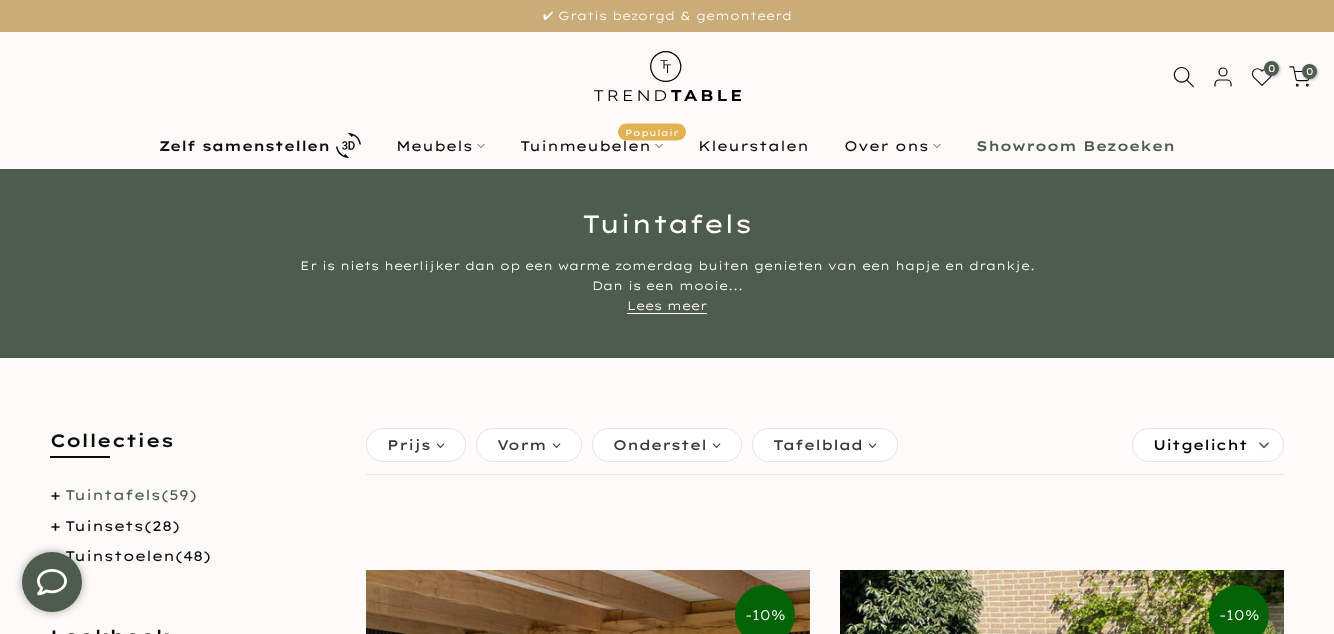 click on "Kleurstalen" at bounding box center [754, 146] 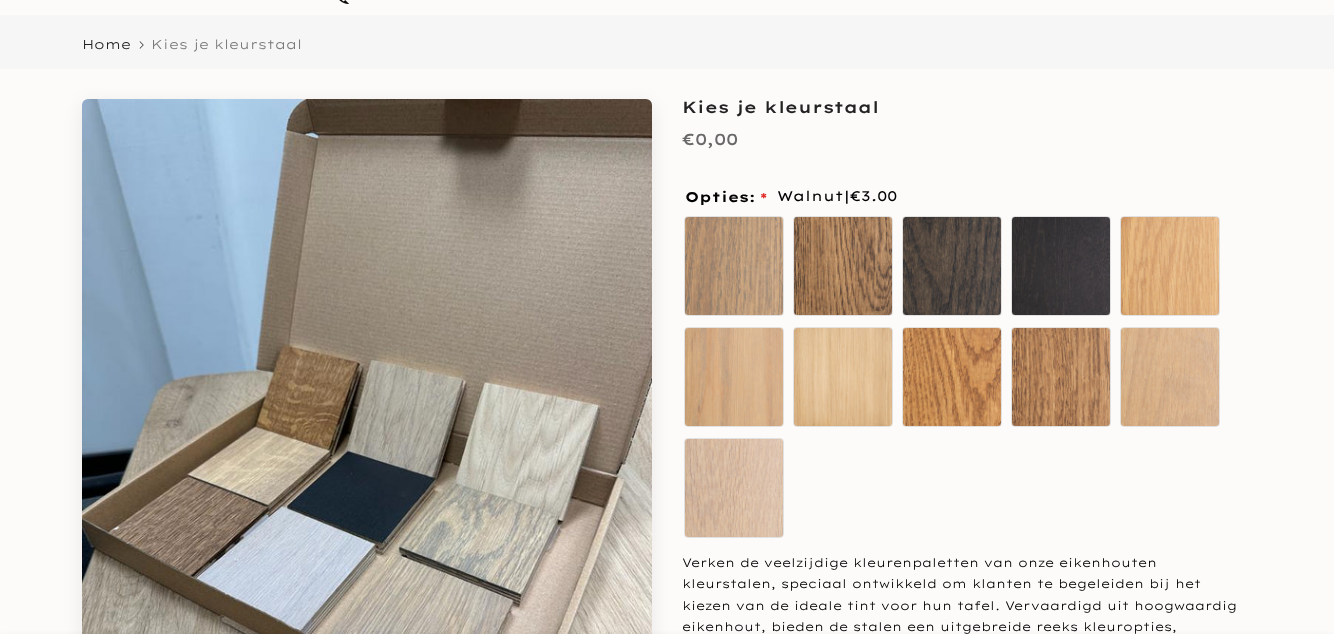 scroll, scrollTop: 154, scrollLeft: 0, axis: vertical 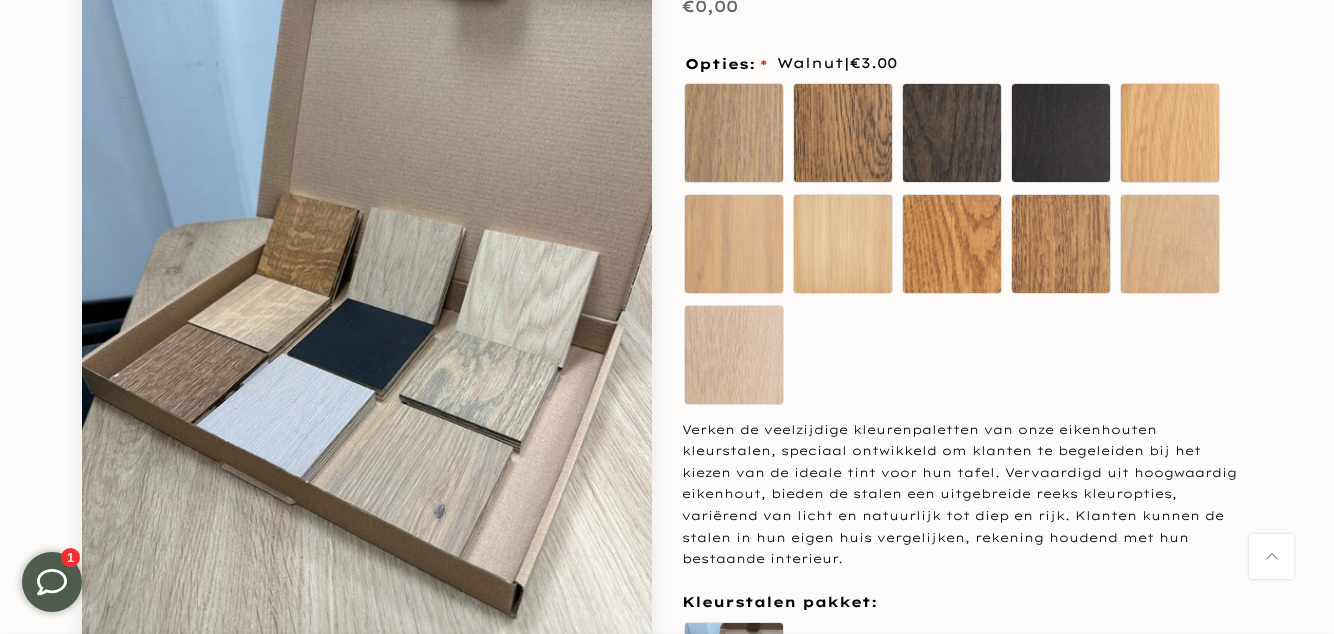 click on "Ash" at bounding box center (734, 133) 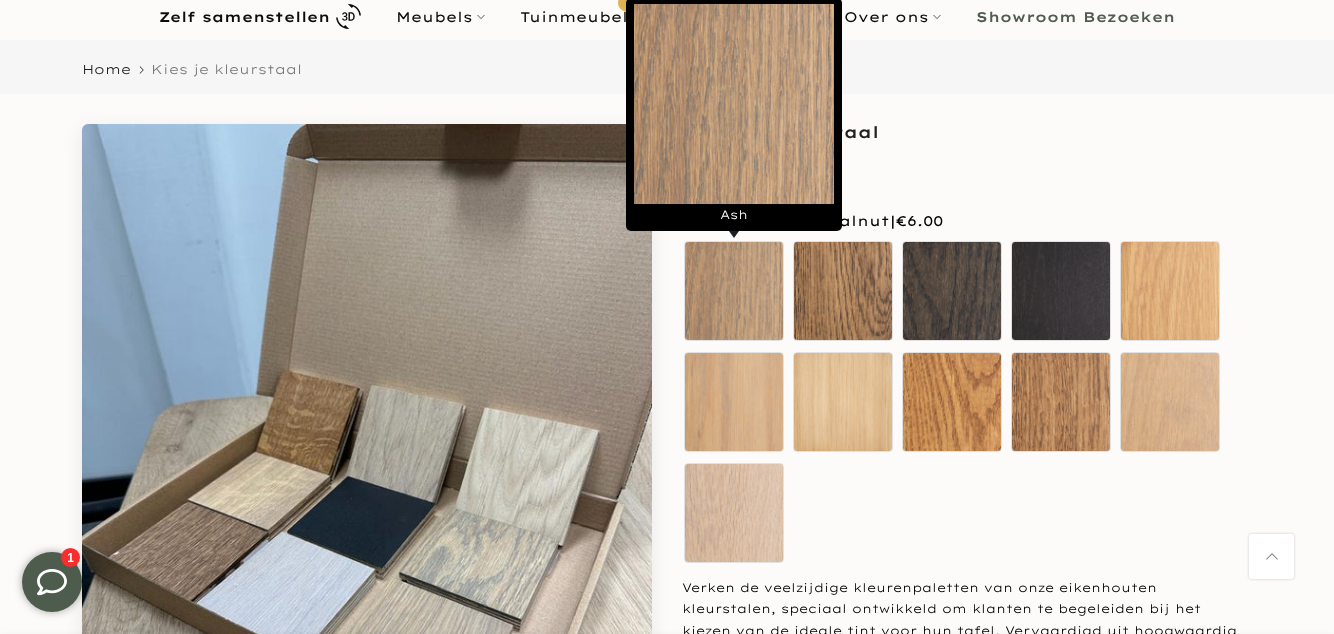 scroll, scrollTop: 128, scrollLeft: 0, axis: vertical 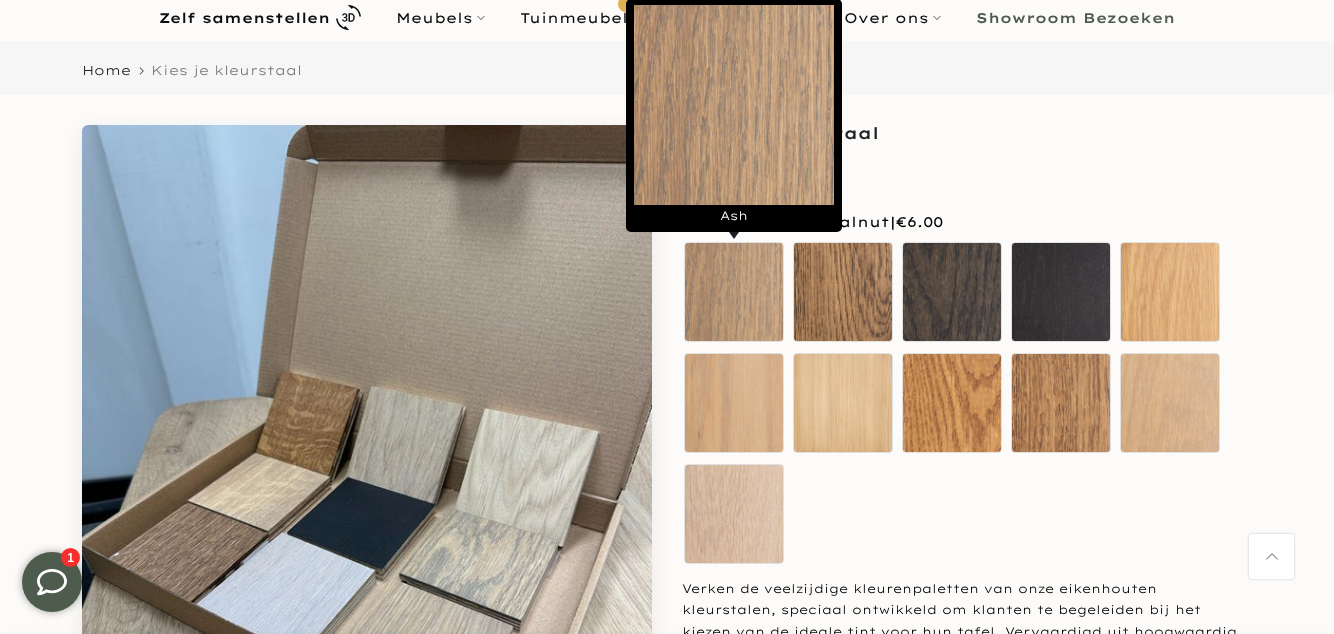 click on "Chocolate" at bounding box center [843, 292] 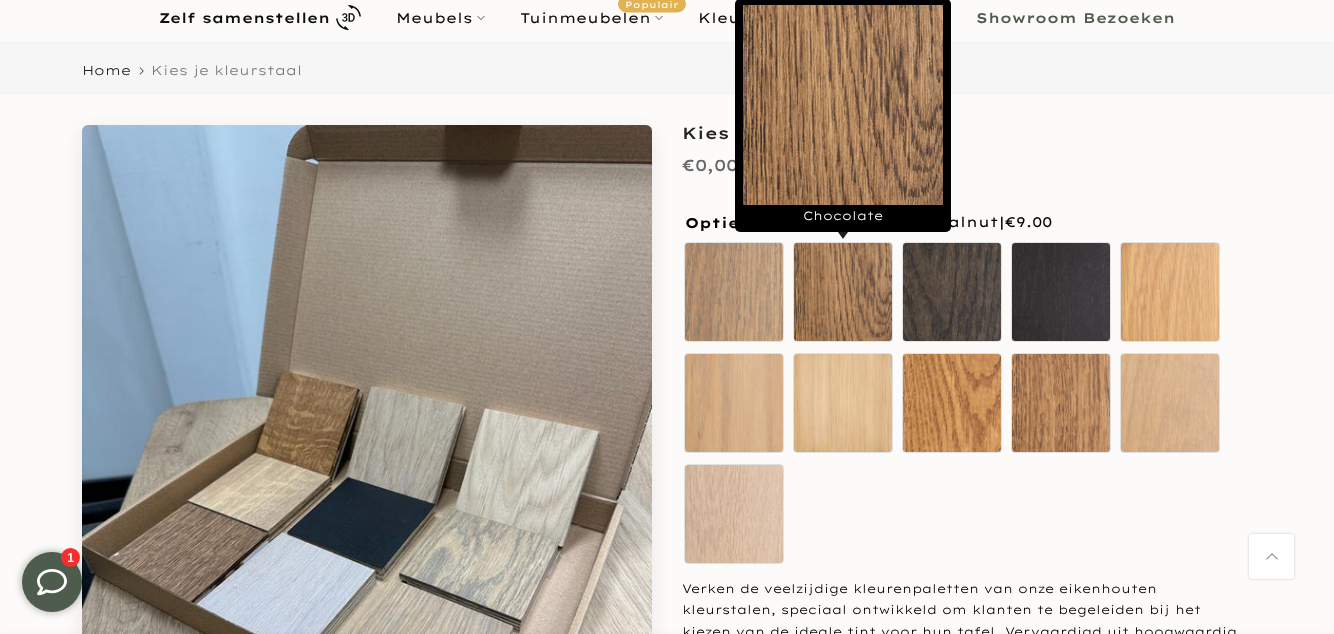 click on "Coal" at bounding box center (952, 292) 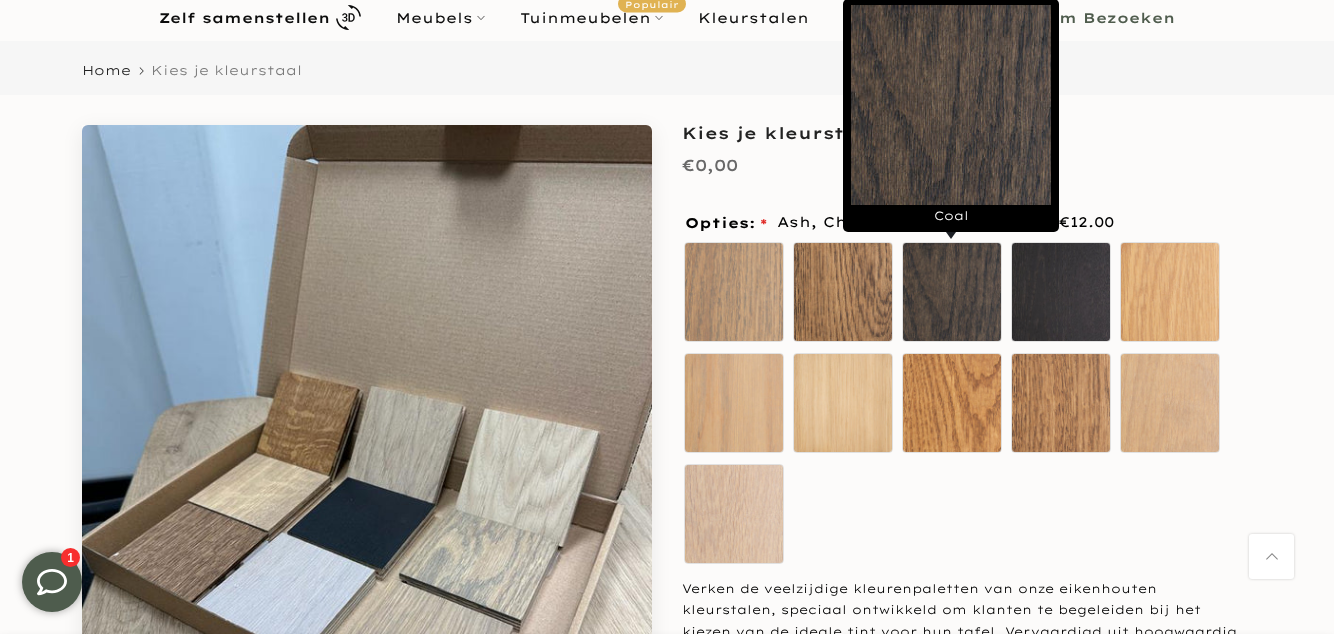 click on "Deep Black" at bounding box center (1061, 292) 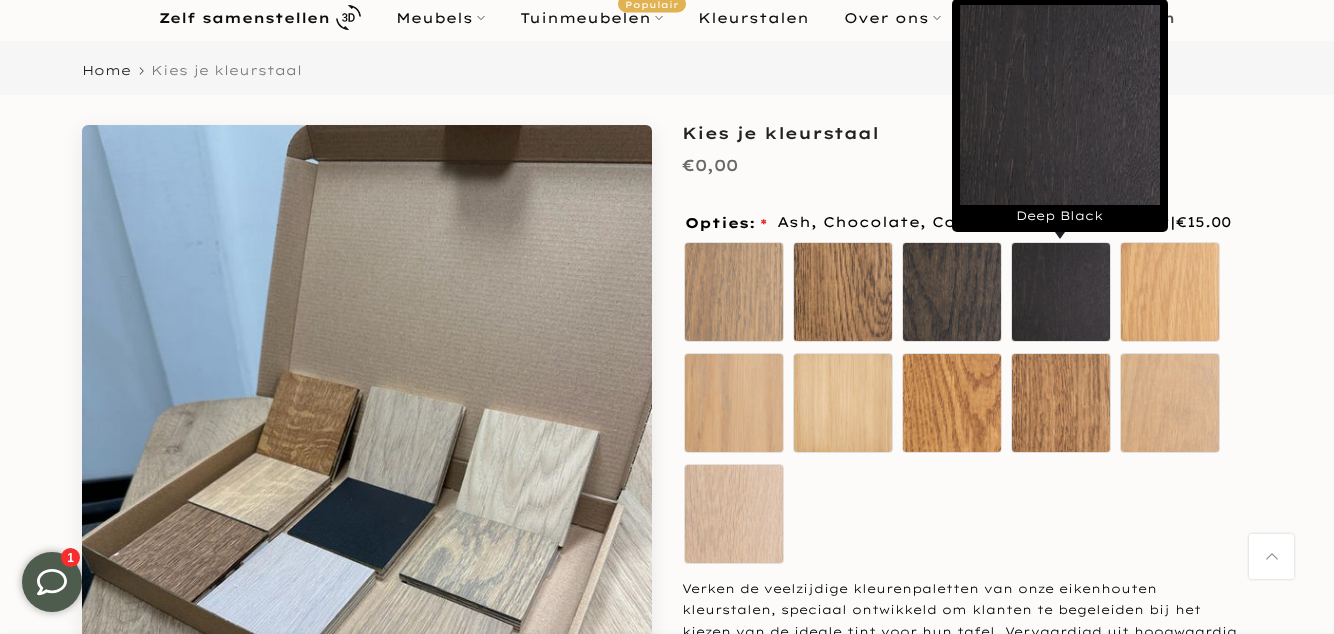 click on "Sand Oak" at bounding box center (1170, 292) 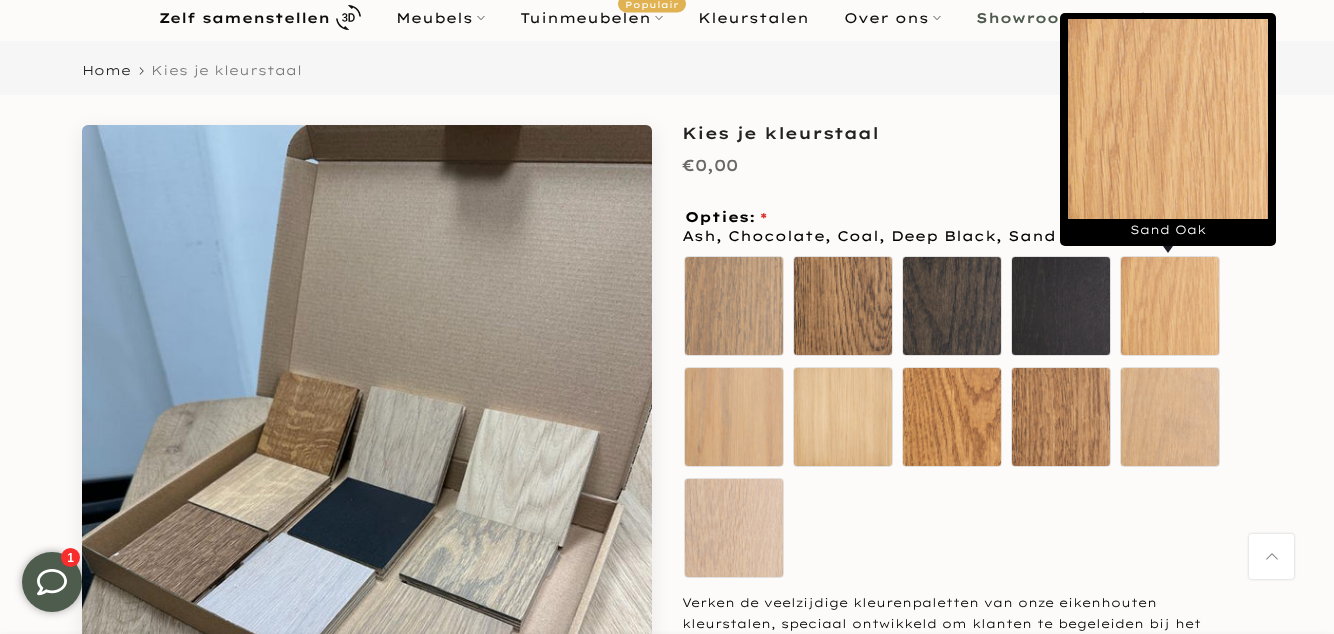 click on "Smoke" at bounding box center [734, 417] 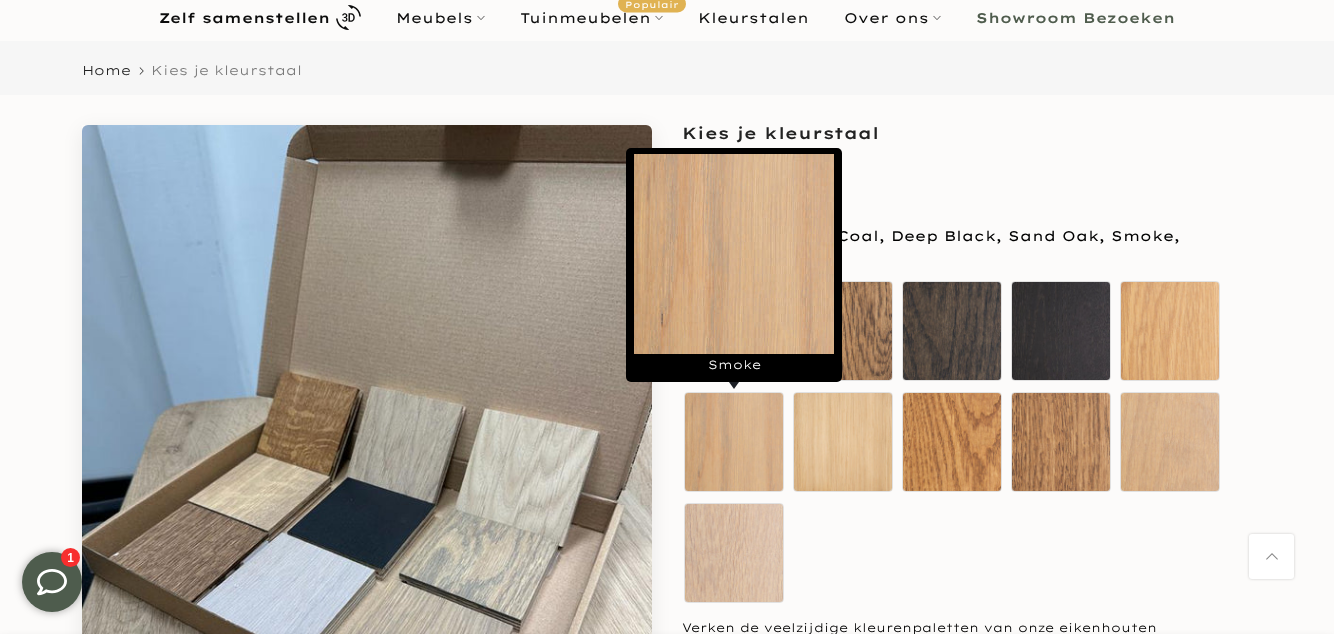 click on "Ultra Mat" at bounding box center [843, 442] 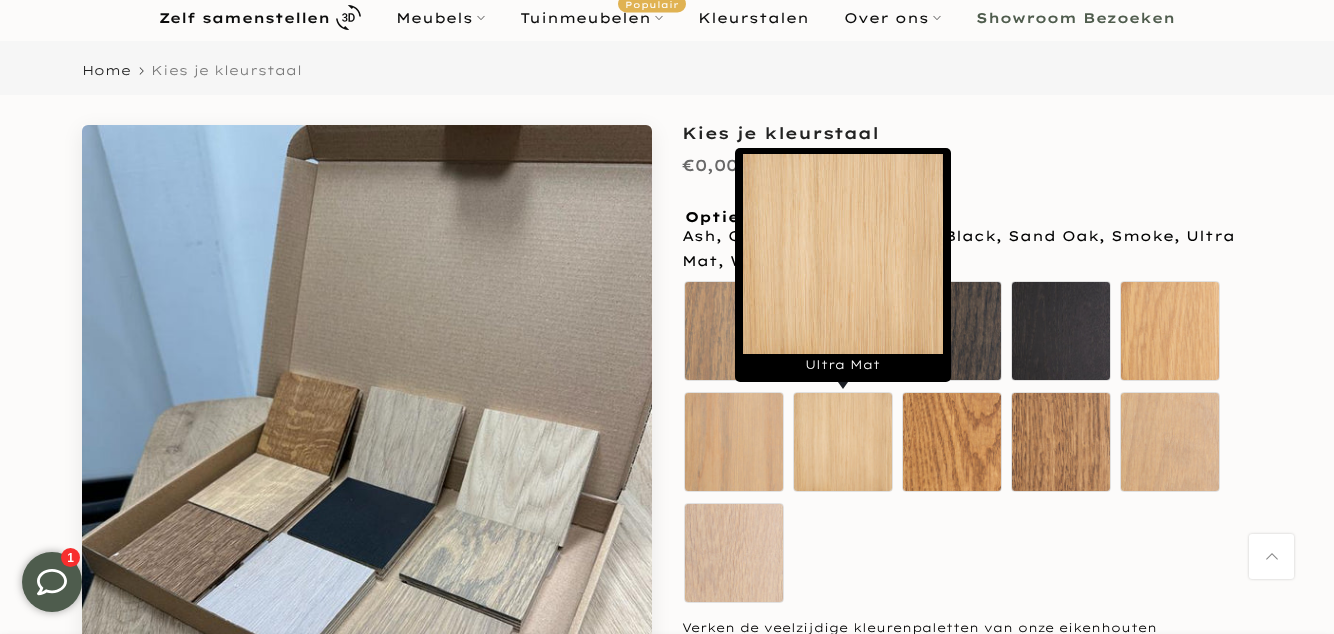 click on "Vintage" at bounding box center [952, 442] 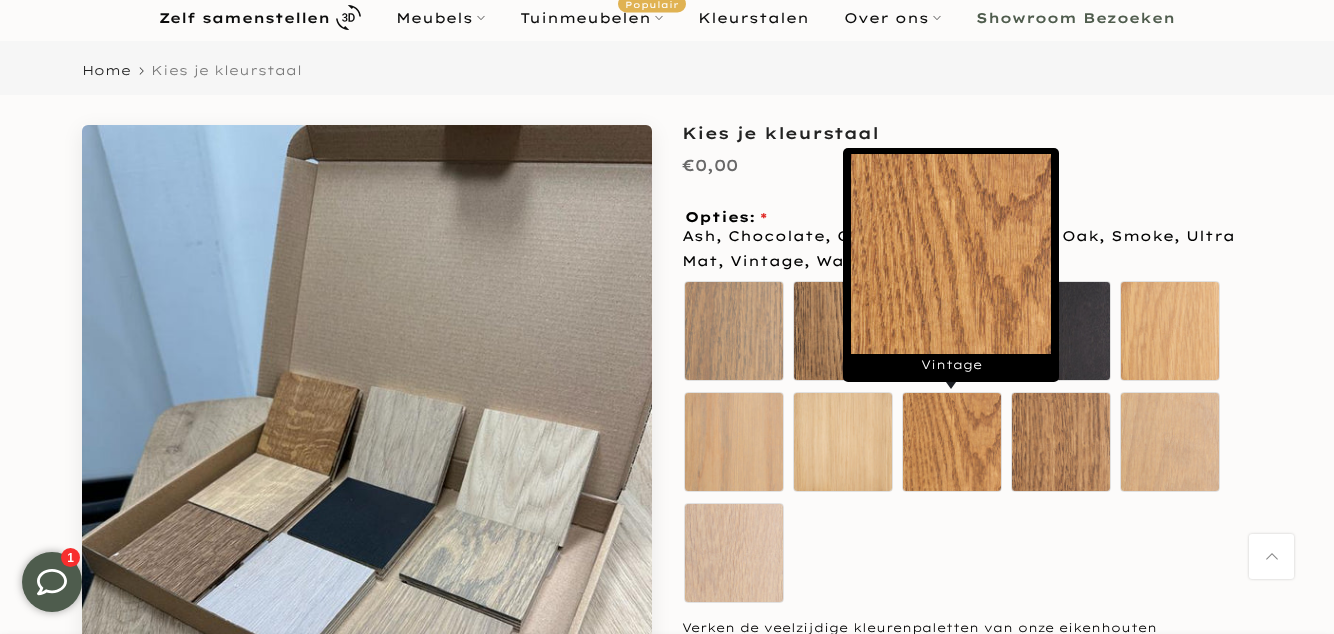 click on "Walnut" at bounding box center [1061, 442] 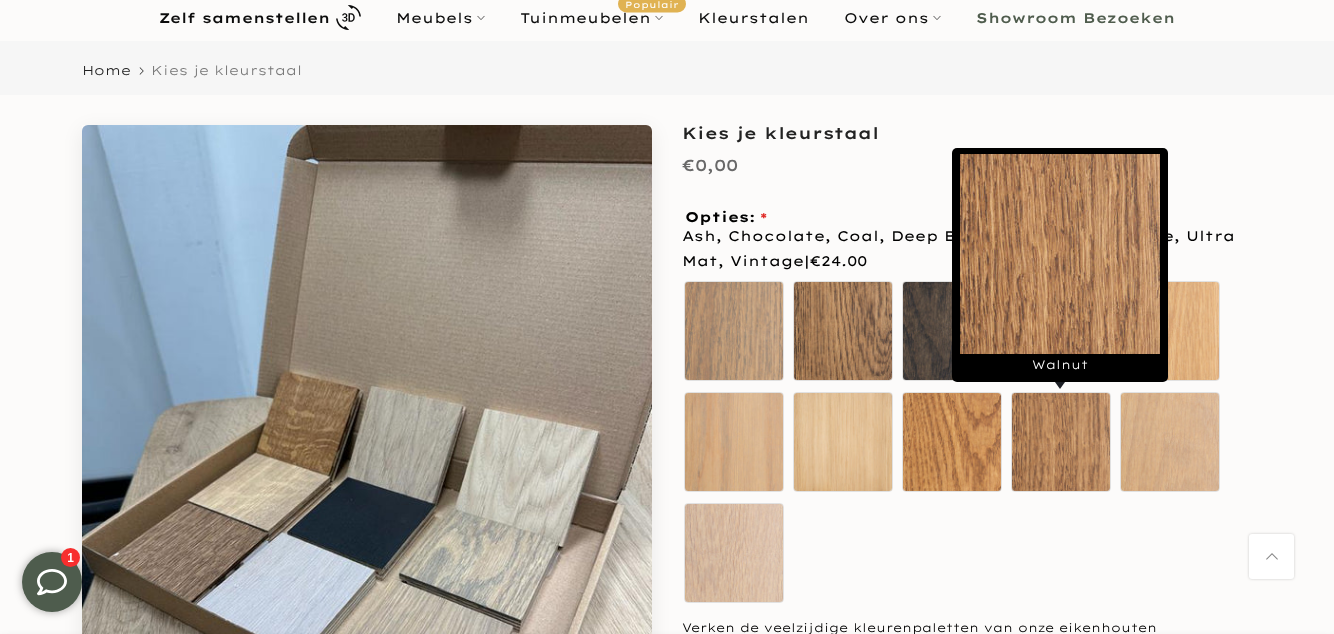 click on "White" at bounding box center (1170, 442) 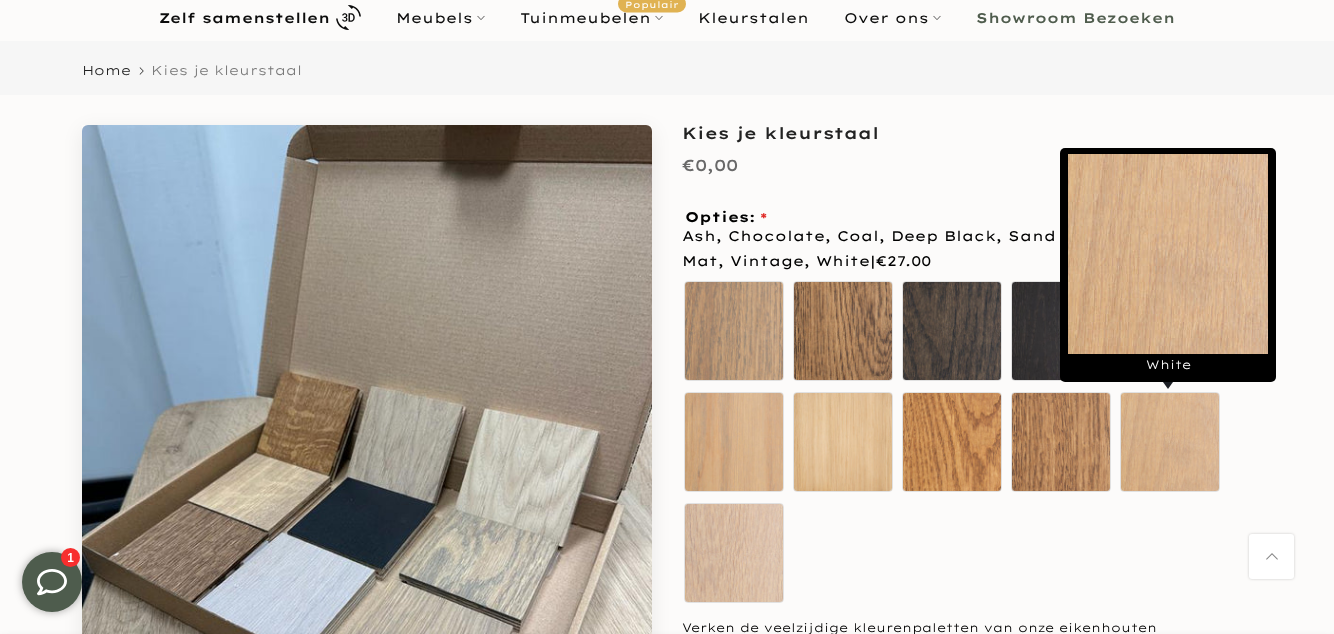click on "Winter White" at bounding box center [734, 553] 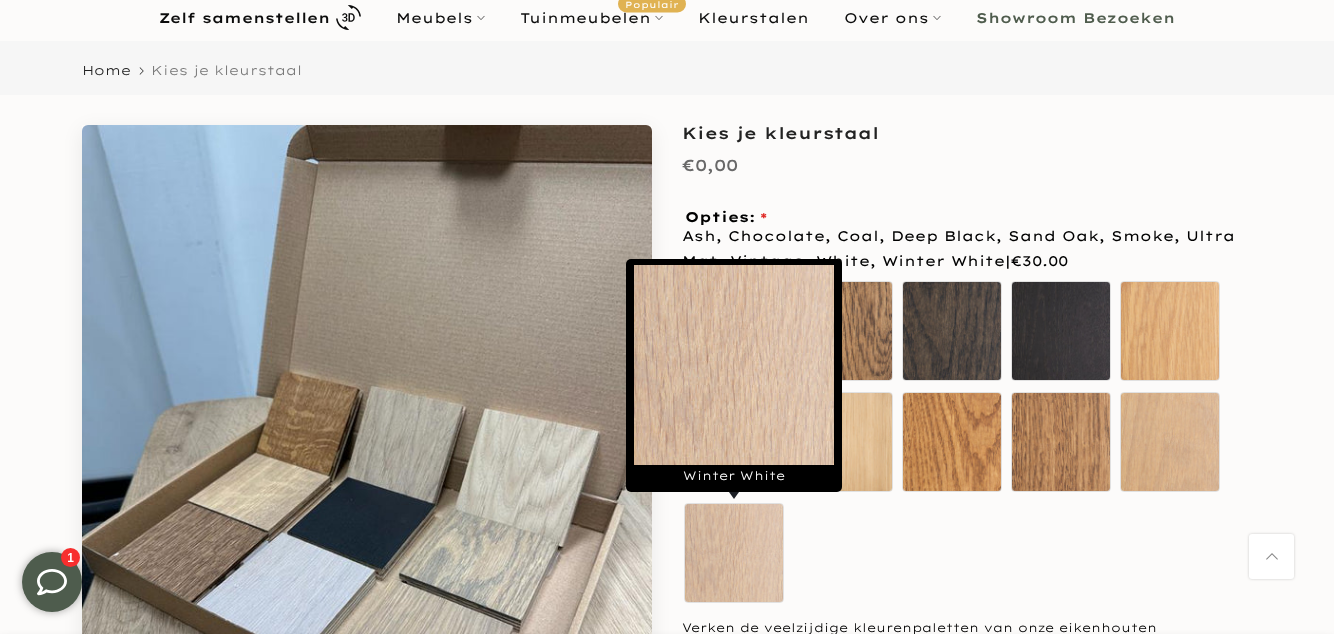 click on "€0,00" at bounding box center [967, 170] 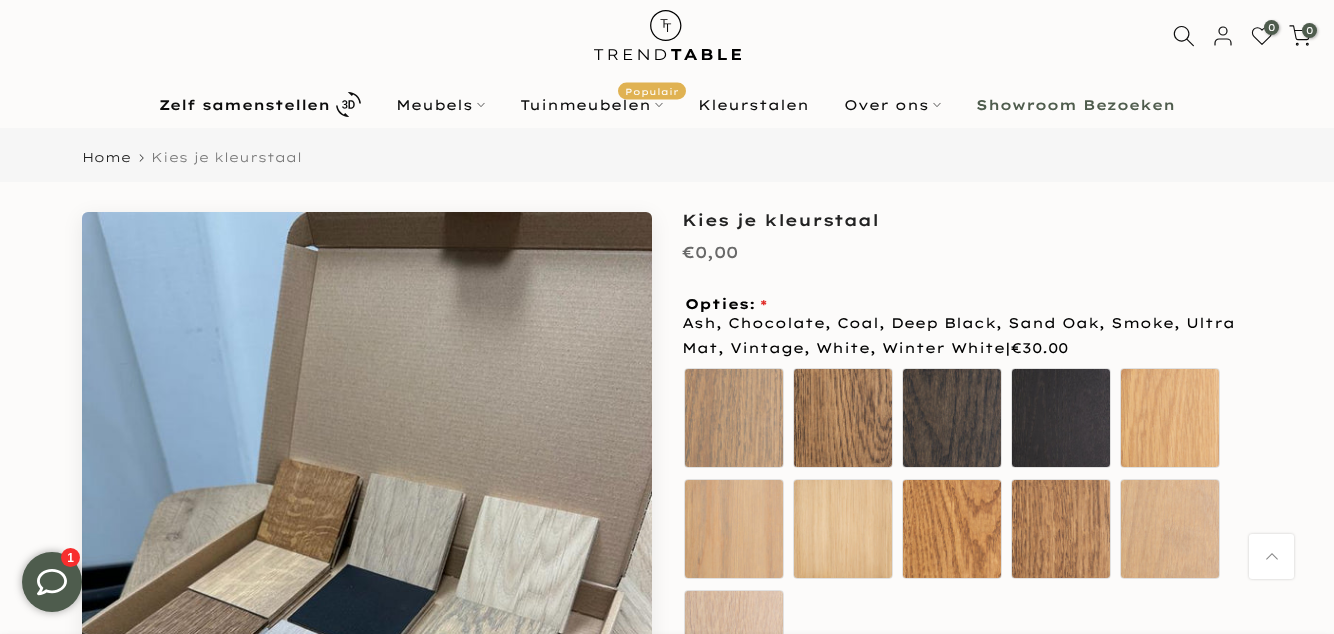 scroll, scrollTop: 0, scrollLeft: 0, axis: both 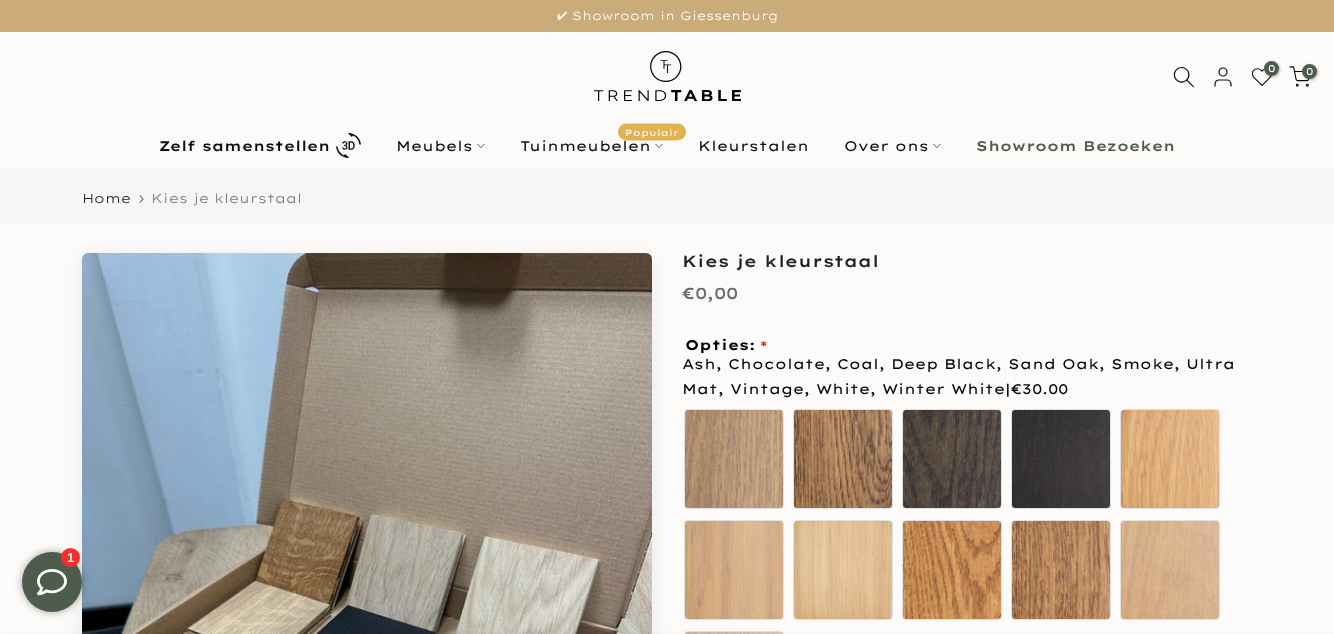 click on "Over ons" at bounding box center (893, 146) 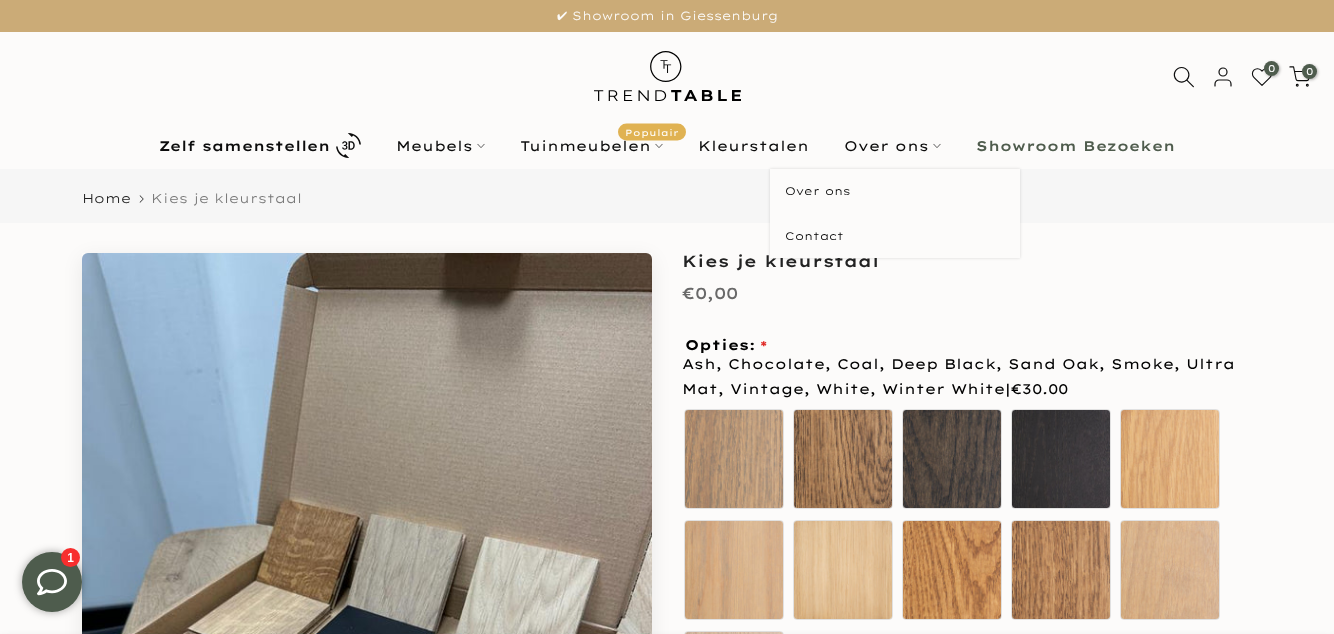 click on "Over ons" at bounding box center [895, 191] 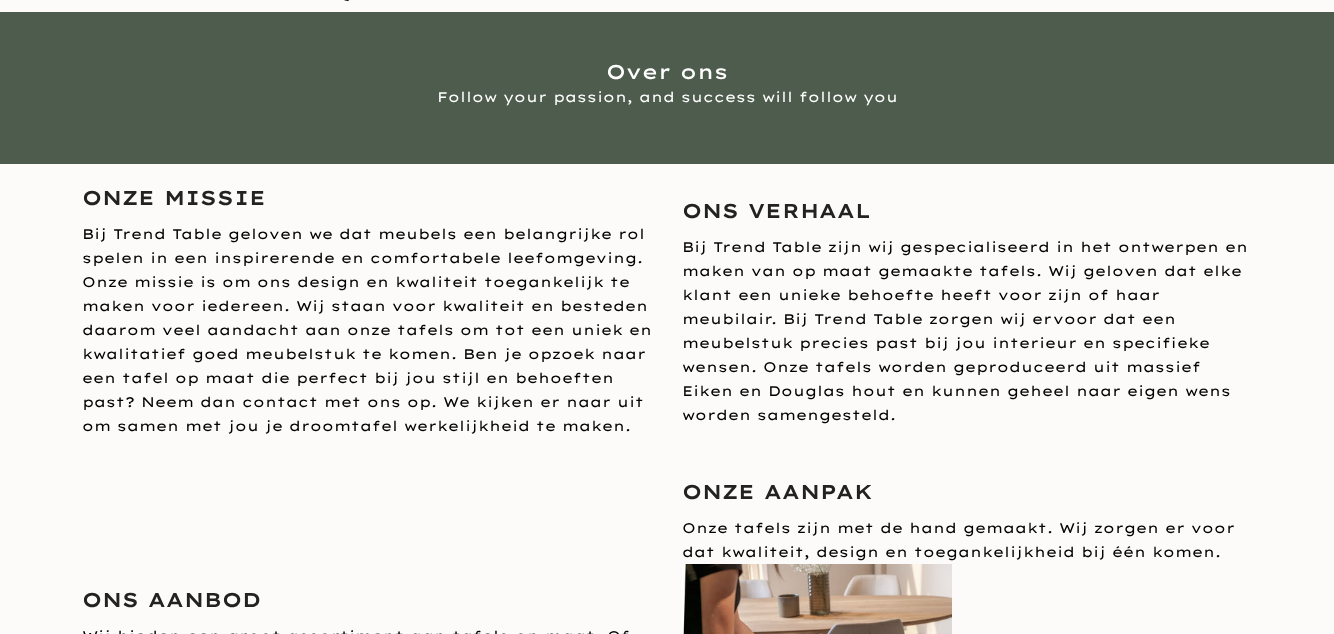 scroll, scrollTop: 172, scrollLeft: 0, axis: vertical 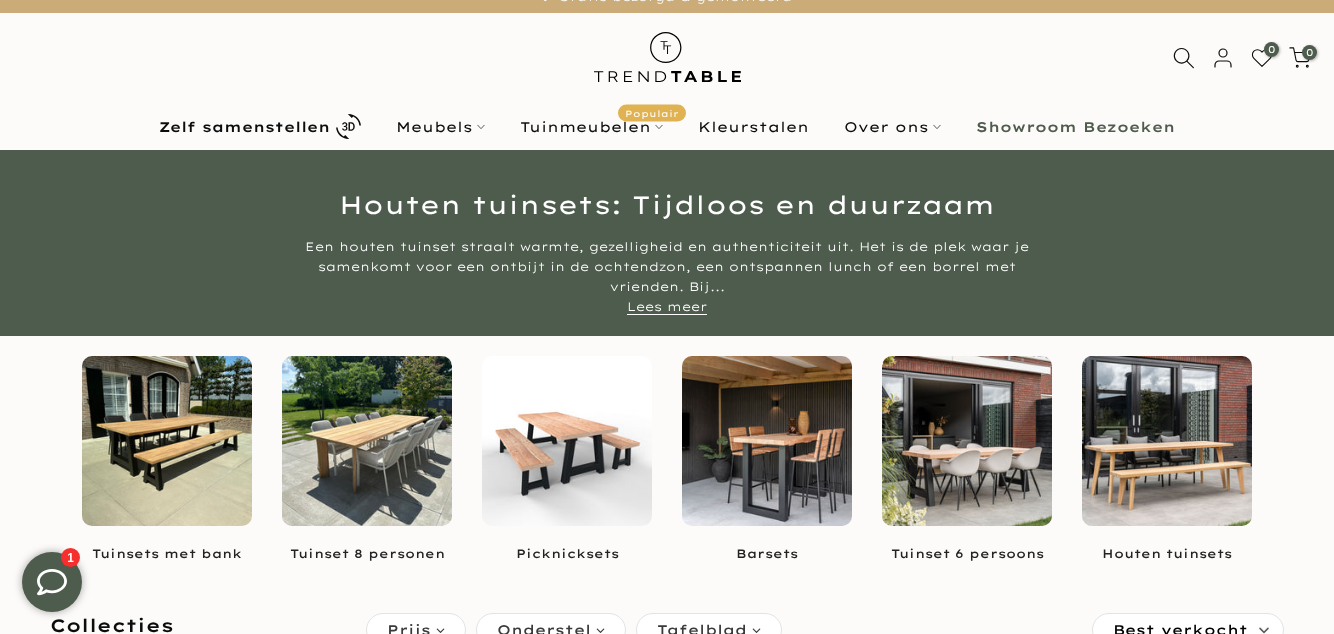 click on "Showroom Bezoeken" at bounding box center [1075, 127] 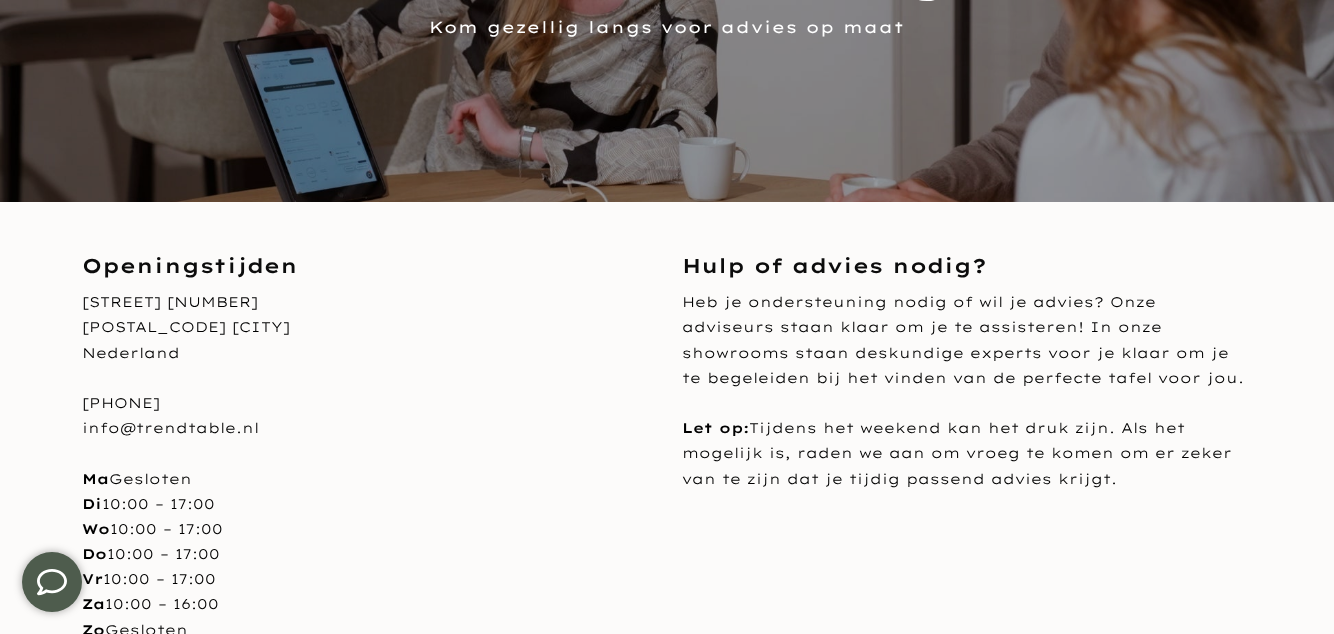 scroll, scrollTop: 472, scrollLeft: 0, axis: vertical 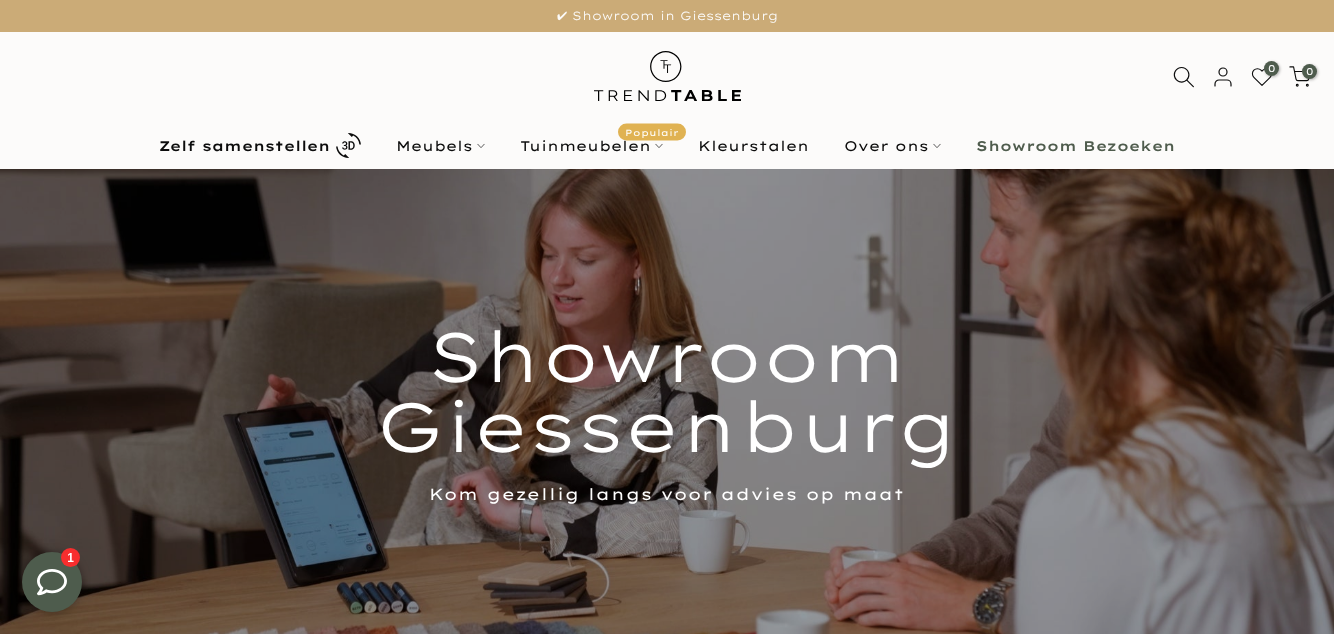 click on "Zelf samenstellen" at bounding box center [244, 146] 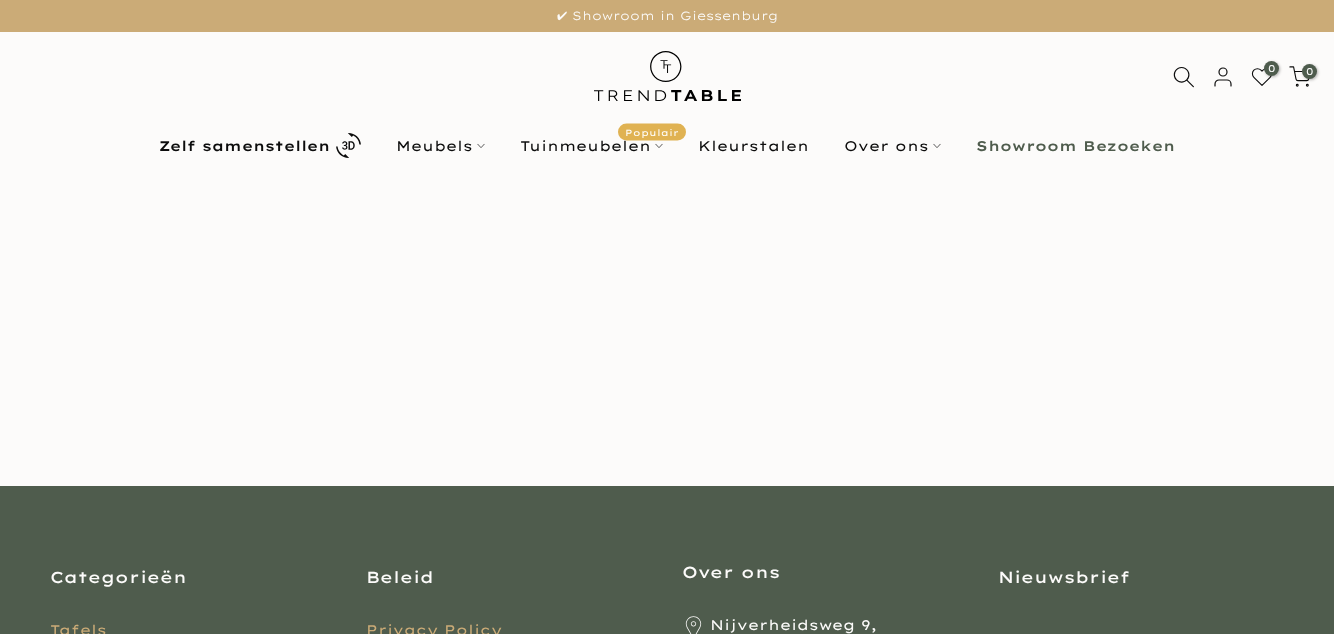 scroll, scrollTop: 0, scrollLeft: 0, axis: both 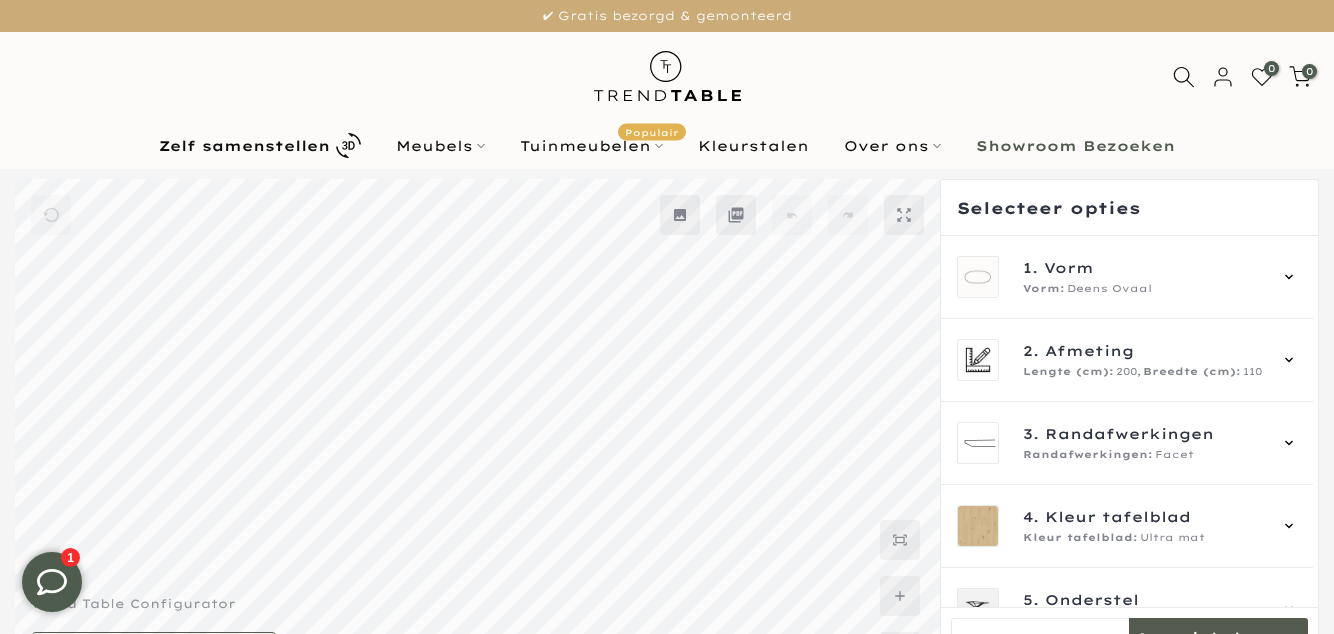 click on "Meubels" at bounding box center [441, 146] 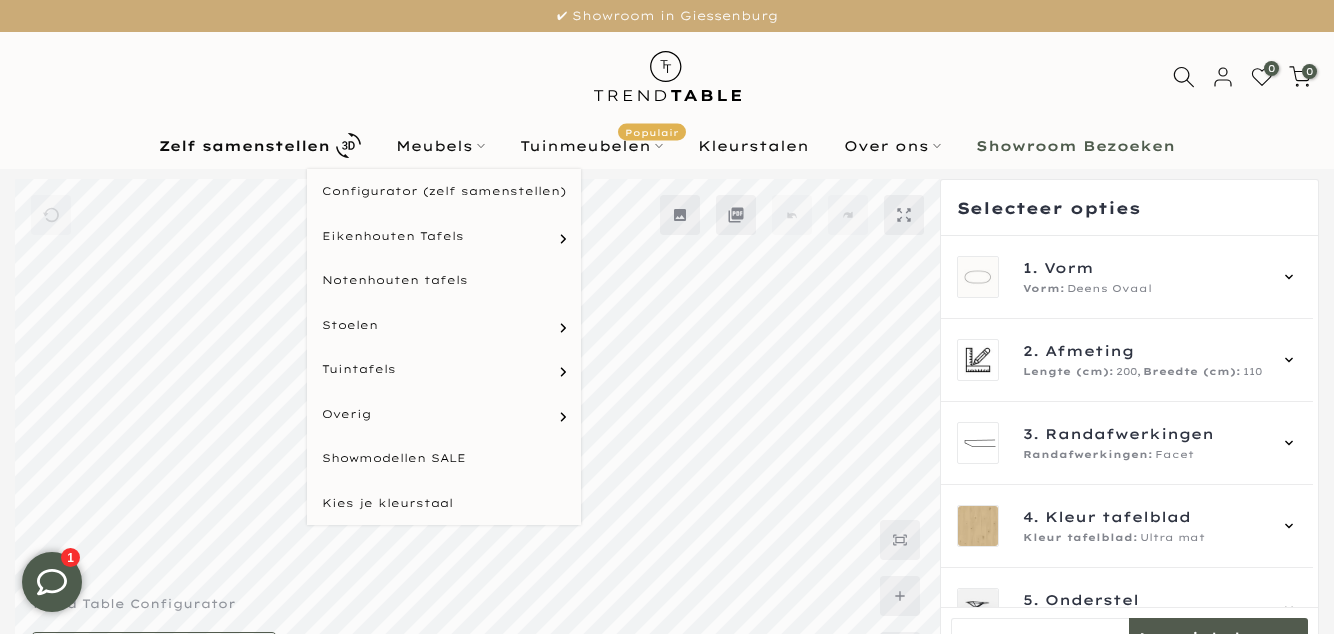 click on "Stoelen" at bounding box center [444, 325] 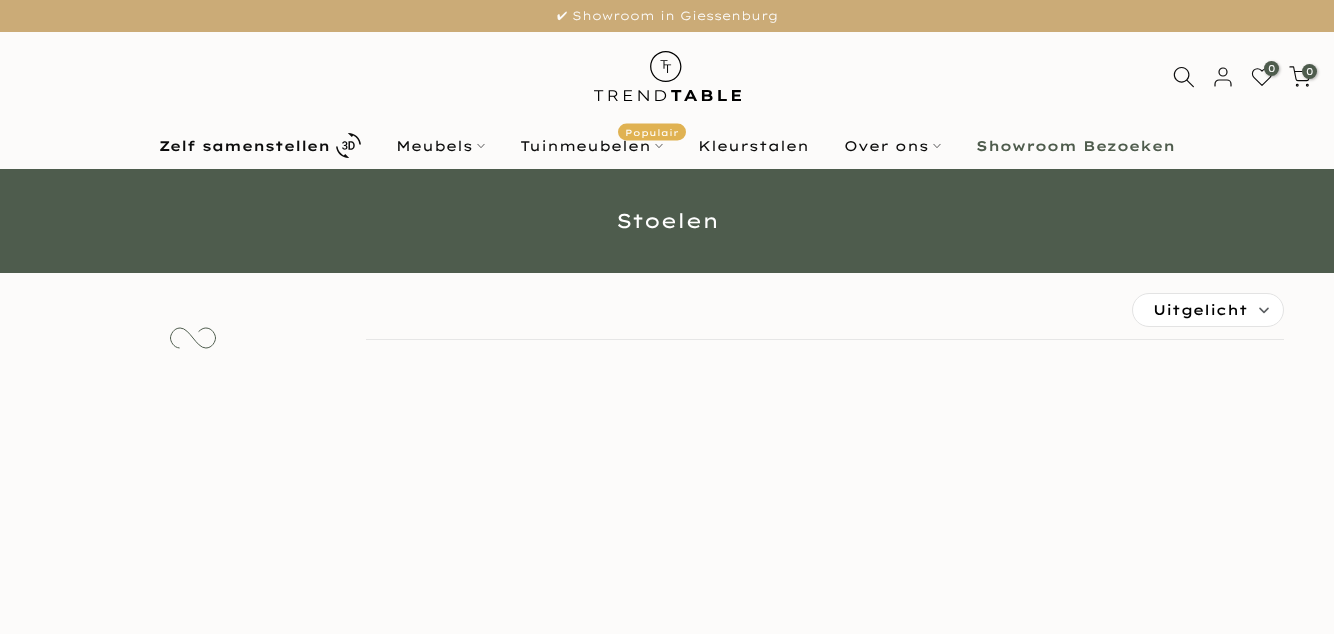 click on "Meubels" at bounding box center [441, 146] 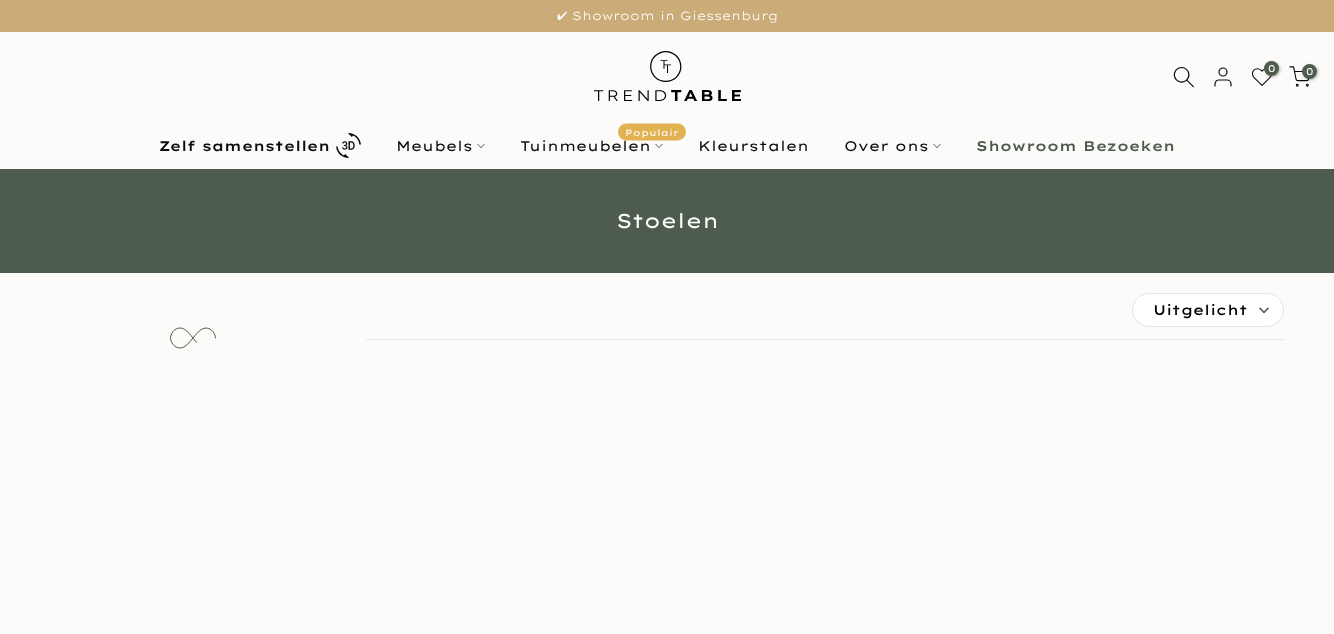 scroll, scrollTop: 0, scrollLeft: 0, axis: both 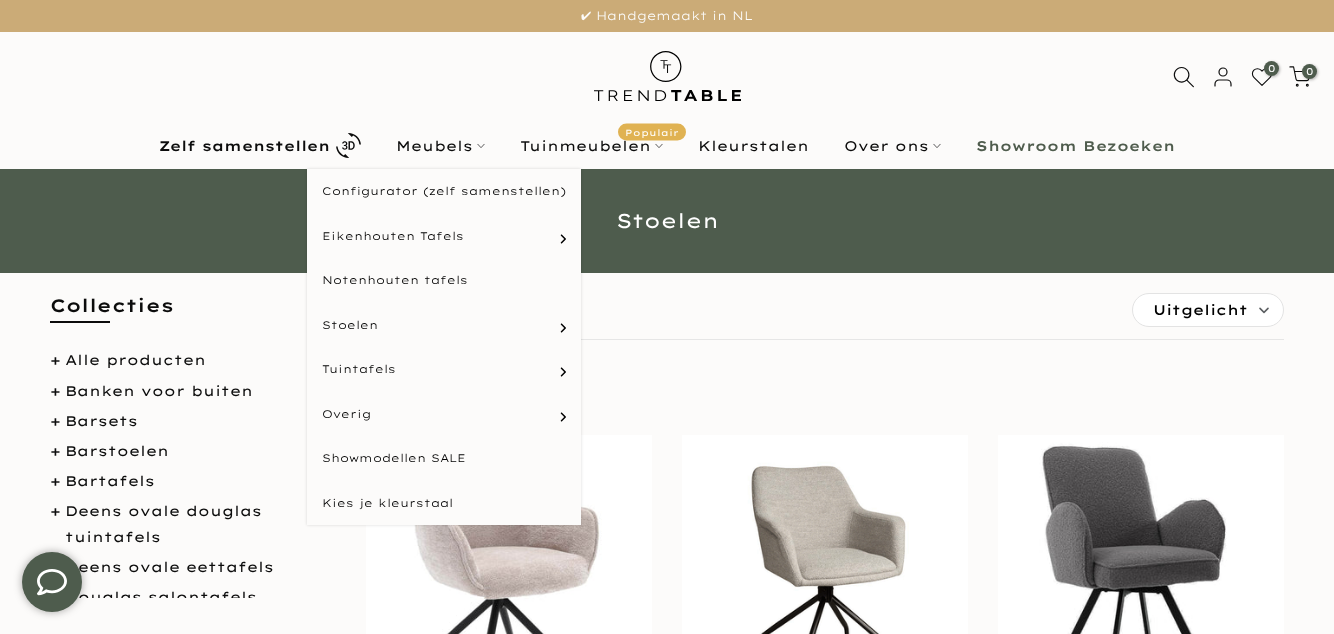 click on "Stoelen" at bounding box center [444, 325] 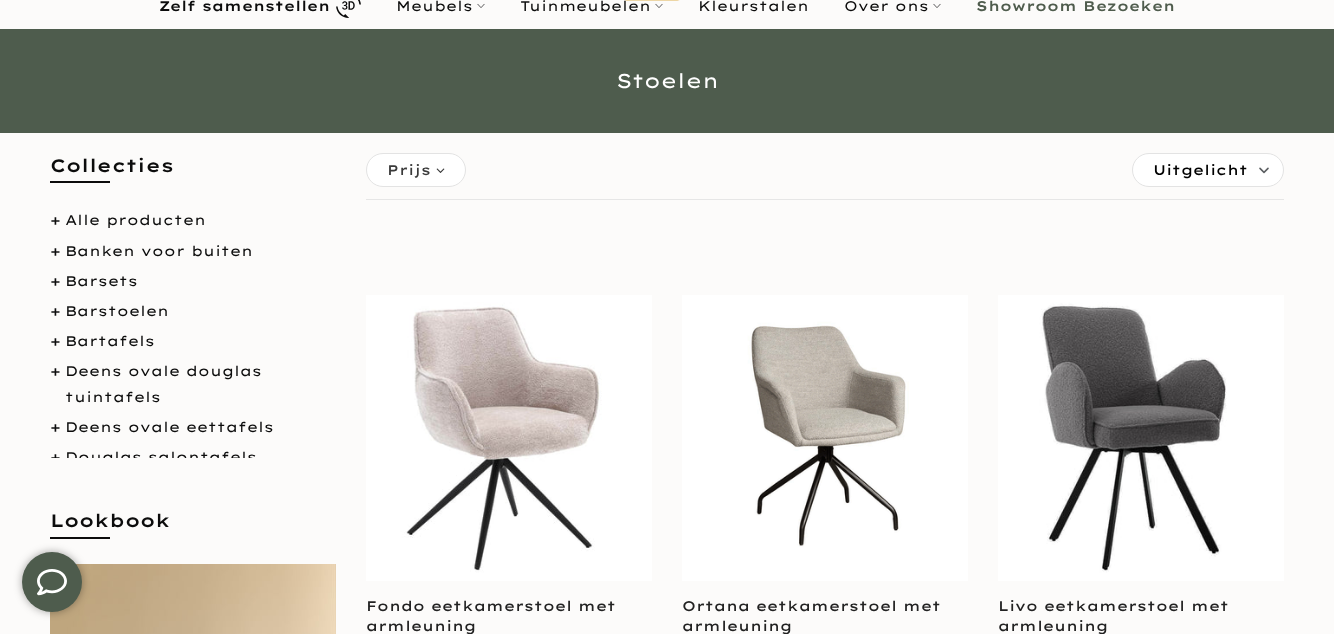 scroll, scrollTop: 140, scrollLeft: 0, axis: vertical 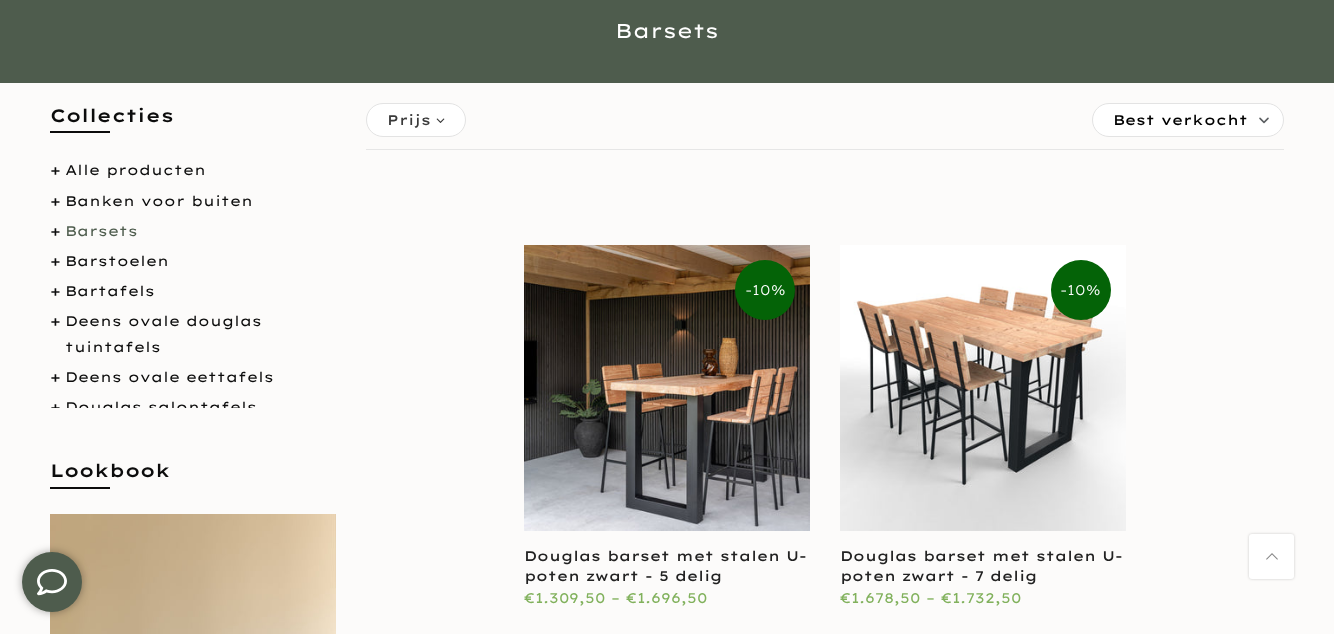 click on "Barstoelen" at bounding box center [117, 261] 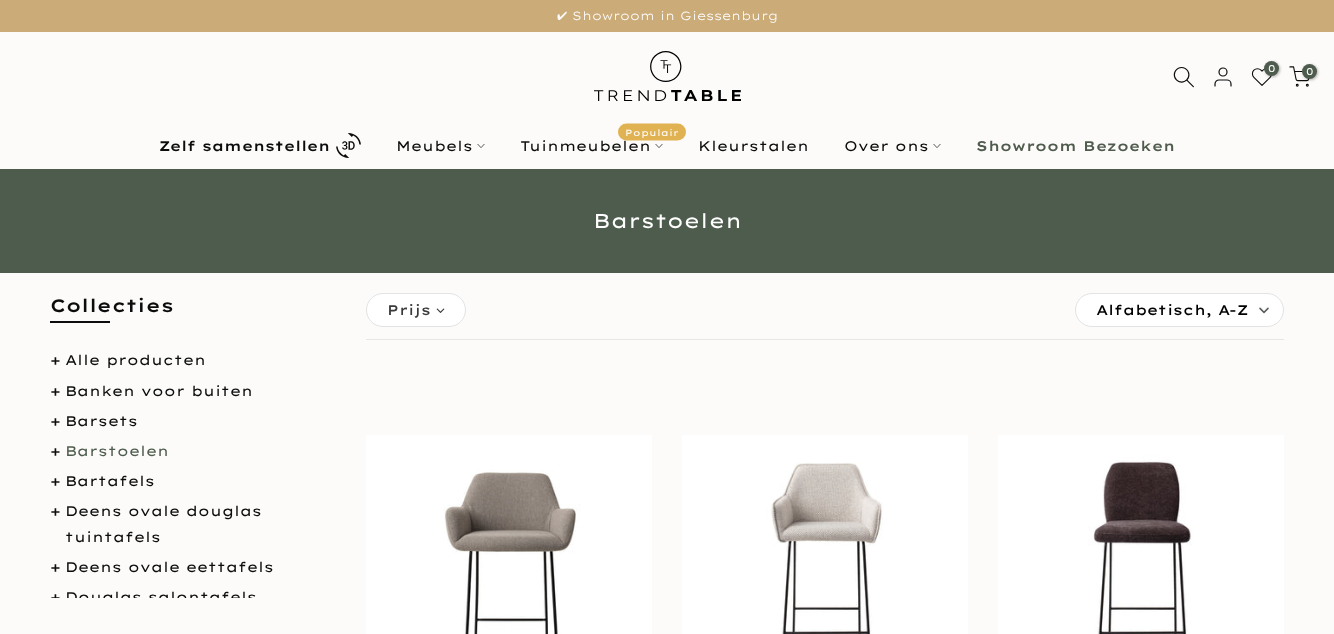 scroll, scrollTop: 0, scrollLeft: 0, axis: both 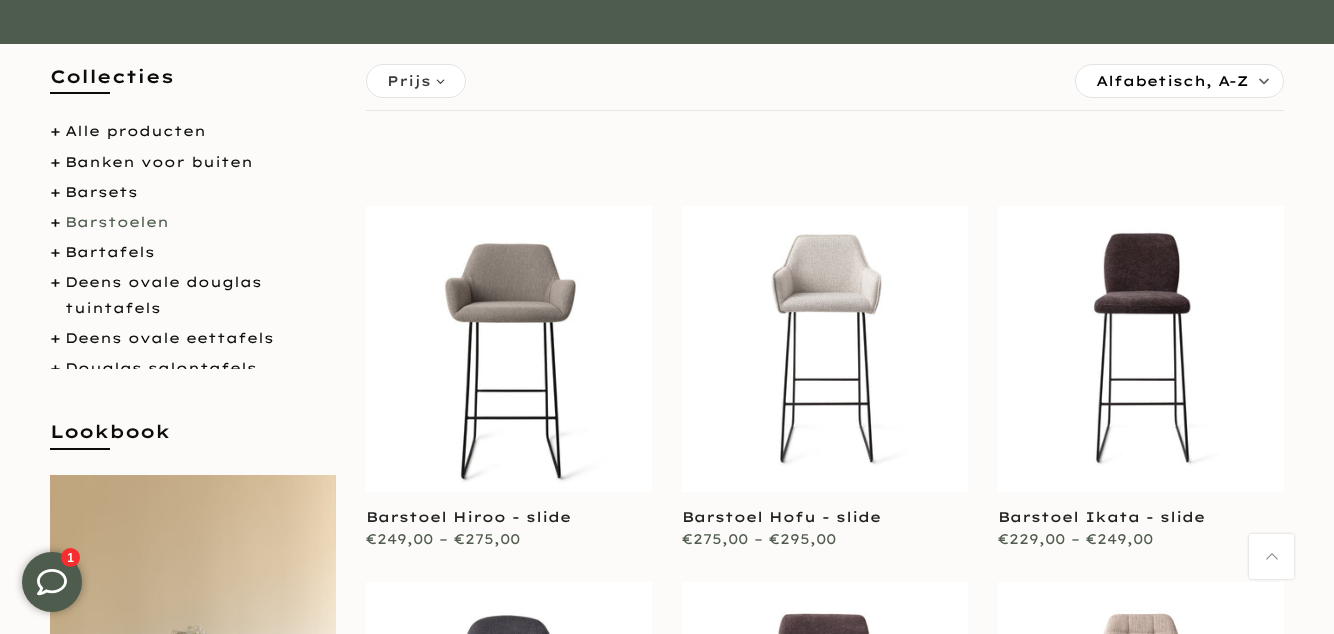 click on "Banken voor buiten" at bounding box center [159, 162] 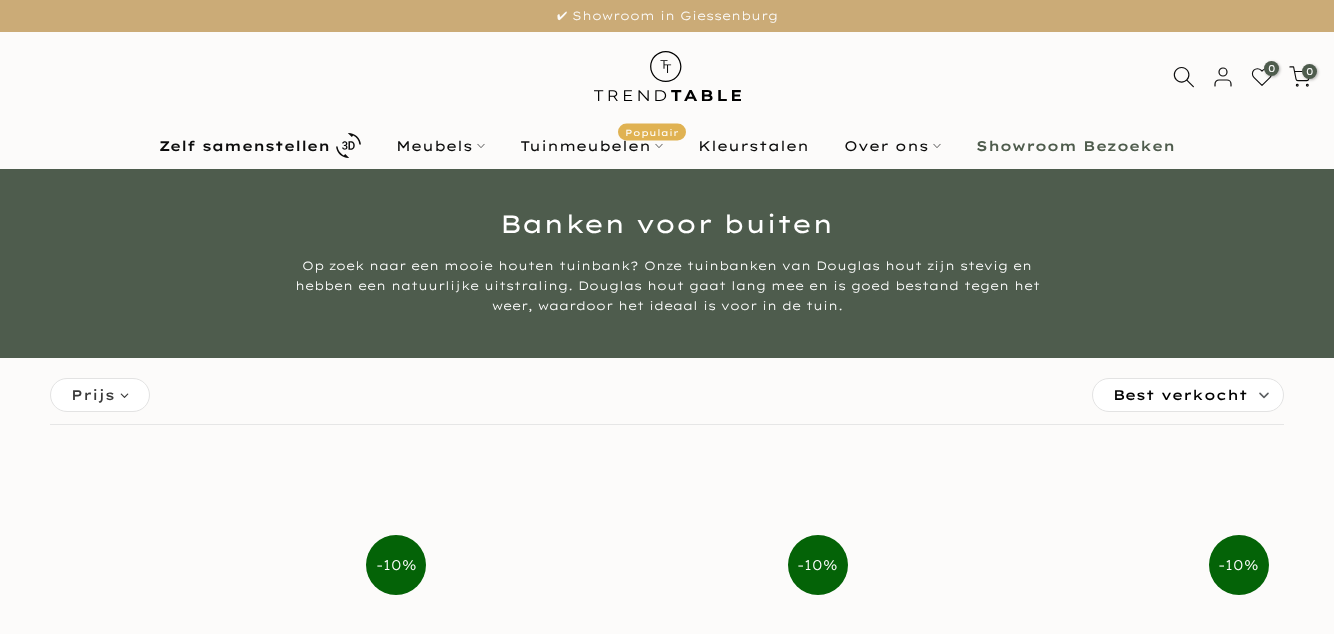 scroll, scrollTop: 0, scrollLeft: 0, axis: both 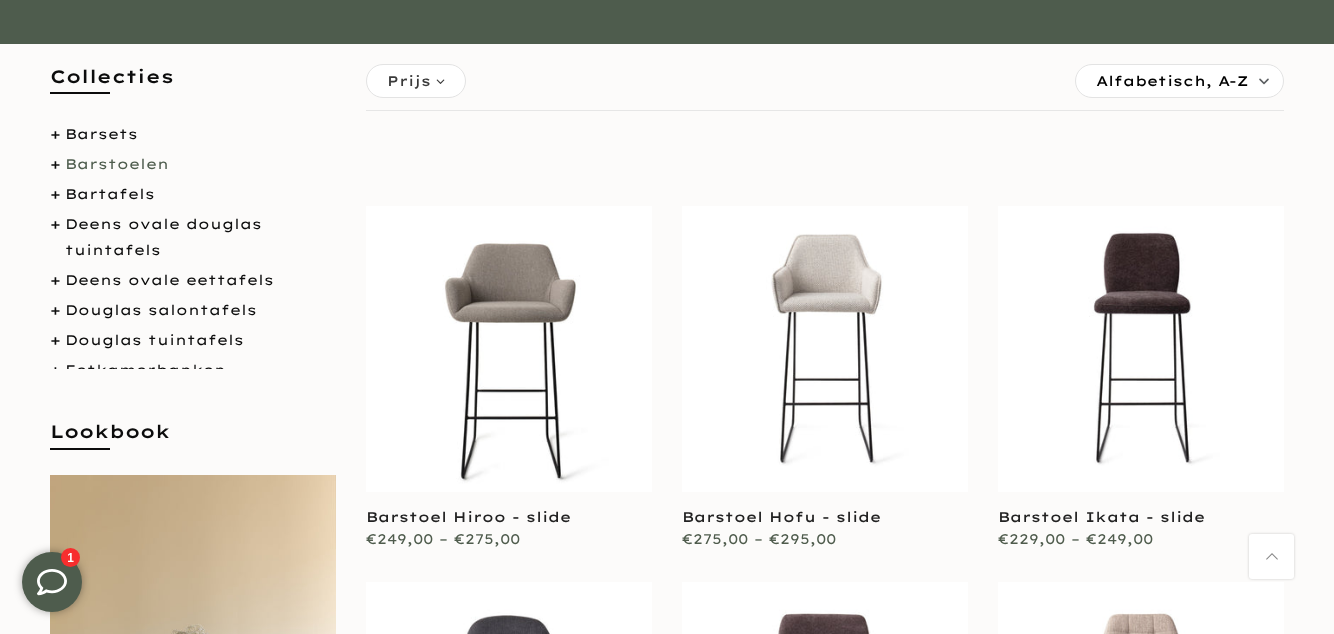 click on "Bartafels" at bounding box center (110, 194) 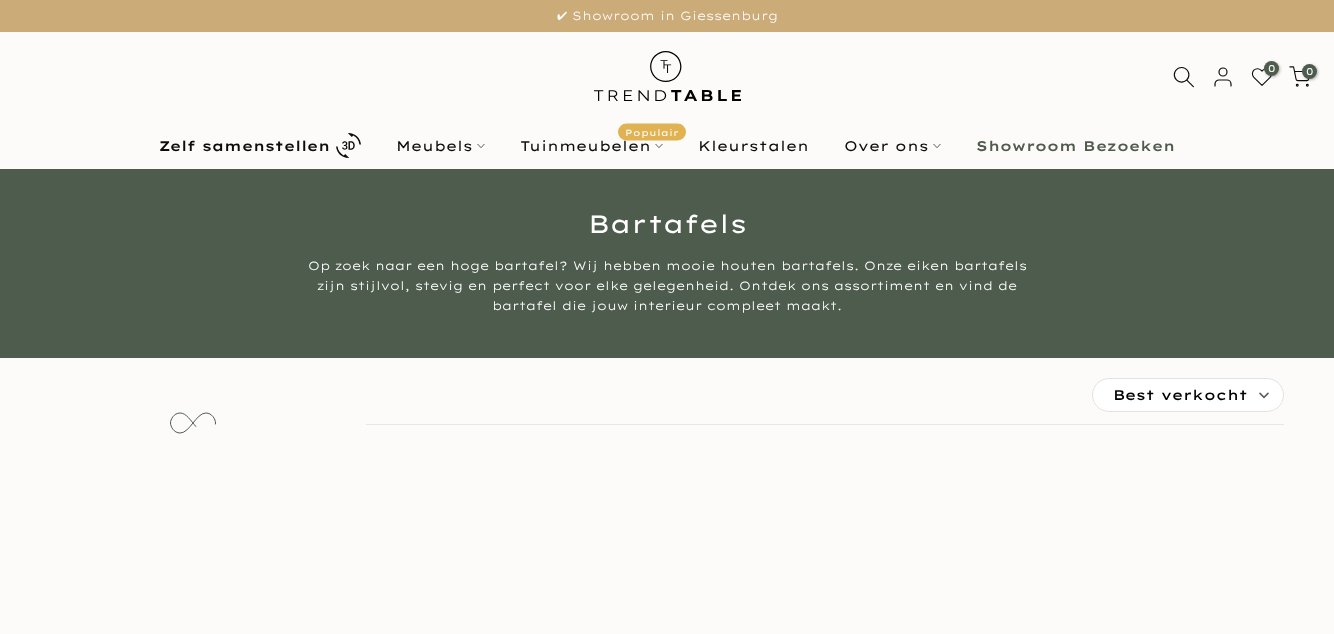 scroll, scrollTop: 0, scrollLeft: 0, axis: both 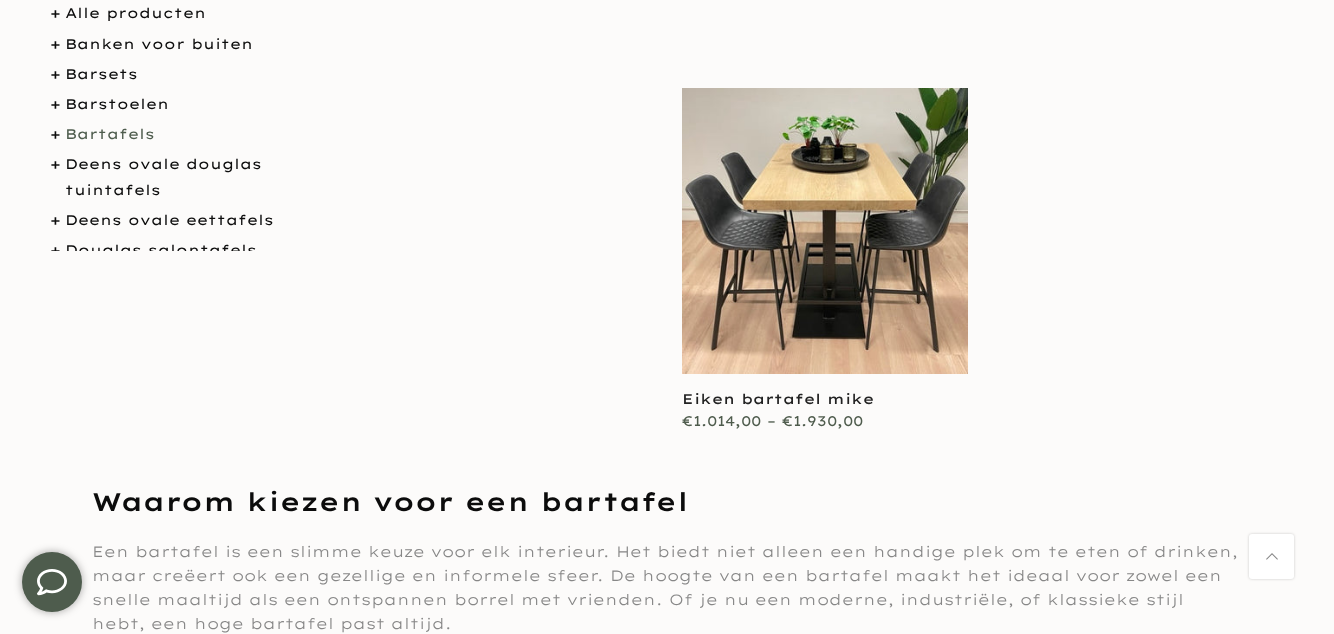 click at bounding box center (825, 231) 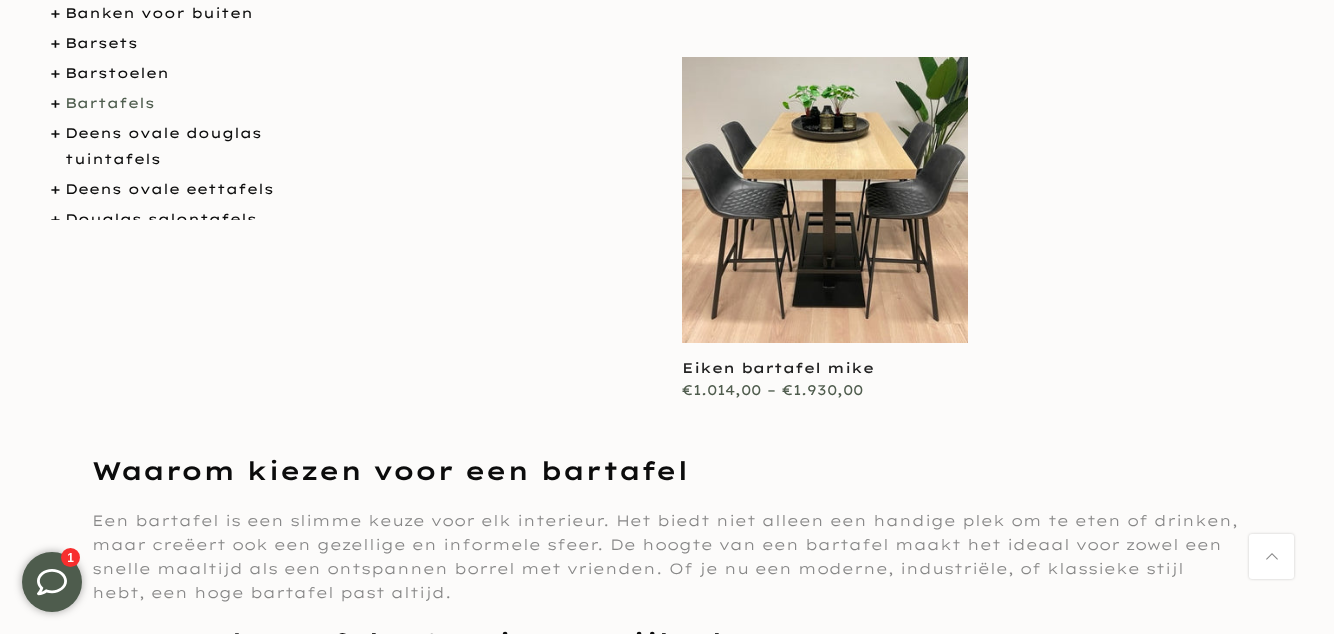 scroll, scrollTop: 526, scrollLeft: 0, axis: vertical 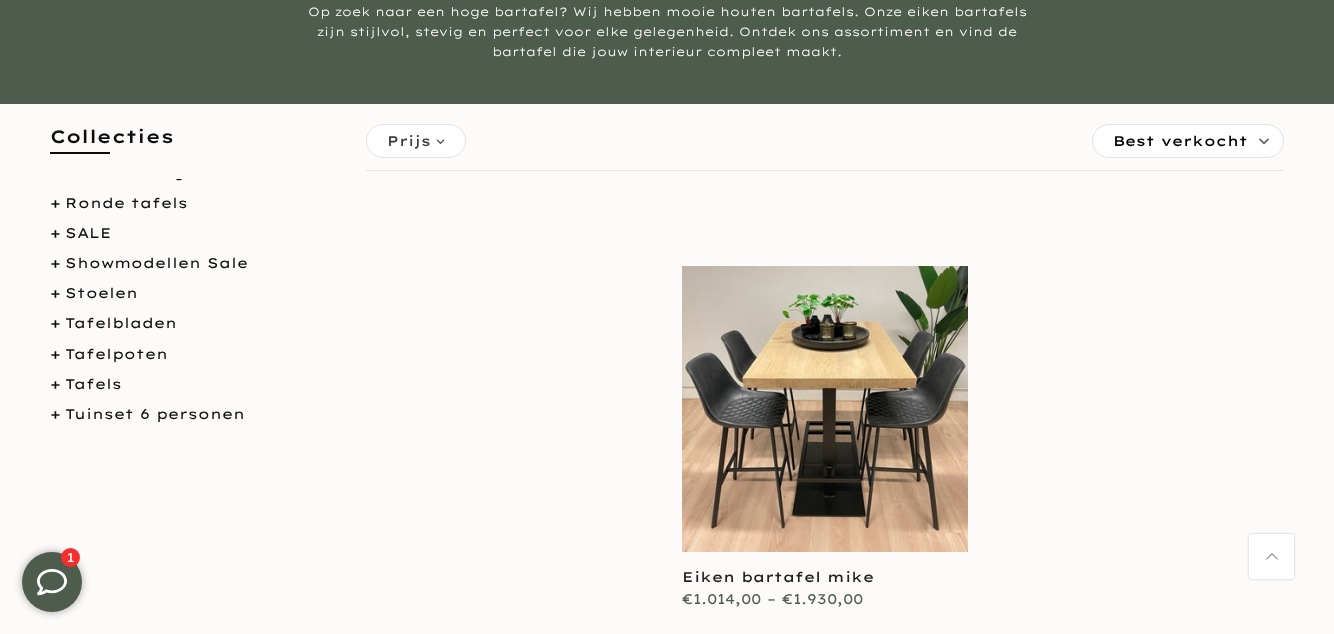 click on "SALE" at bounding box center [88, 233] 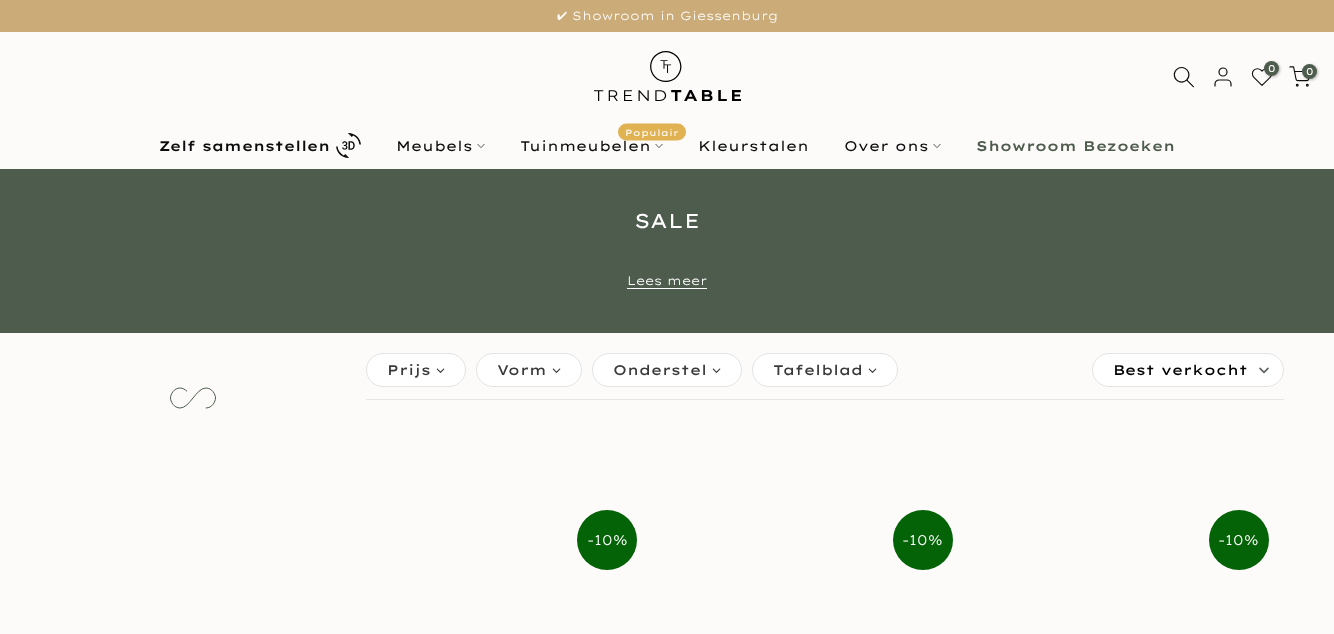 scroll, scrollTop: 0, scrollLeft: 0, axis: both 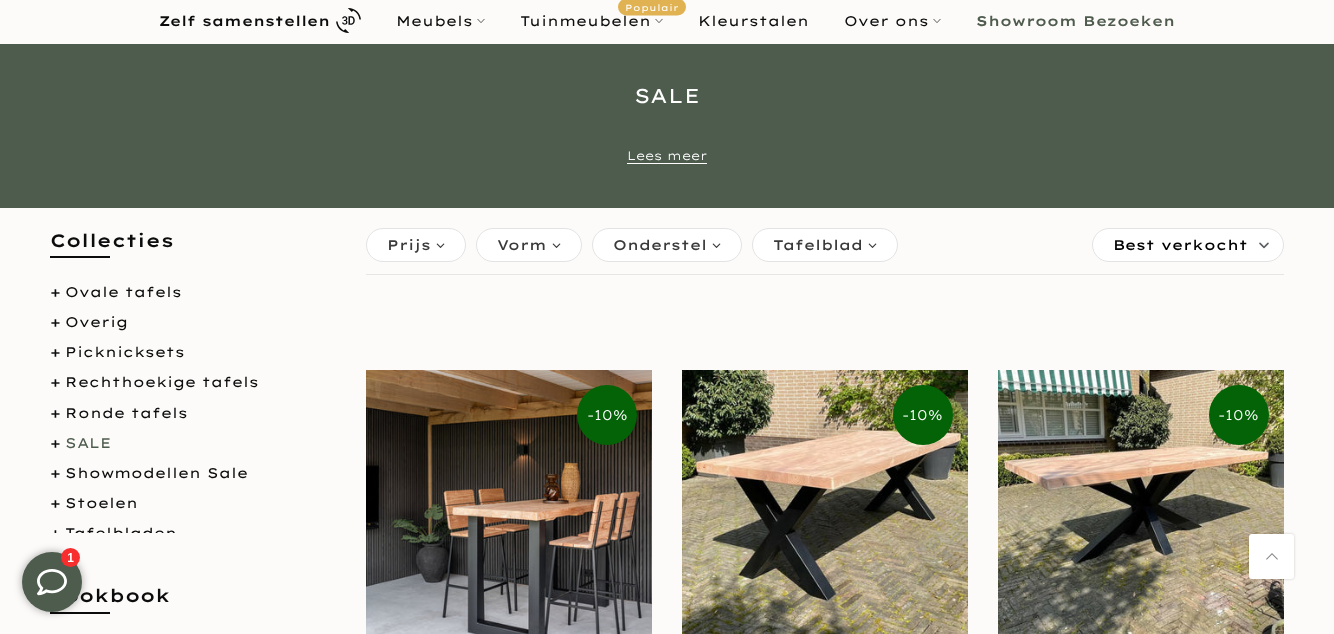 click on "Showmodellen Sale" at bounding box center (156, 473) 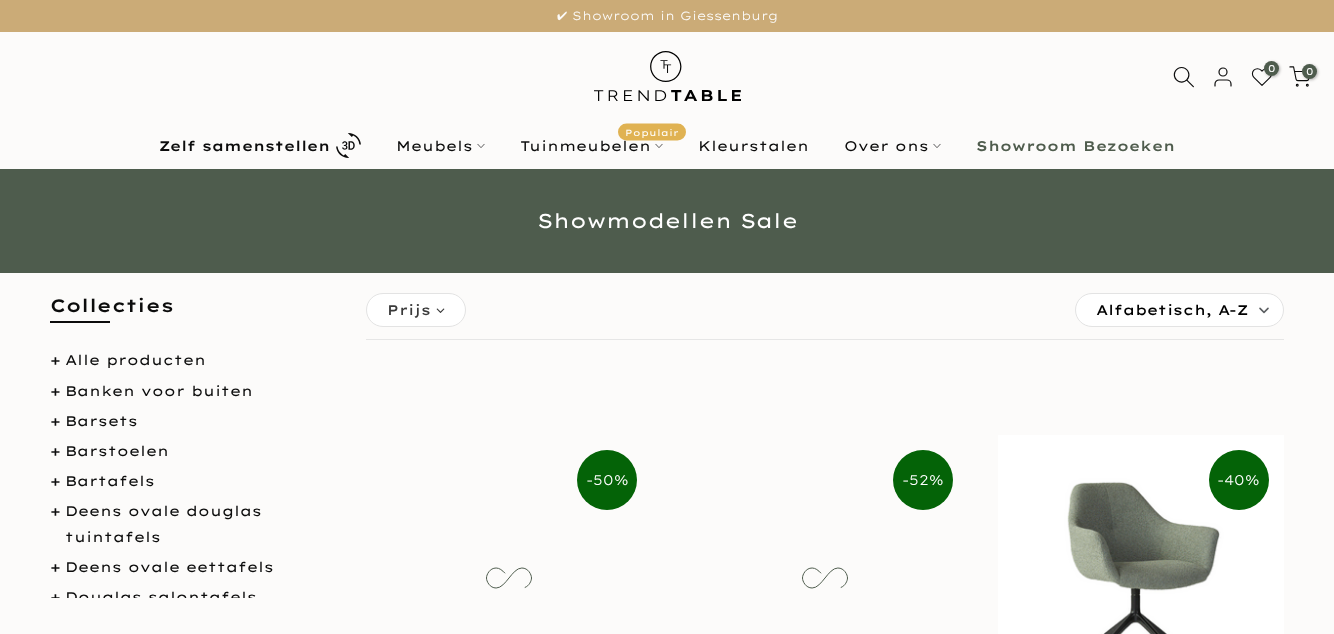 scroll, scrollTop: 0, scrollLeft: 0, axis: both 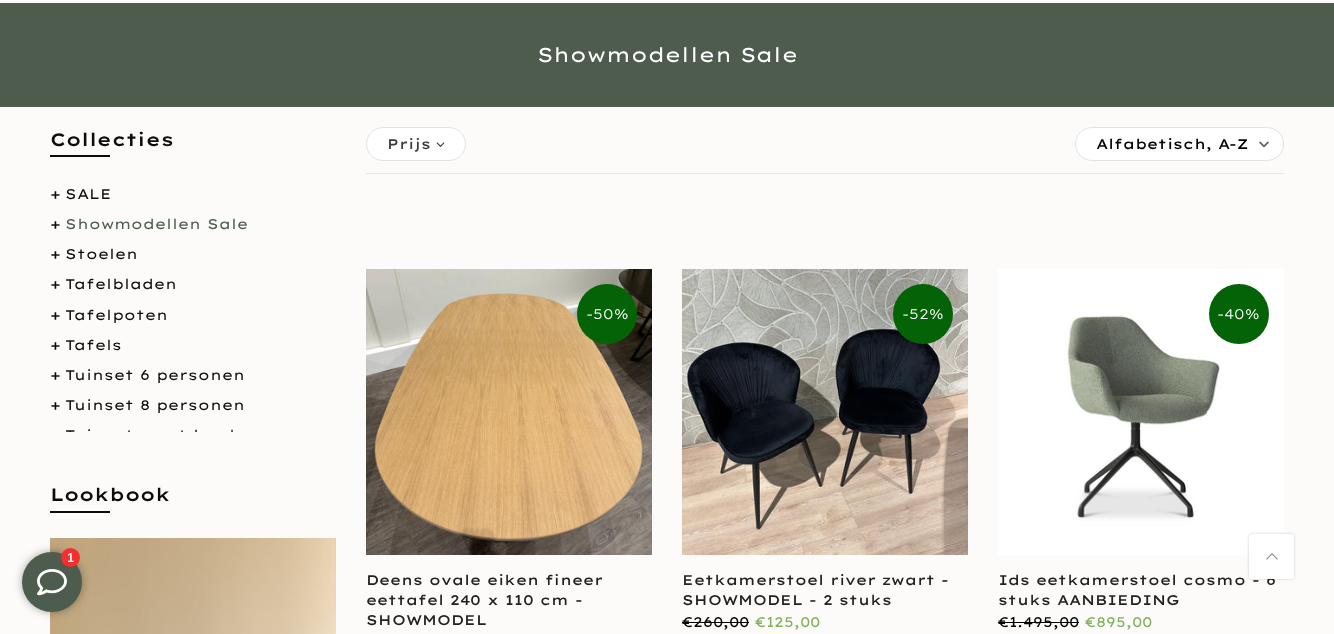click on "Stoelen" at bounding box center (101, 254) 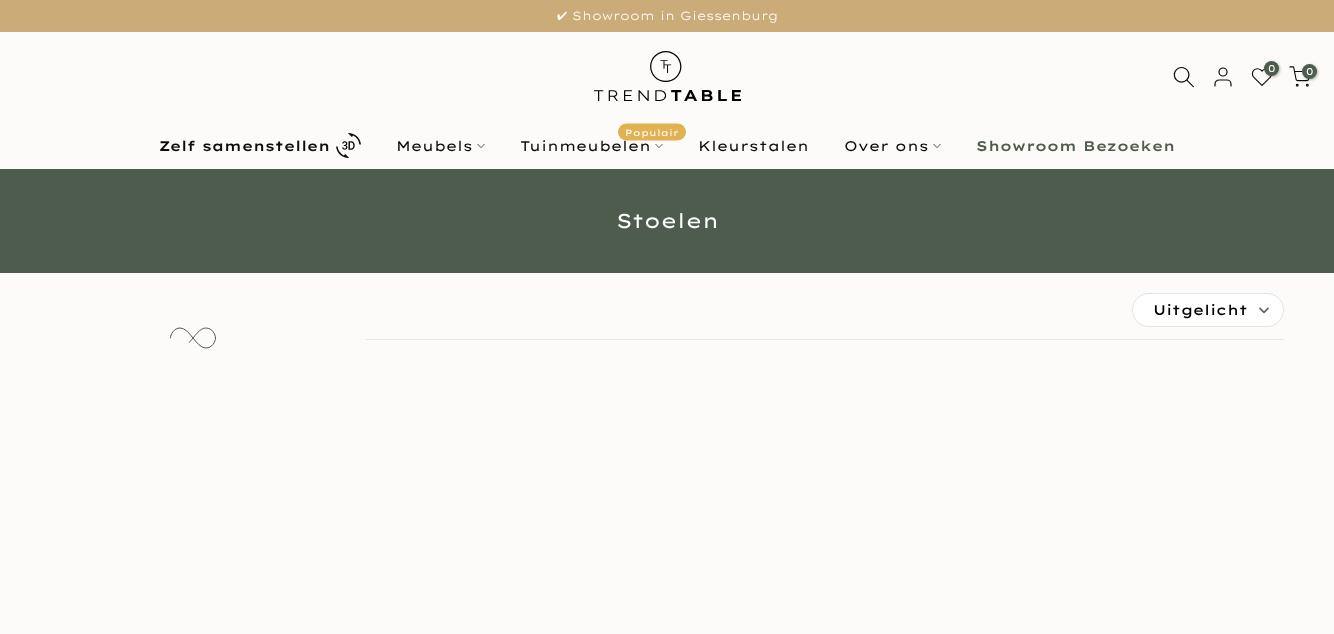 scroll, scrollTop: 0, scrollLeft: 0, axis: both 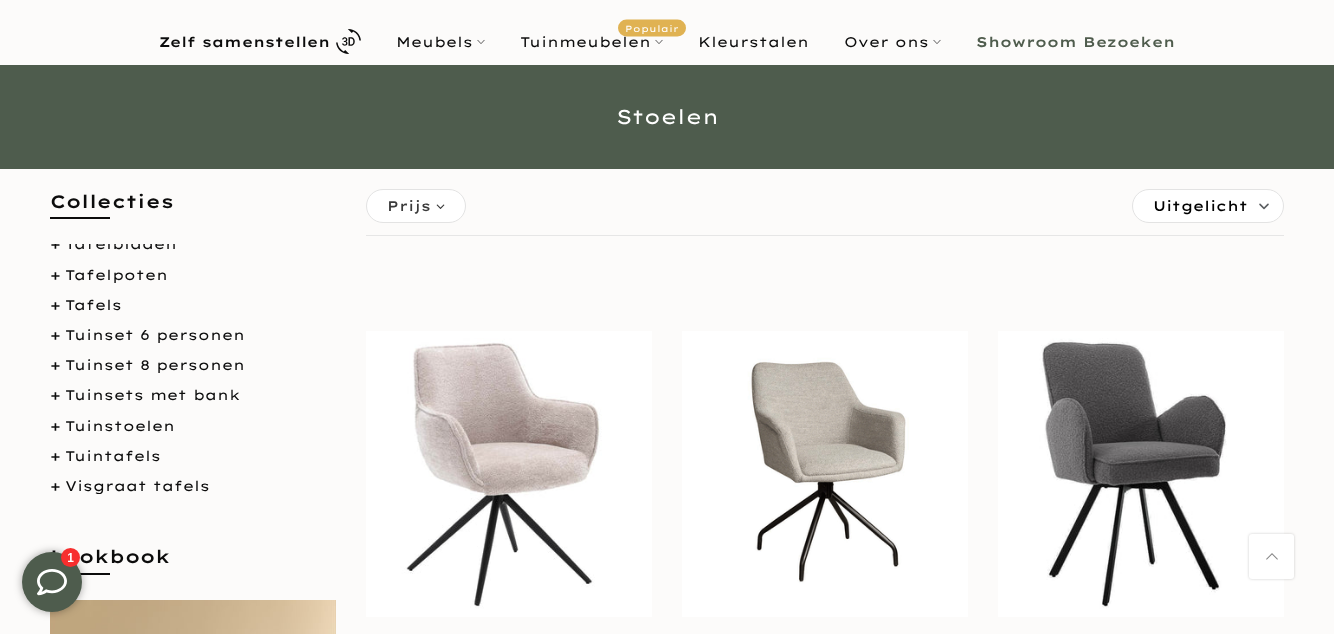 click on "Tuinset 8 personen" at bounding box center (155, 365) 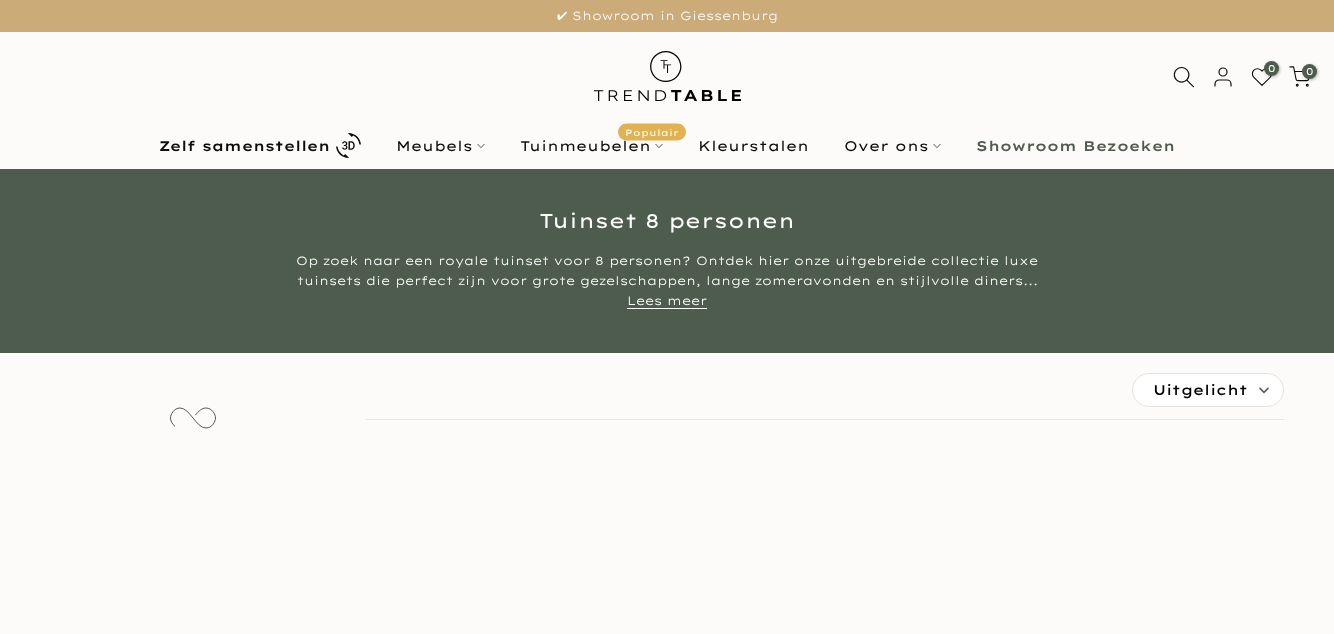 scroll, scrollTop: 0, scrollLeft: 0, axis: both 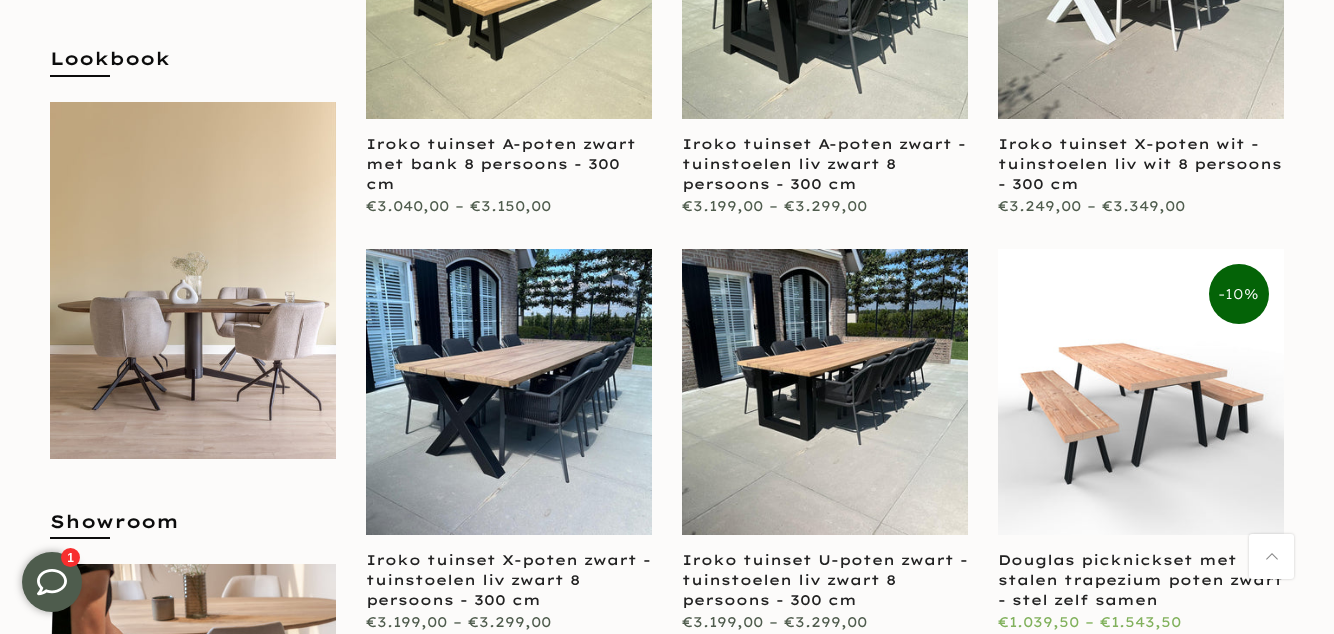 click at bounding box center (825, 392) 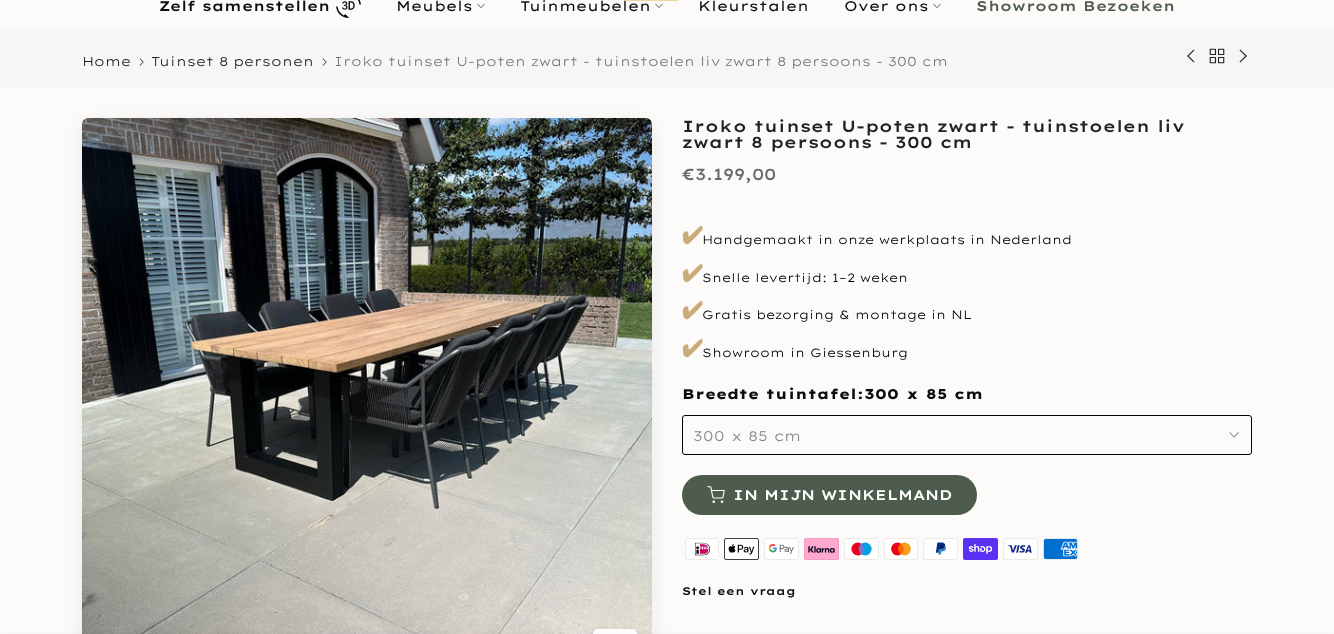 scroll, scrollTop: 140, scrollLeft: 0, axis: vertical 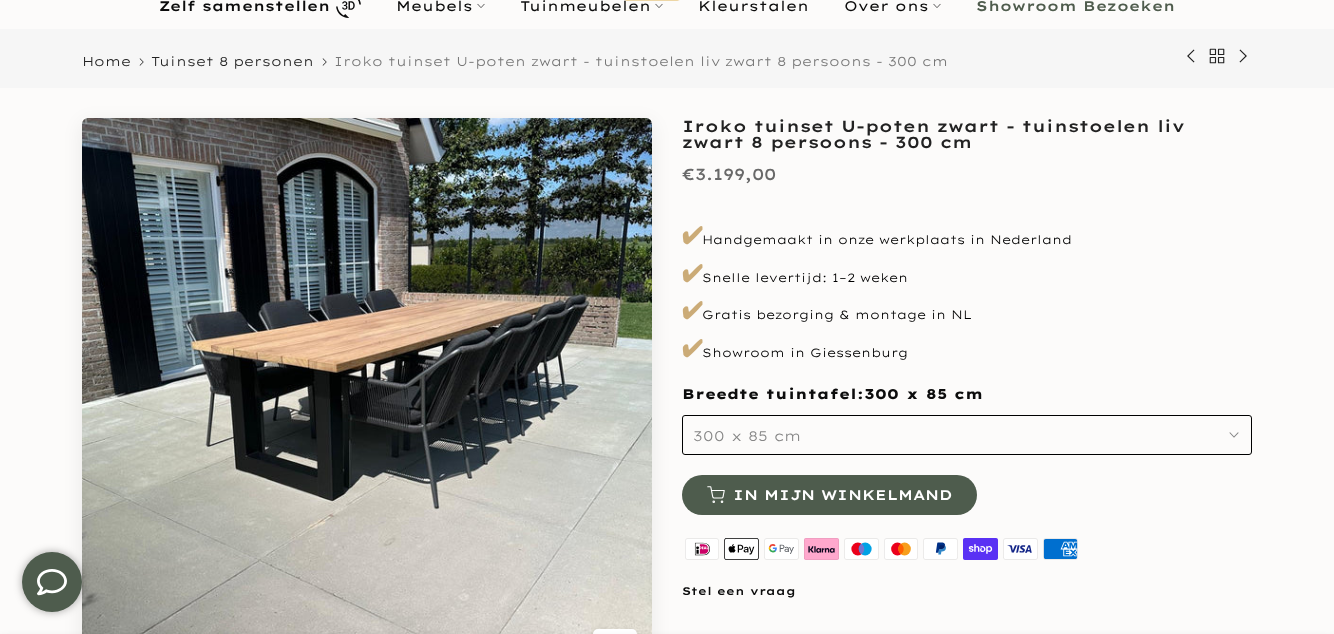 click at bounding box center [367, 403] 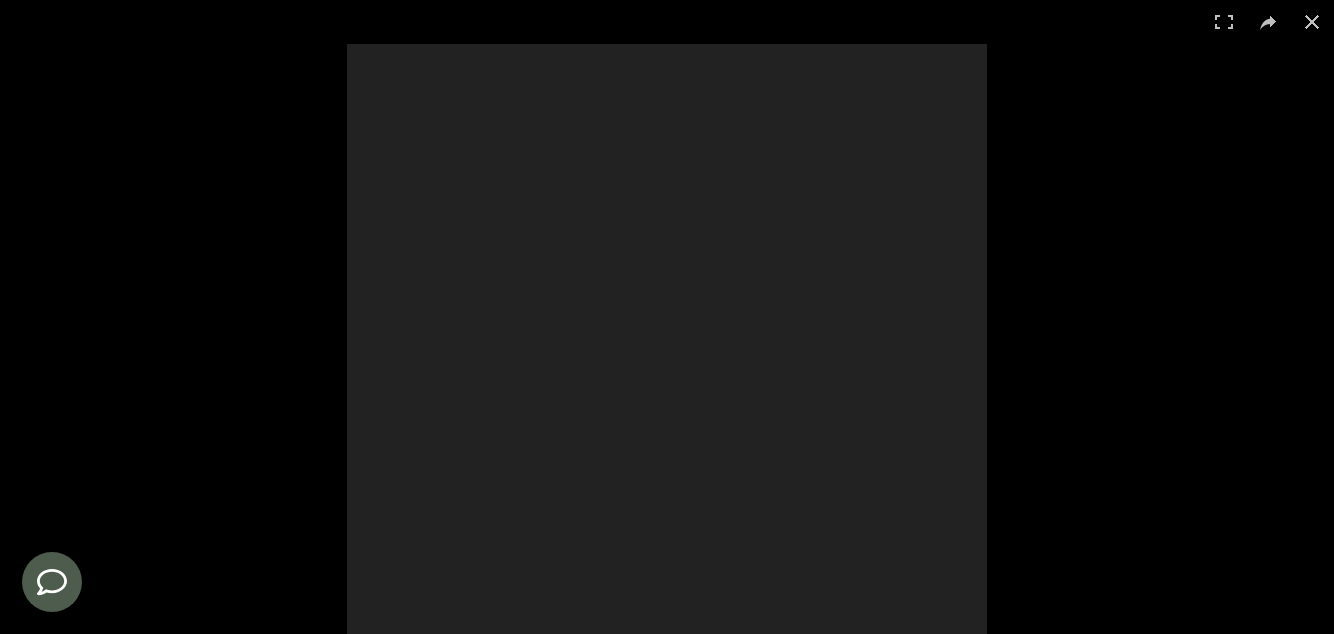 scroll, scrollTop: 0, scrollLeft: 0, axis: both 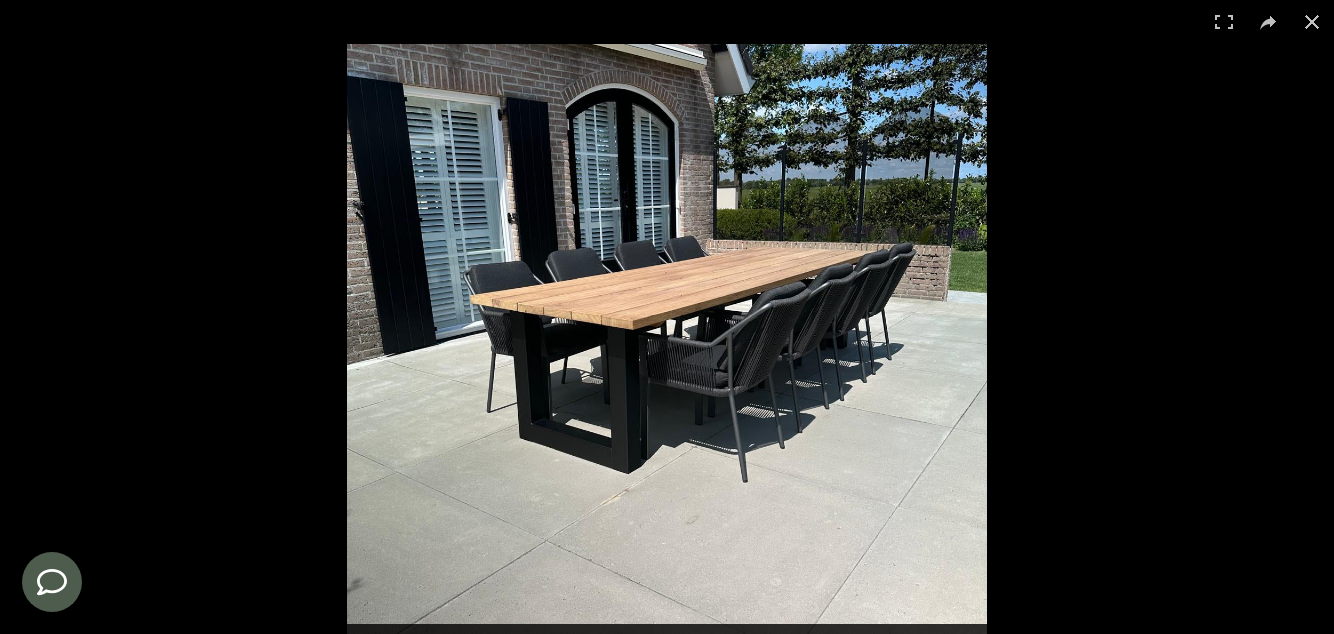 click at bounding box center (1312, 22) 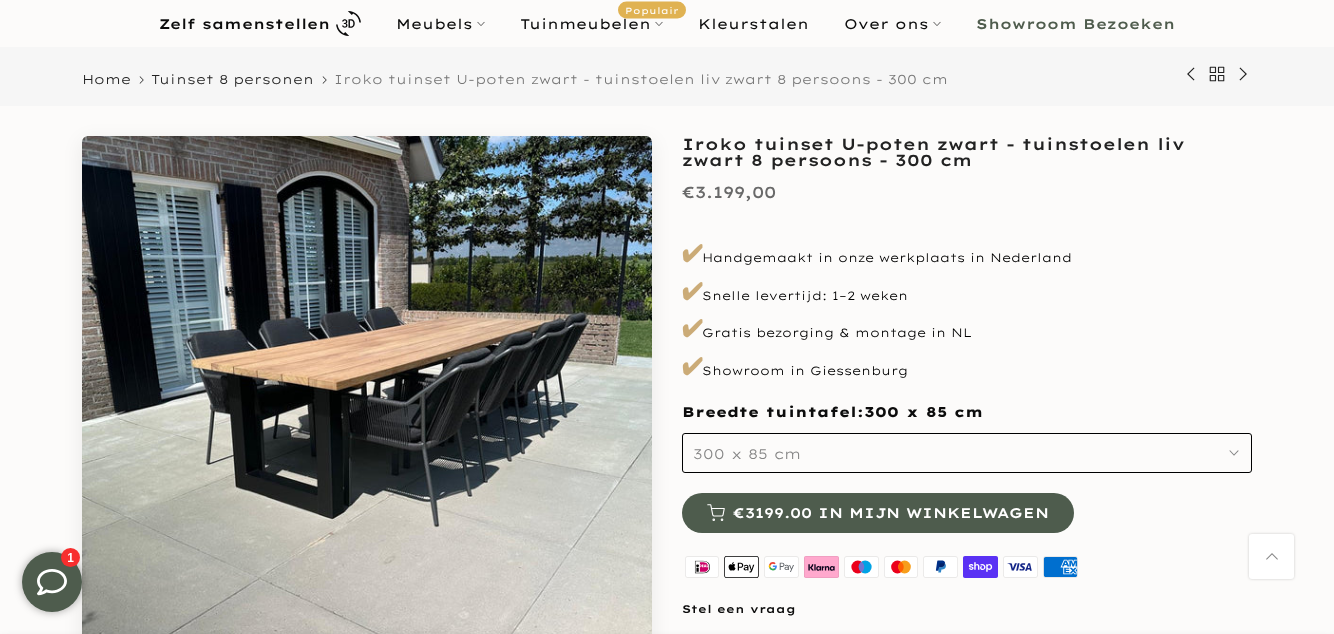 scroll, scrollTop: 169, scrollLeft: 0, axis: vertical 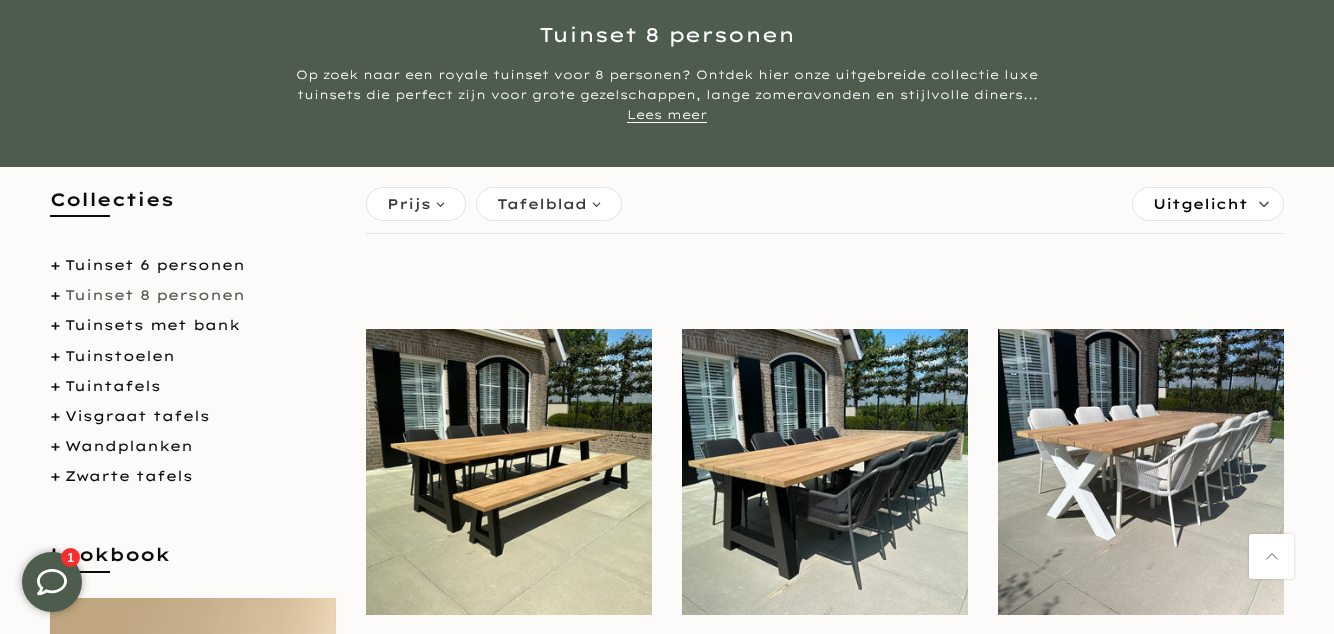 click on "Tuinstoelen" at bounding box center [120, 356] 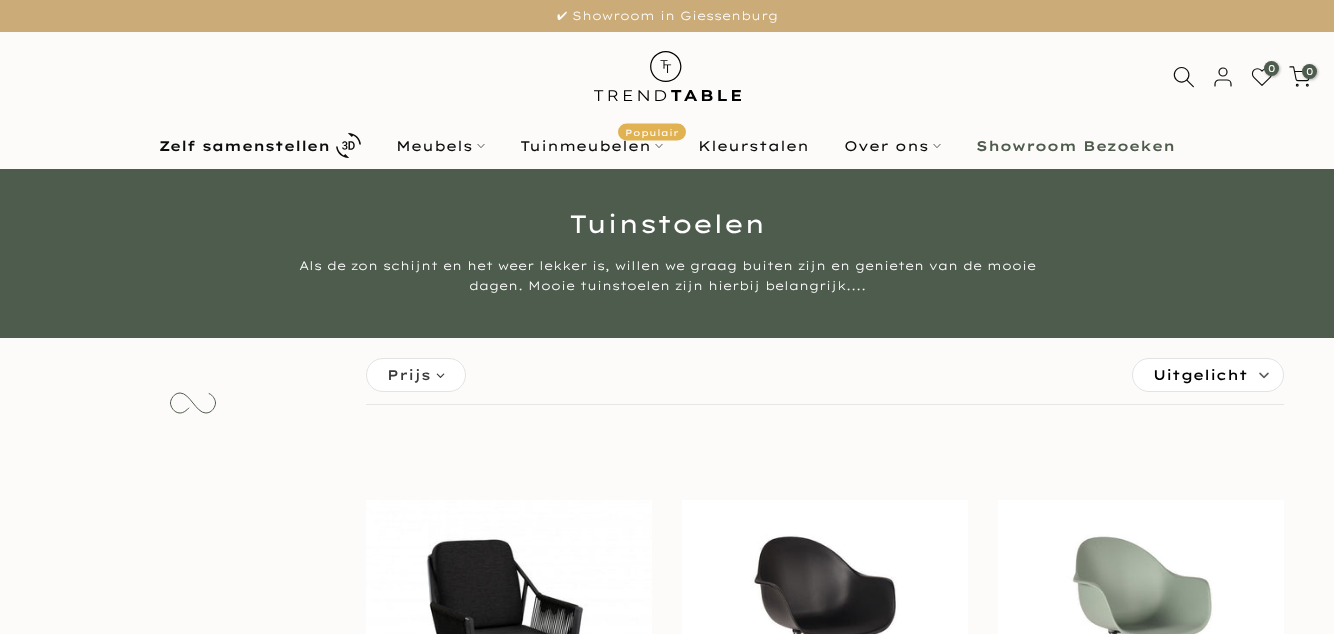 scroll, scrollTop: 0, scrollLeft: 0, axis: both 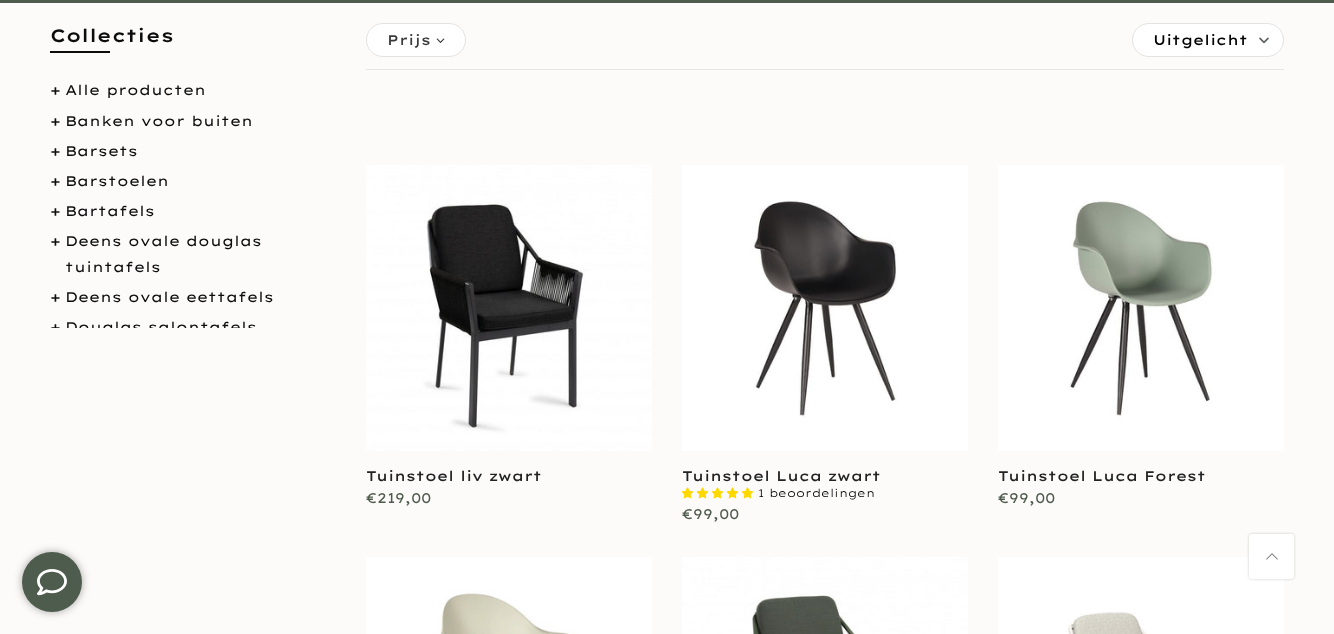 click at bounding box center [509, 308] 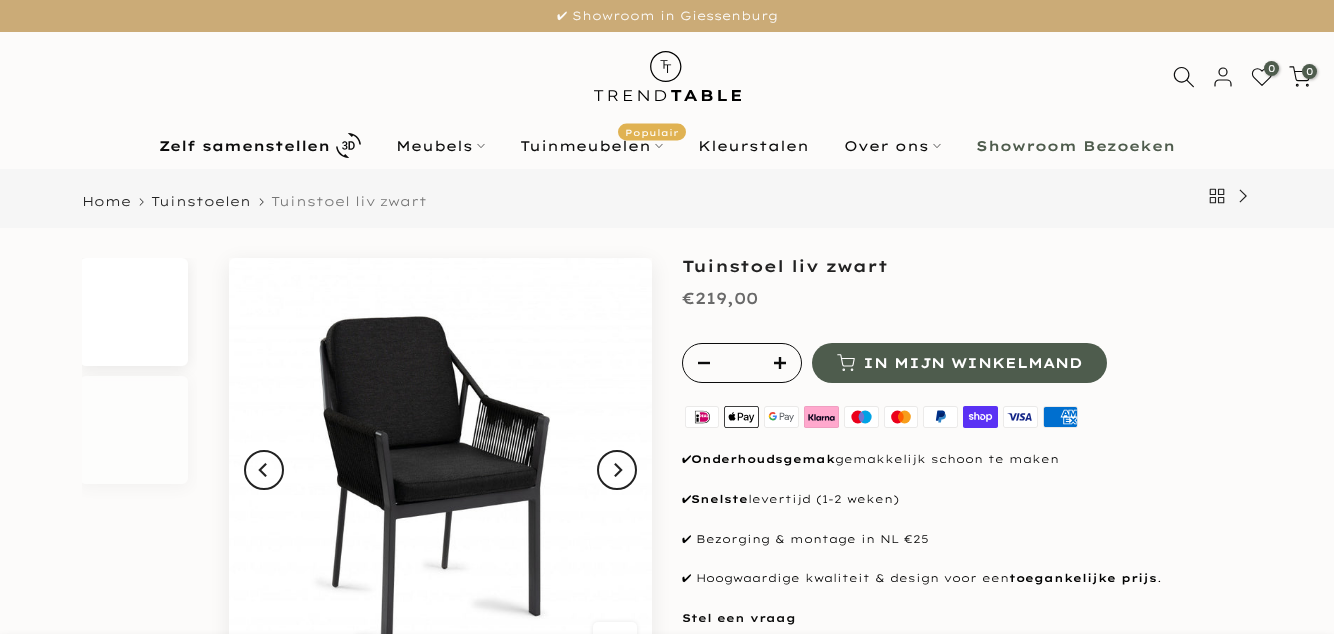 click at bounding box center [615, 644] 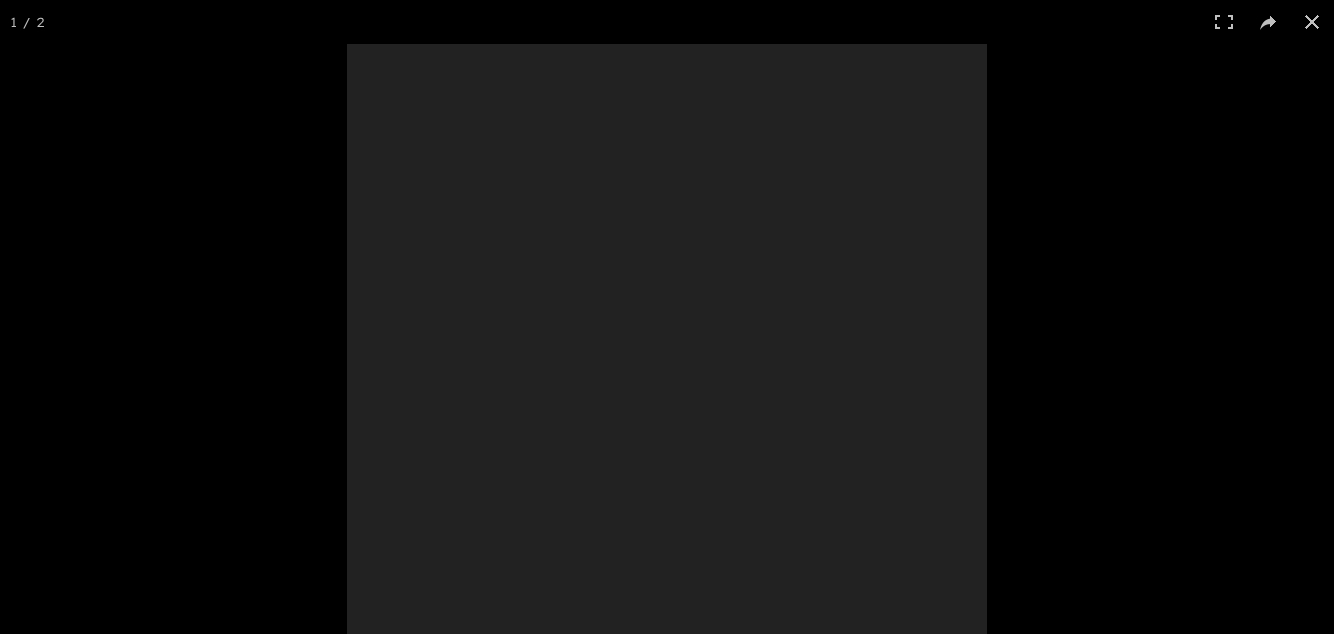 scroll, scrollTop: 119, scrollLeft: 0, axis: vertical 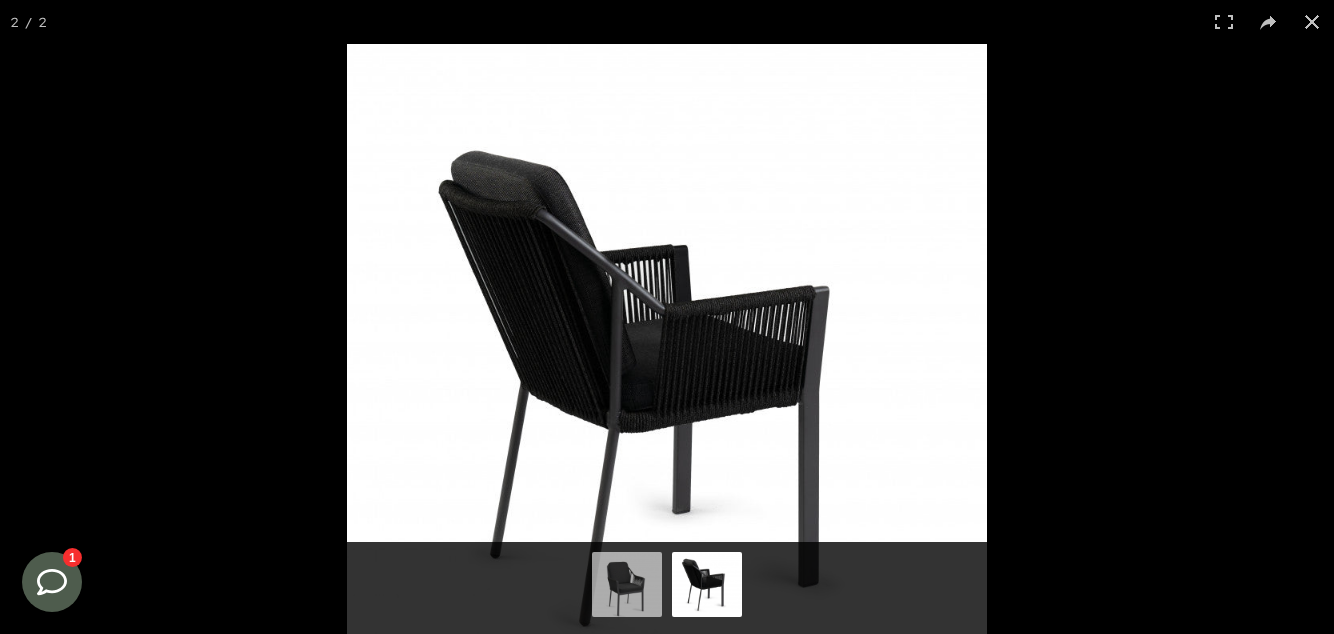 click at bounding box center [627, 587] 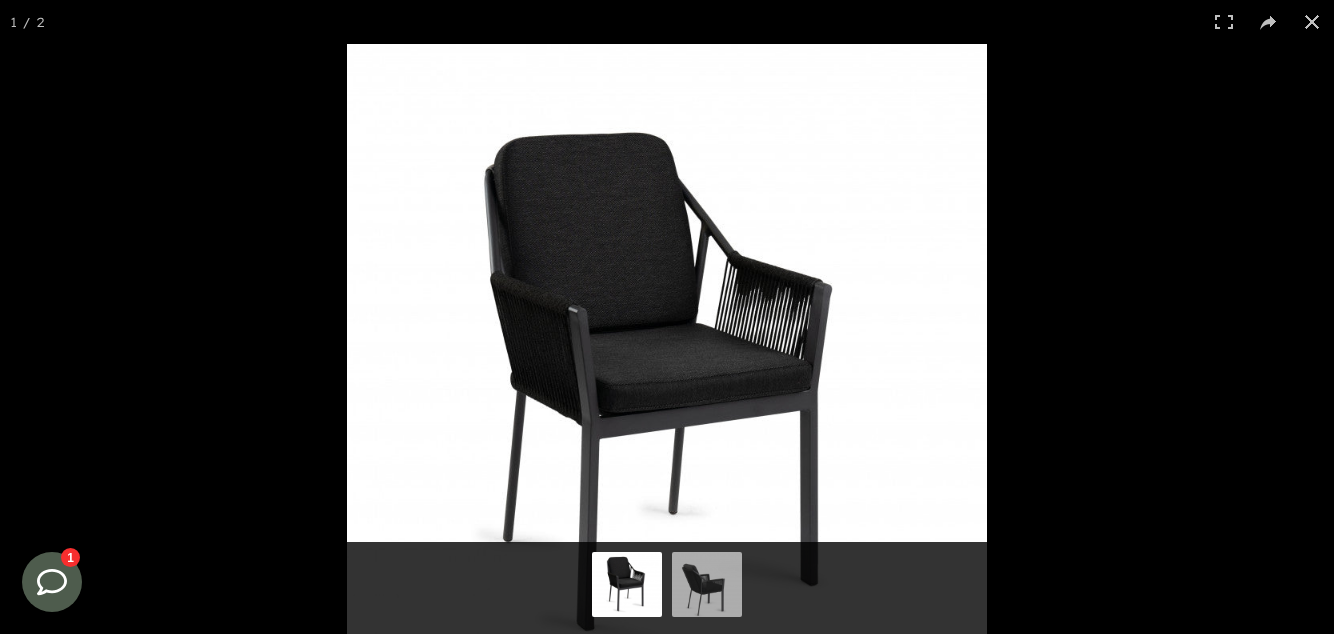 click at bounding box center (1312, 22) 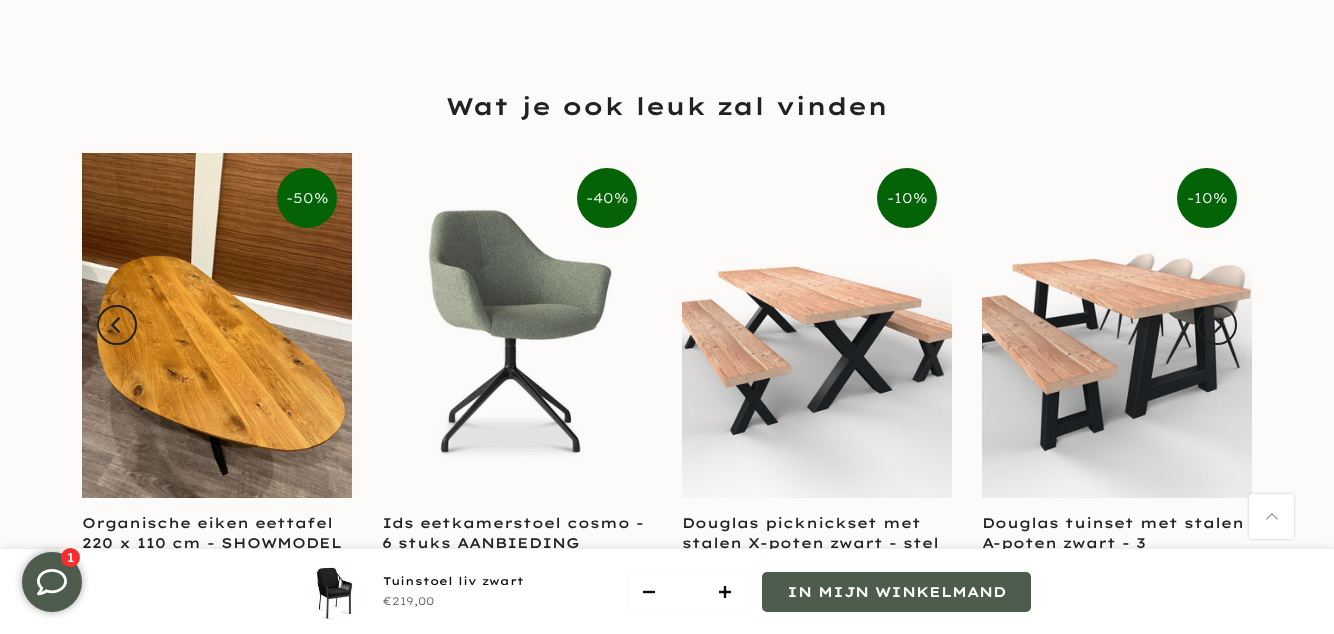 scroll, scrollTop: 1480, scrollLeft: 0, axis: vertical 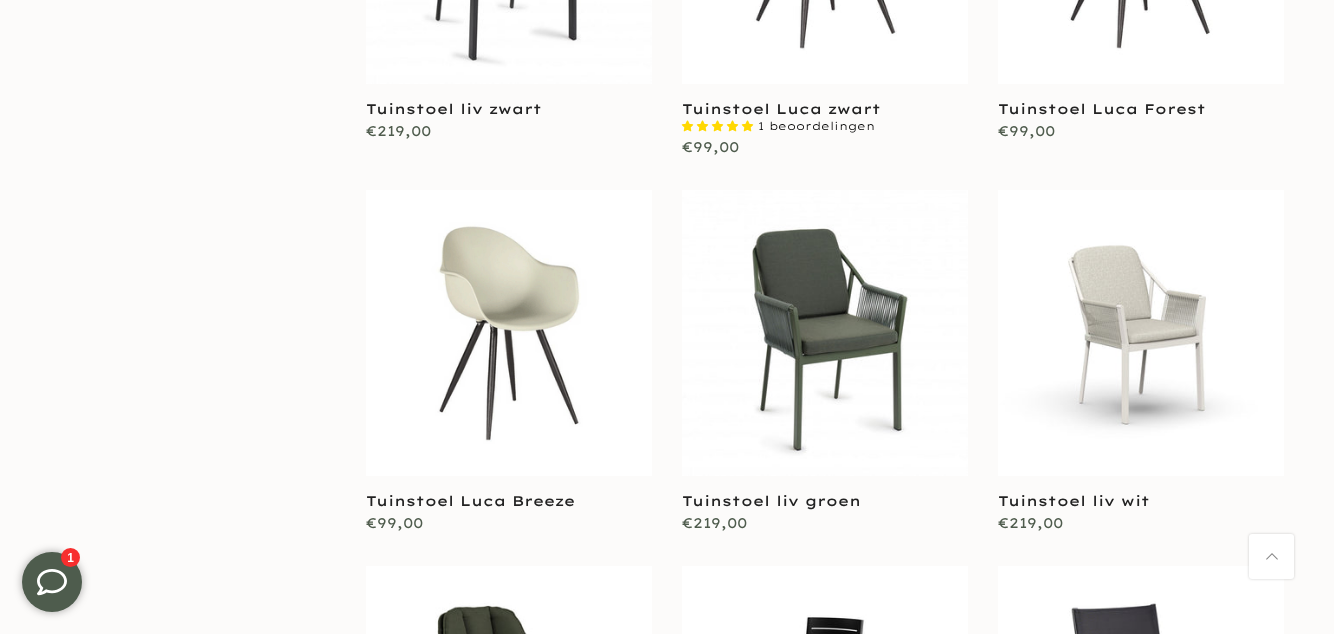 click at bounding box center [825, 333] 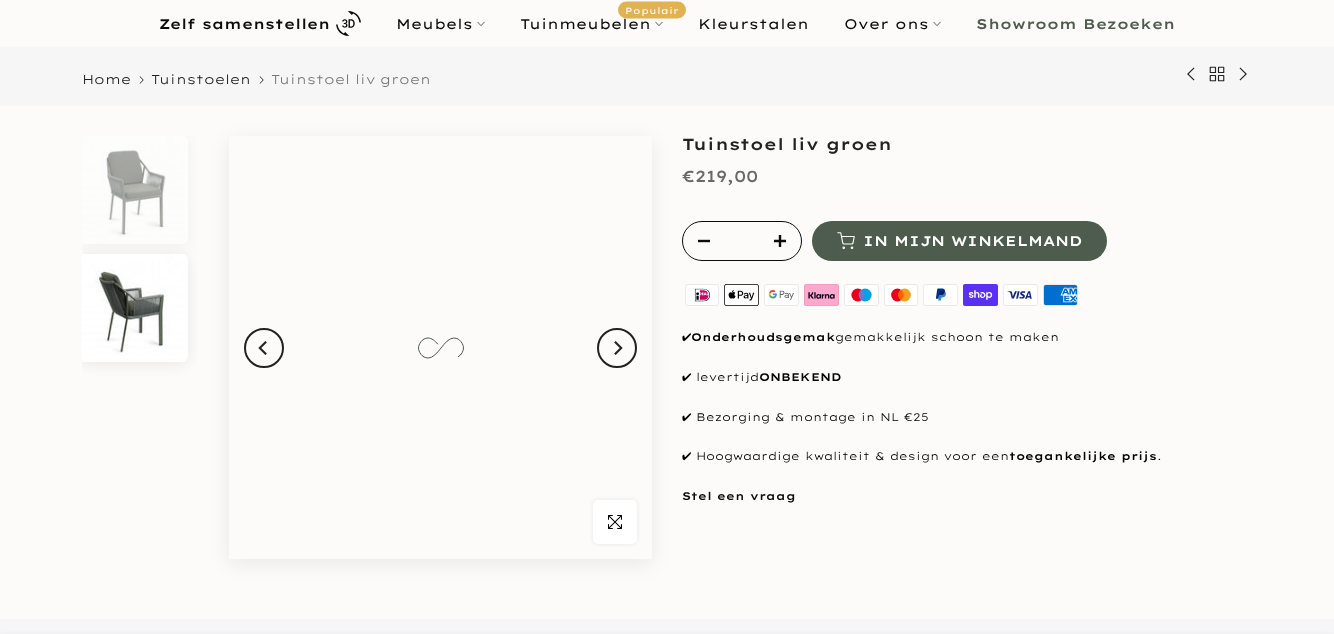 scroll, scrollTop: 122, scrollLeft: 0, axis: vertical 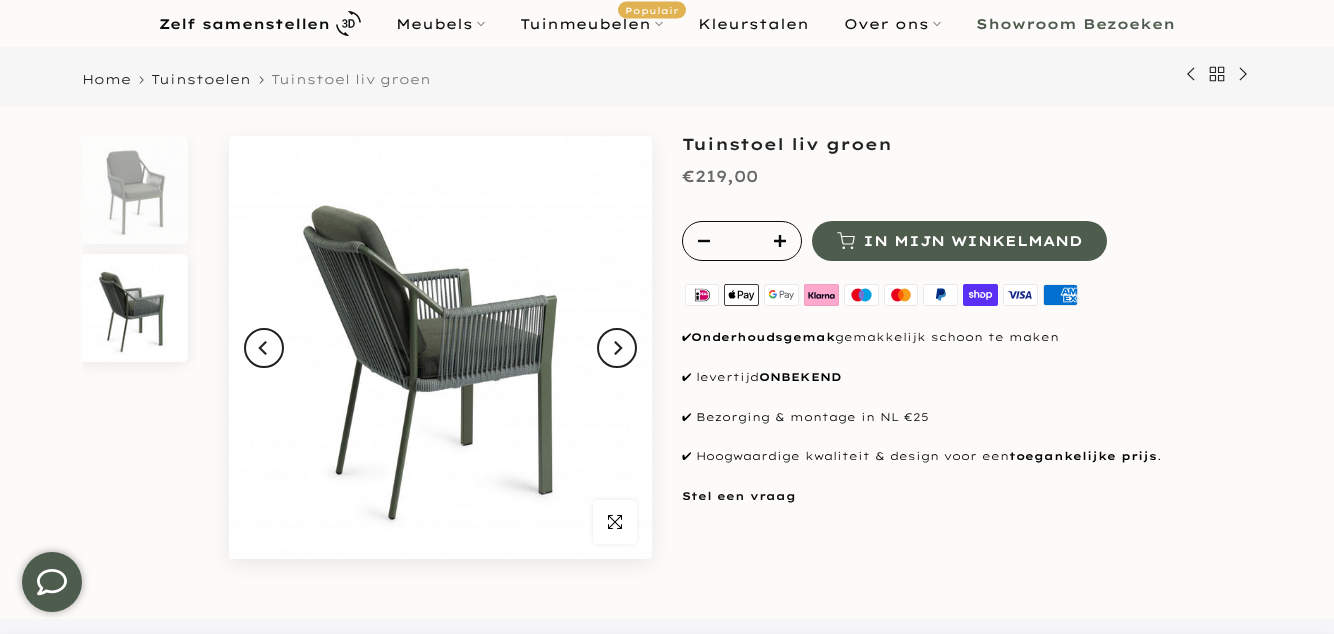 click at bounding box center [617, 348] 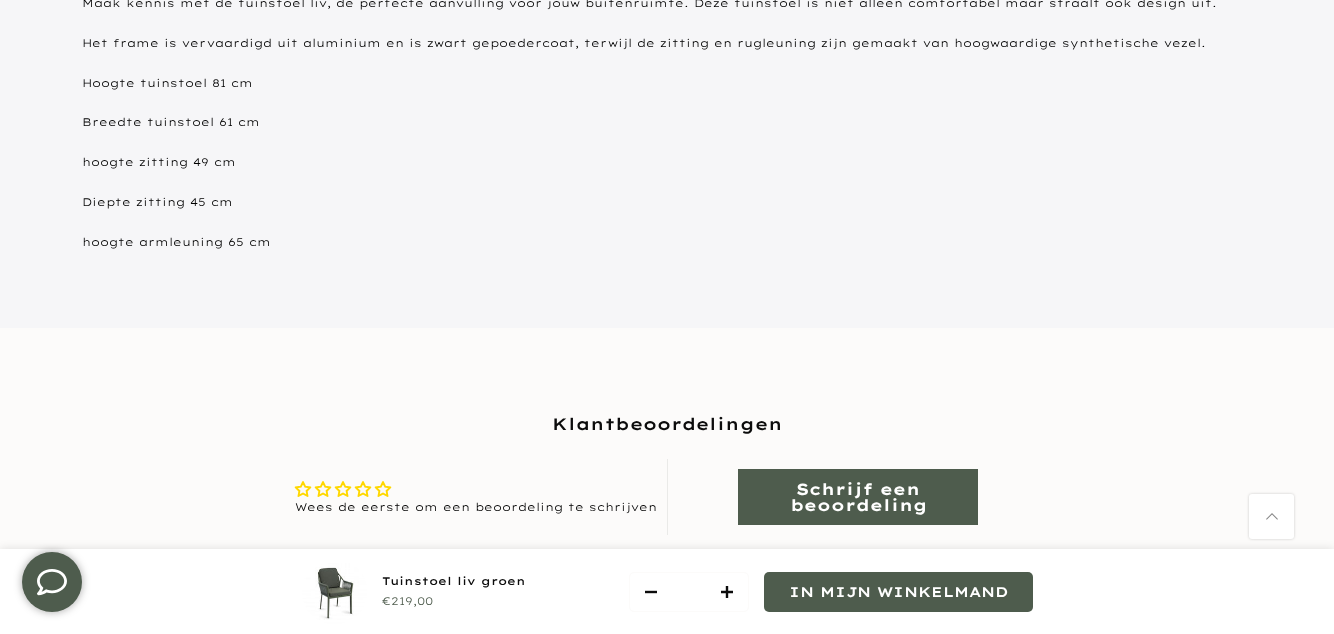 scroll, scrollTop: 912, scrollLeft: 0, axis: vertical 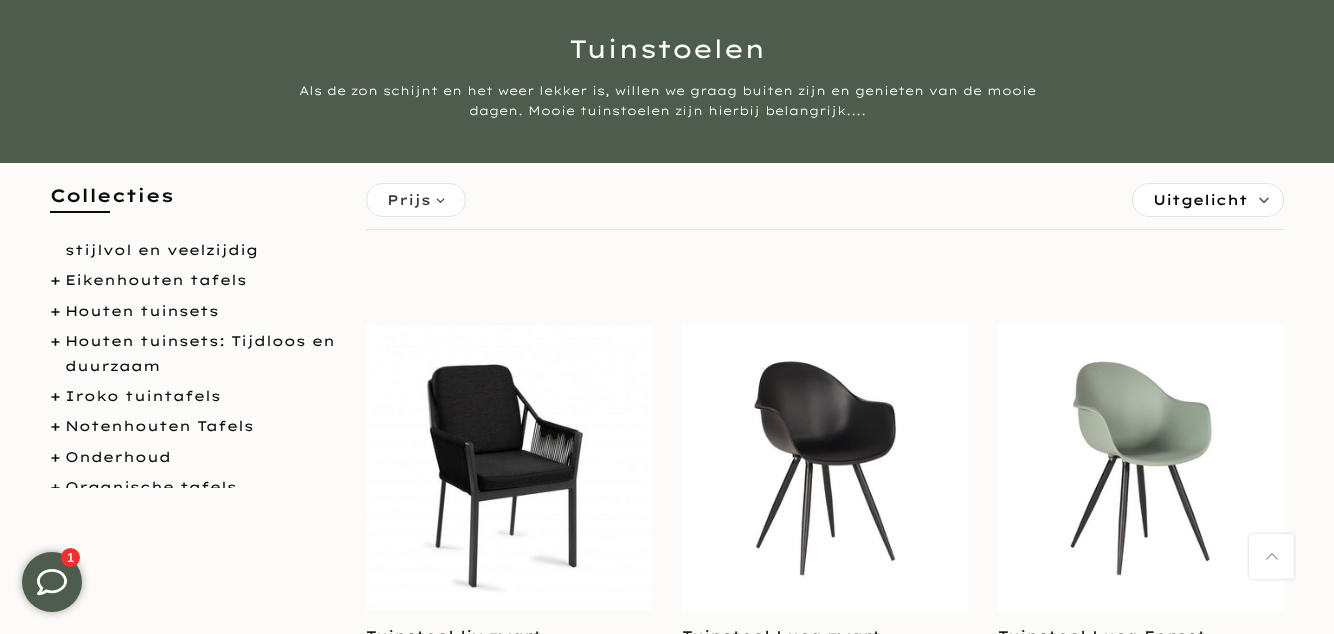 click on "Houten tuinsets: Tijdloos en duurzaam" at bounding box center (193, 354) 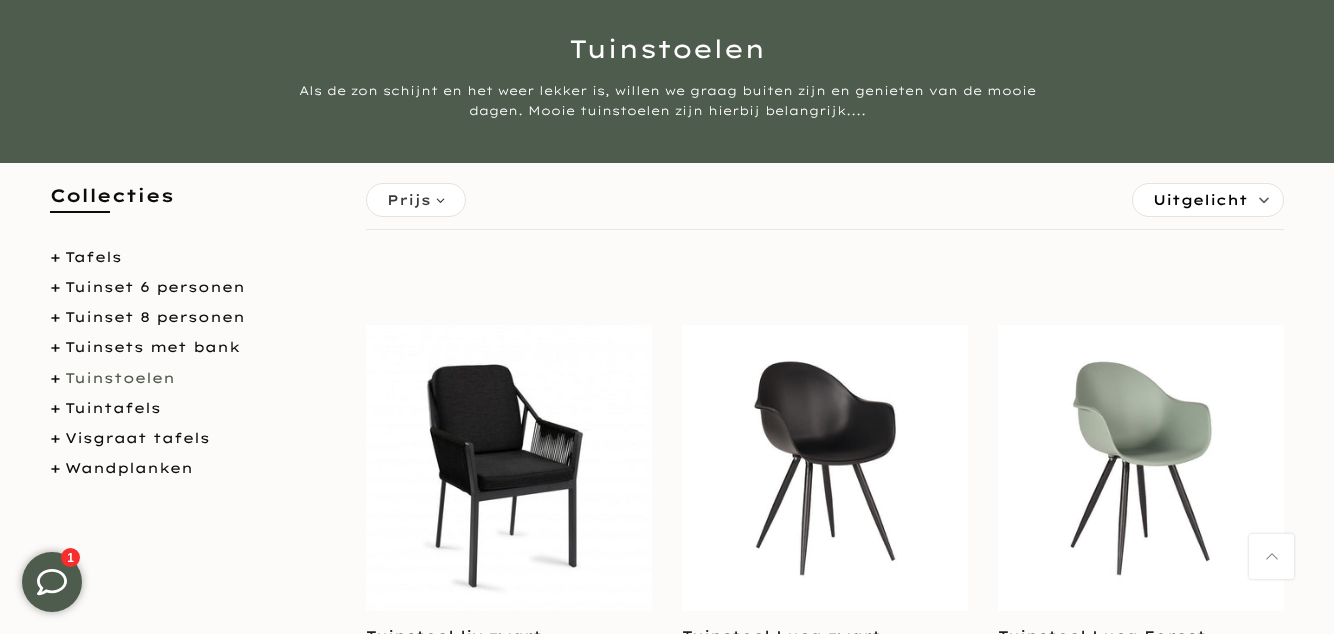scroll, scrollTop: 1053, scrollLeft: 0, axis: vertical 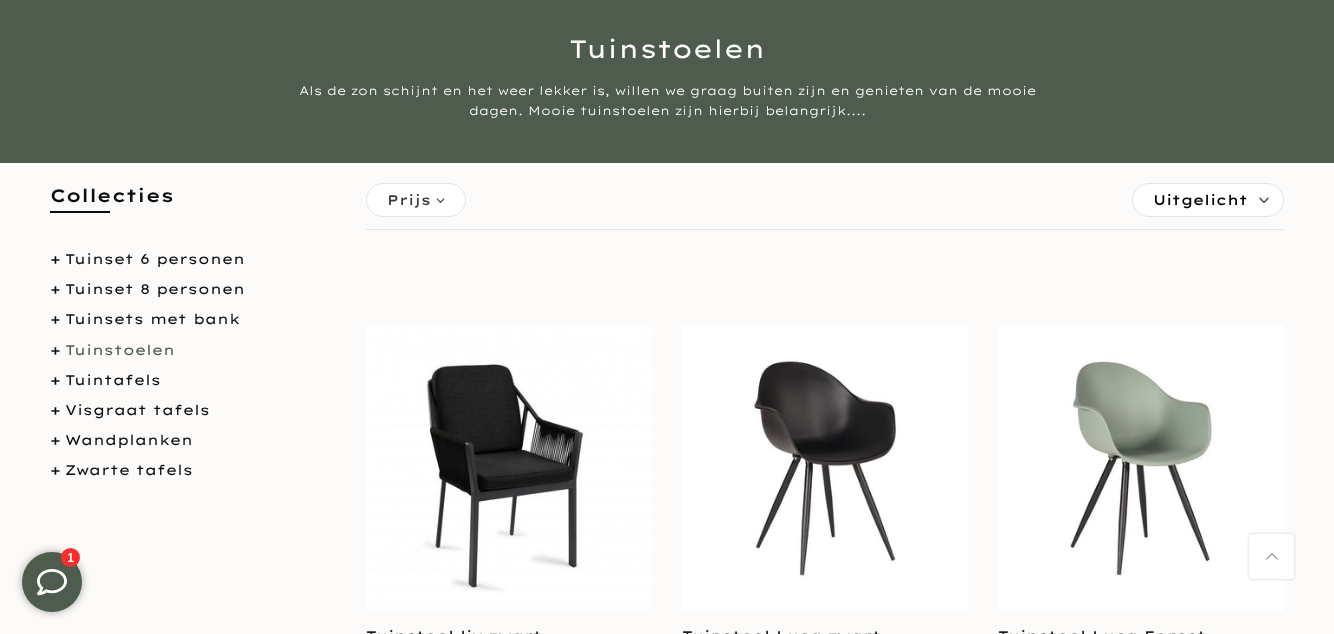 click on "Visgraat tafels" at bounding box center [137, 410] 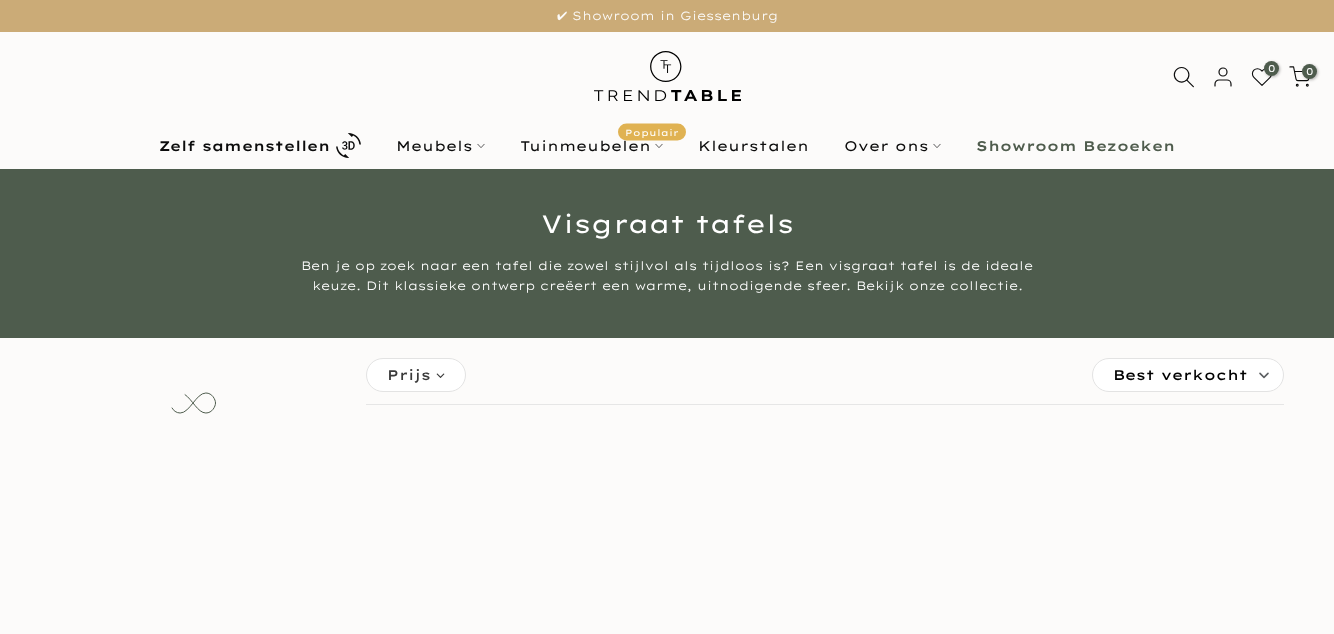 scroll, scrollTop: 0, scrollLeft: 0, axis: both 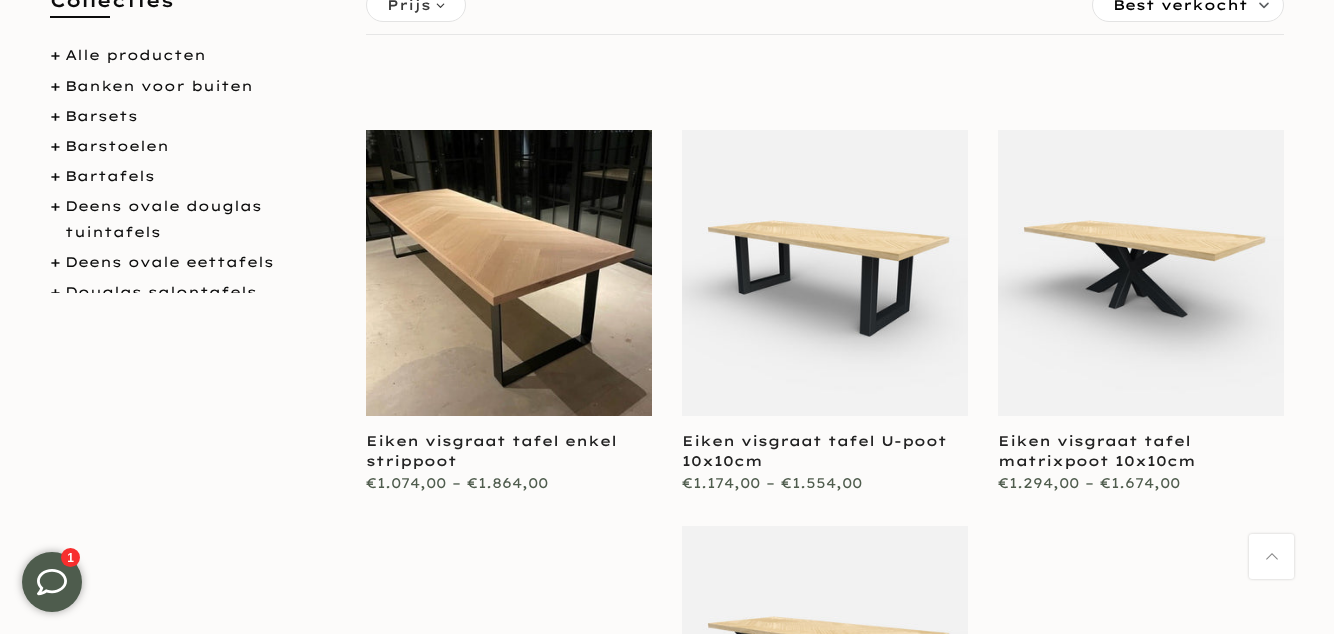 click at bounding box center [825, 273] 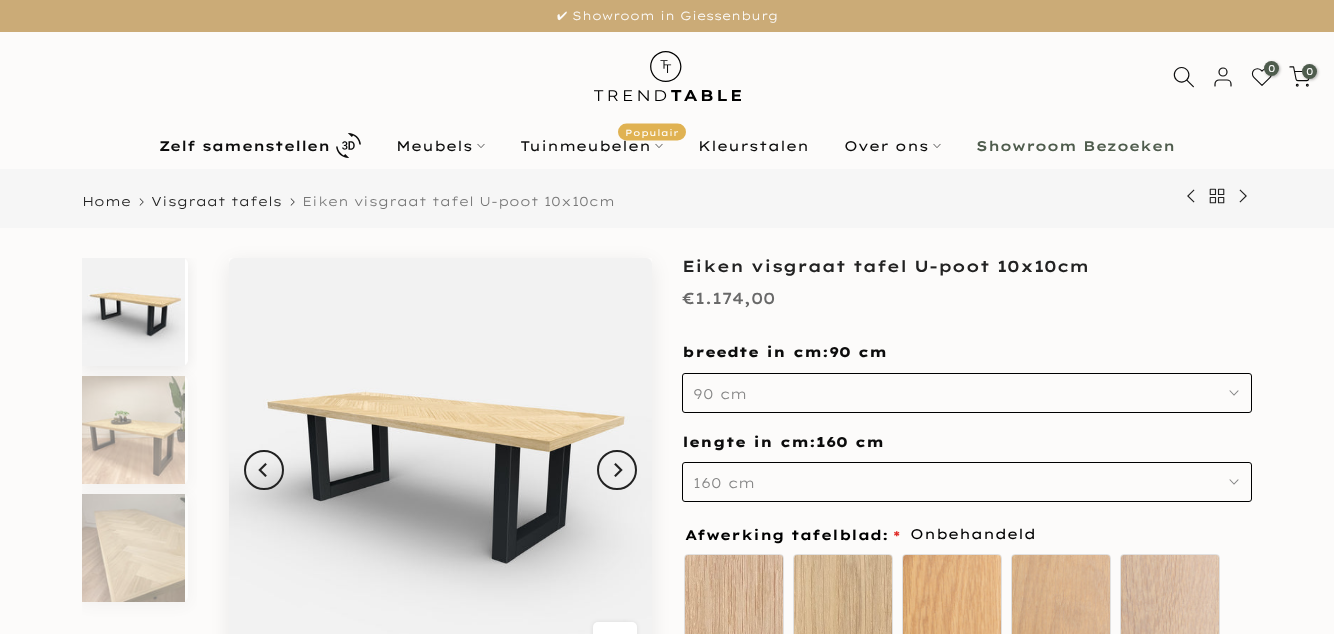 scroll, scrollTop: 838, scrollLeft: 0, axis: vertical 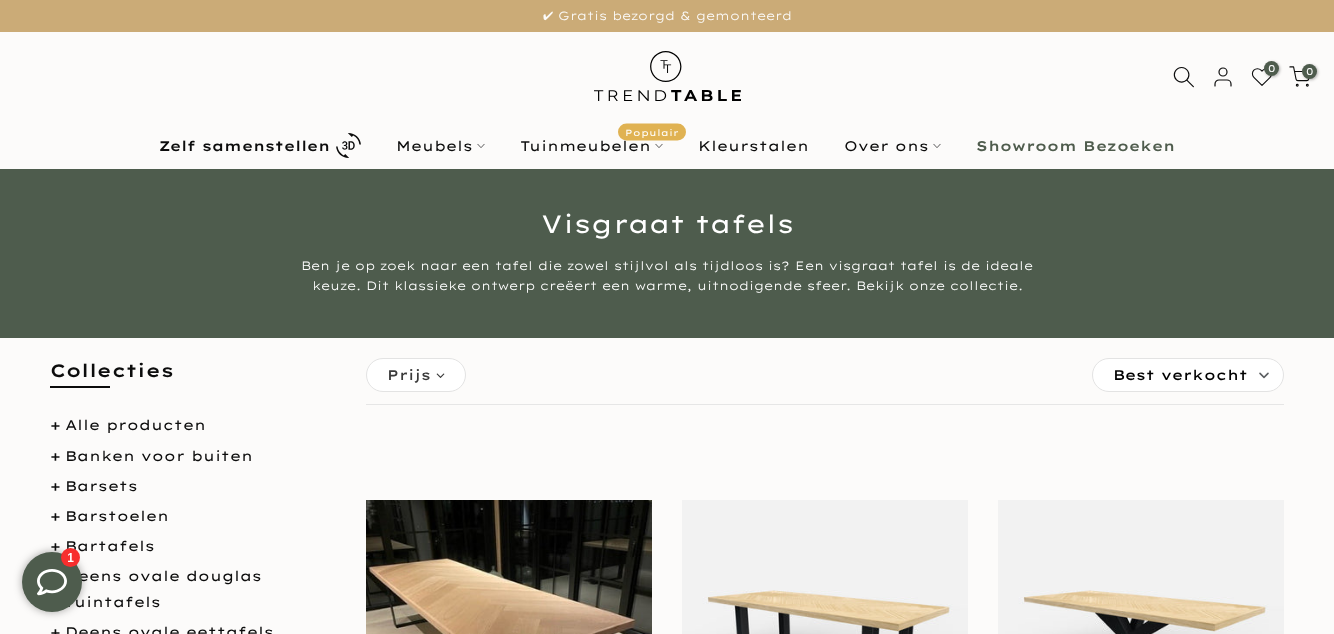 click on "Barsets" at bounding box center (101, 486) 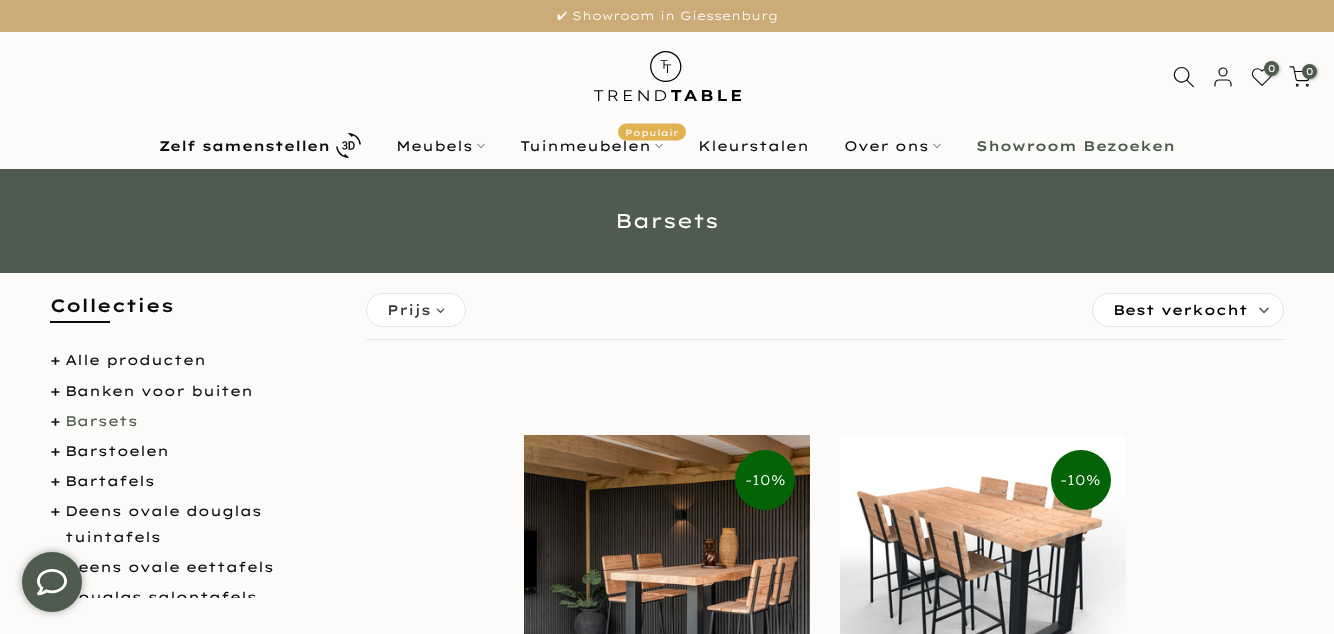 scroll, scrollTop: 132, scrollLeft: 0, axis: vertical 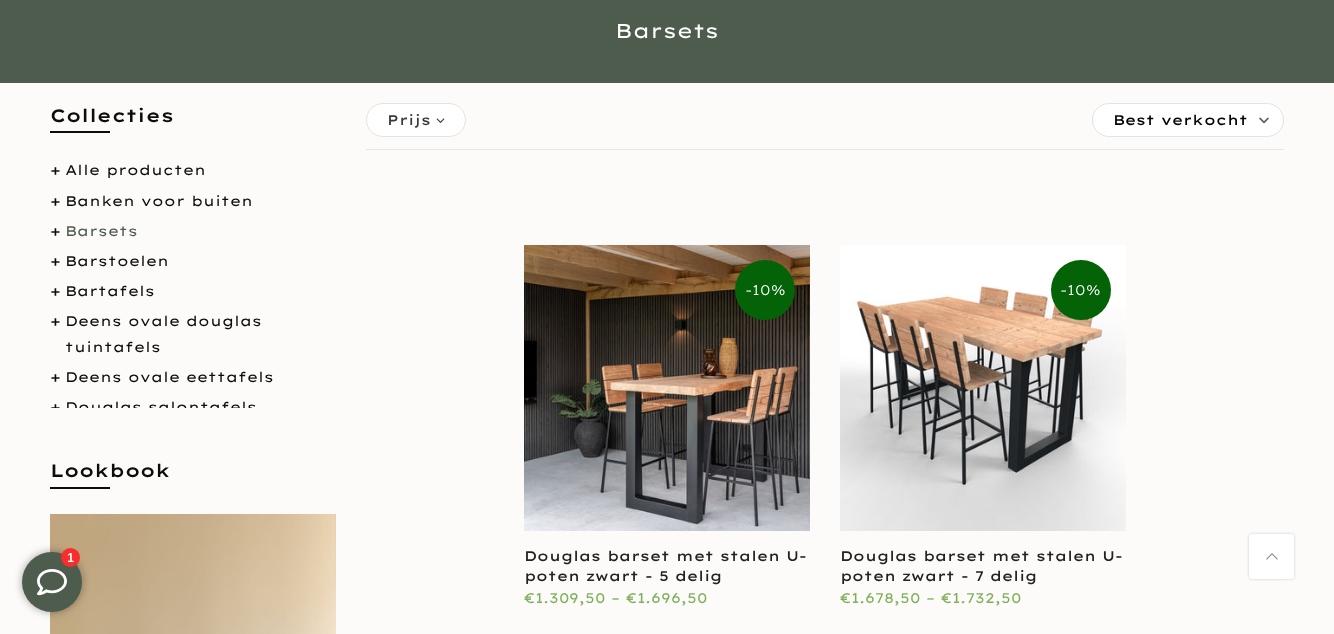 click on "Douglas barset met stalen U-poten zwart - 5 delig" at bounding box center [665, 566] 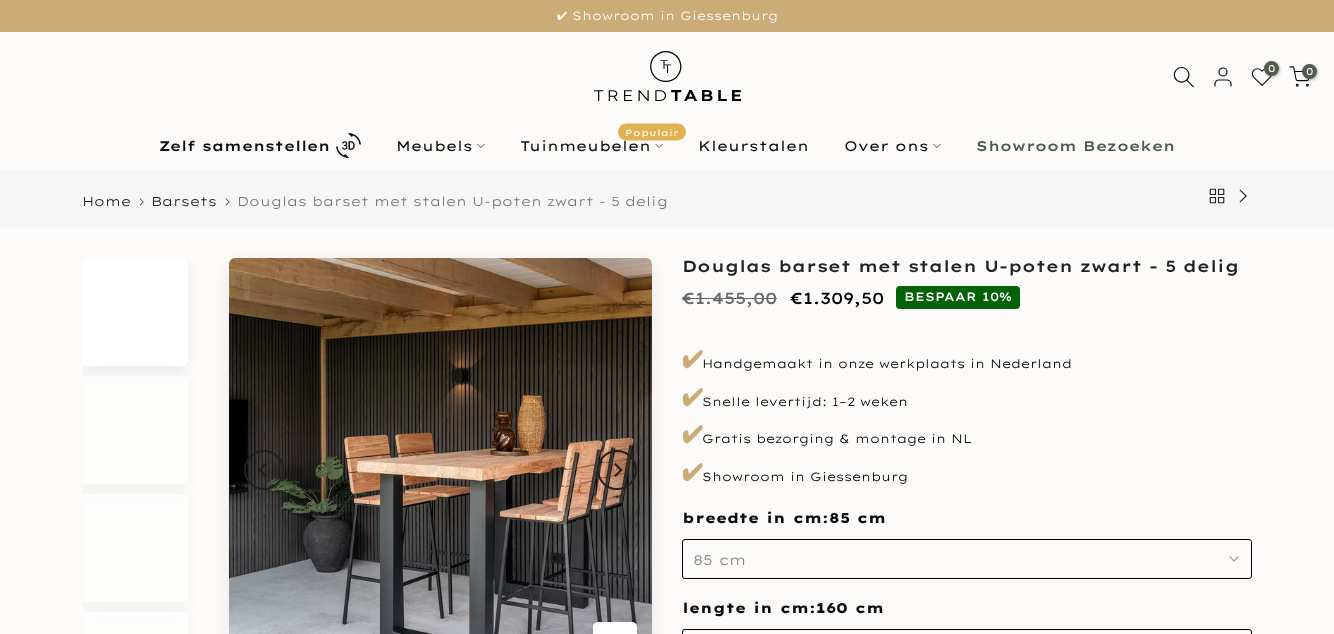 scroll, scrollTop: 275, scrollLeft: 0, axis: vertical 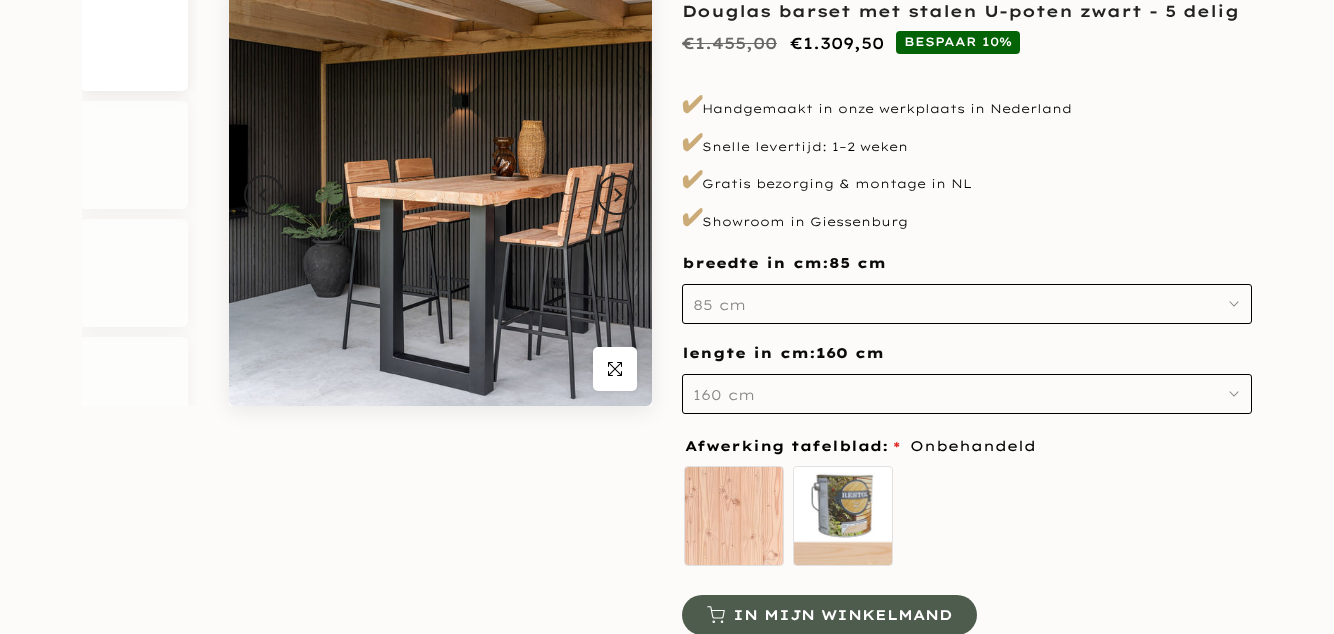 click on "160 cm" at bounding box center (967, 394) 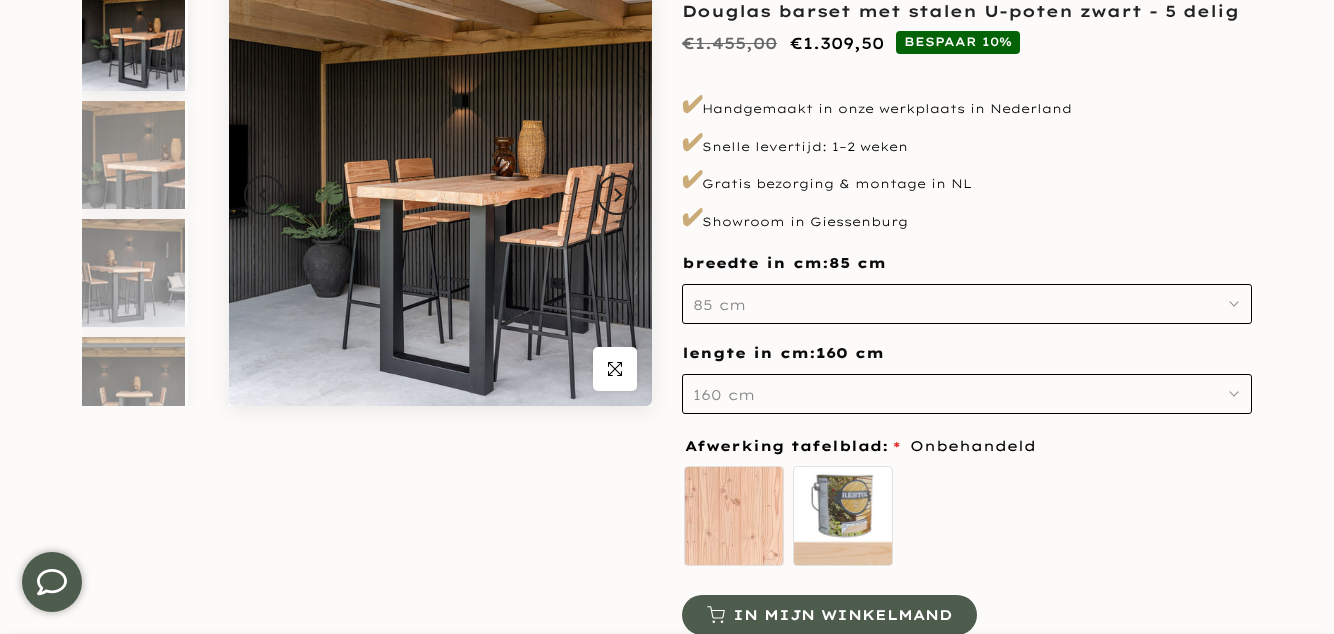 click 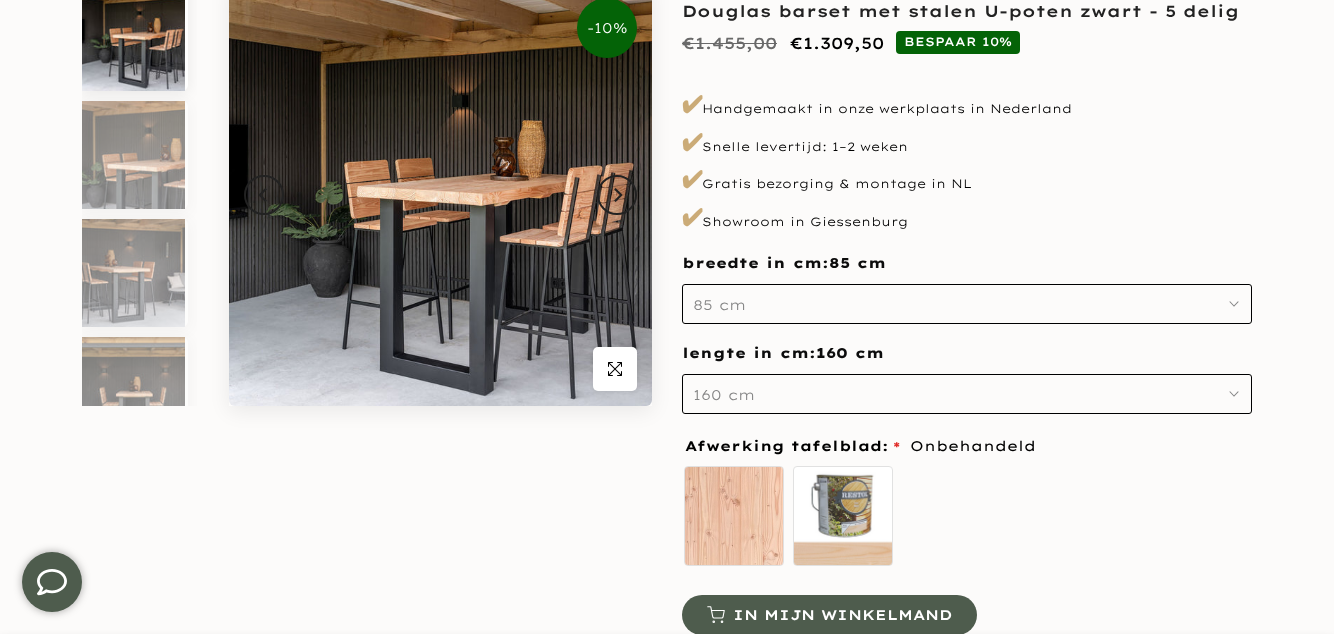 scroll, scrollTop: 0, scrollLeft: 0, axis: both 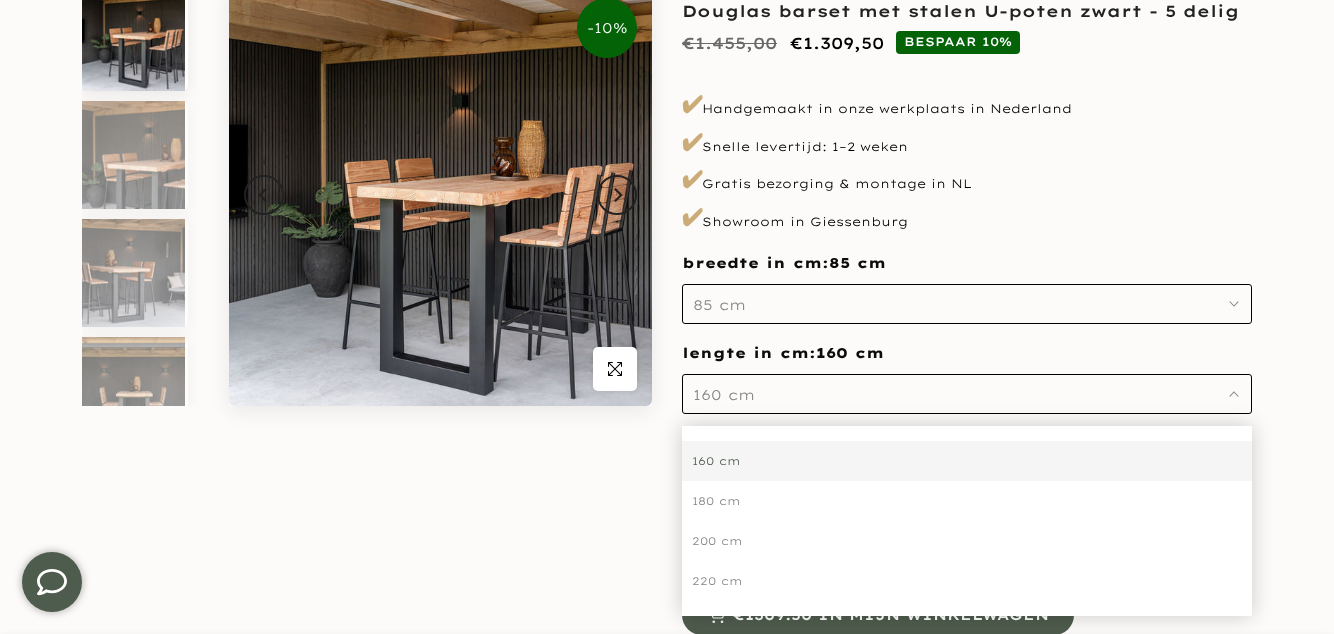 click on "-10% Uitverkocht
Klik om te vergroten" at bounding box center [367, 352] 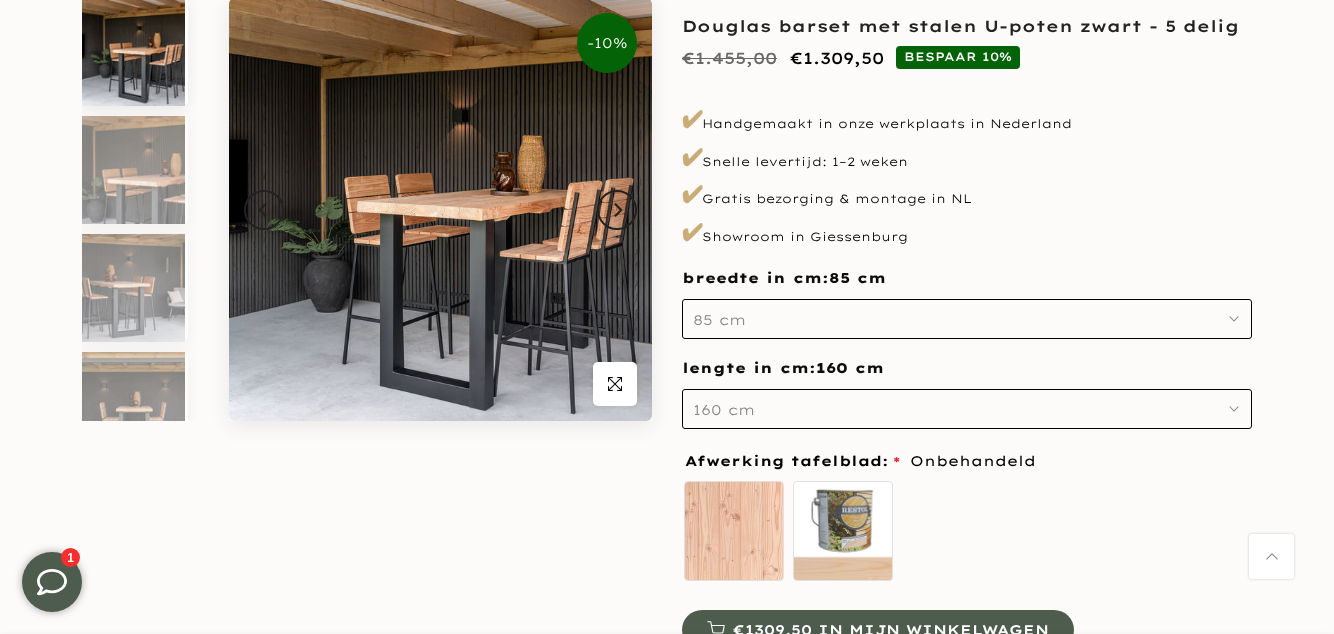 scroll, scrollTop: 248, scrollLeft: 0, axis: vertical 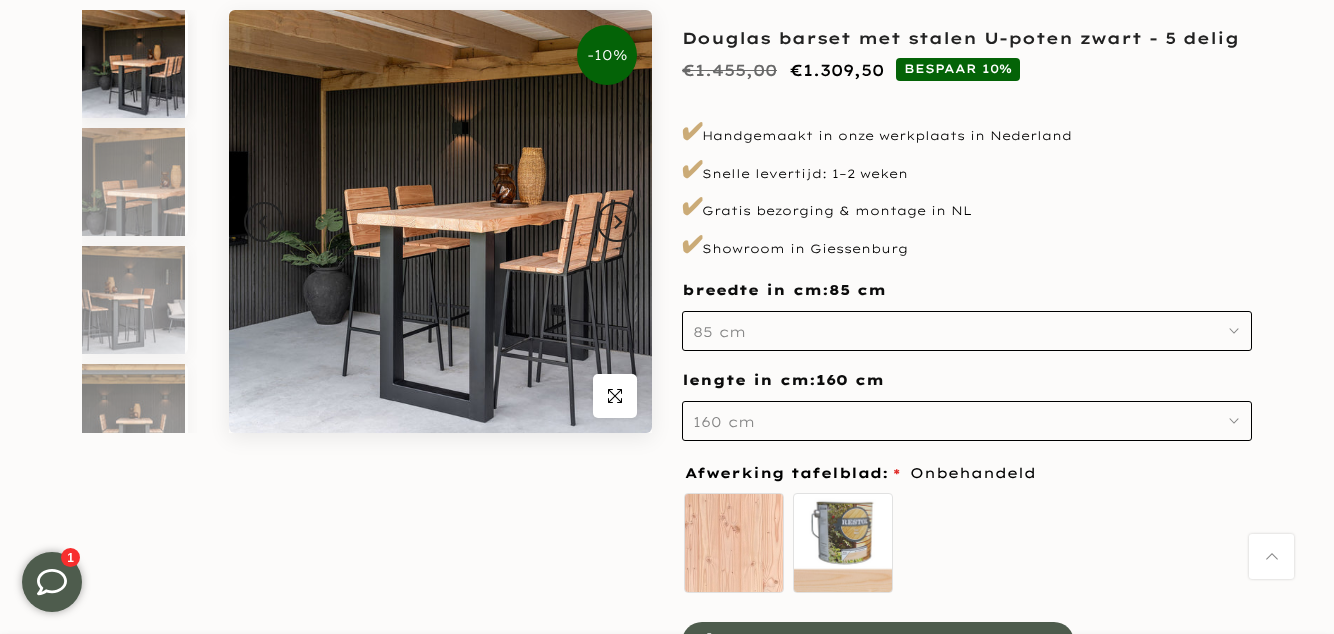 click on "160 cm" at bounding box center [967, 420] 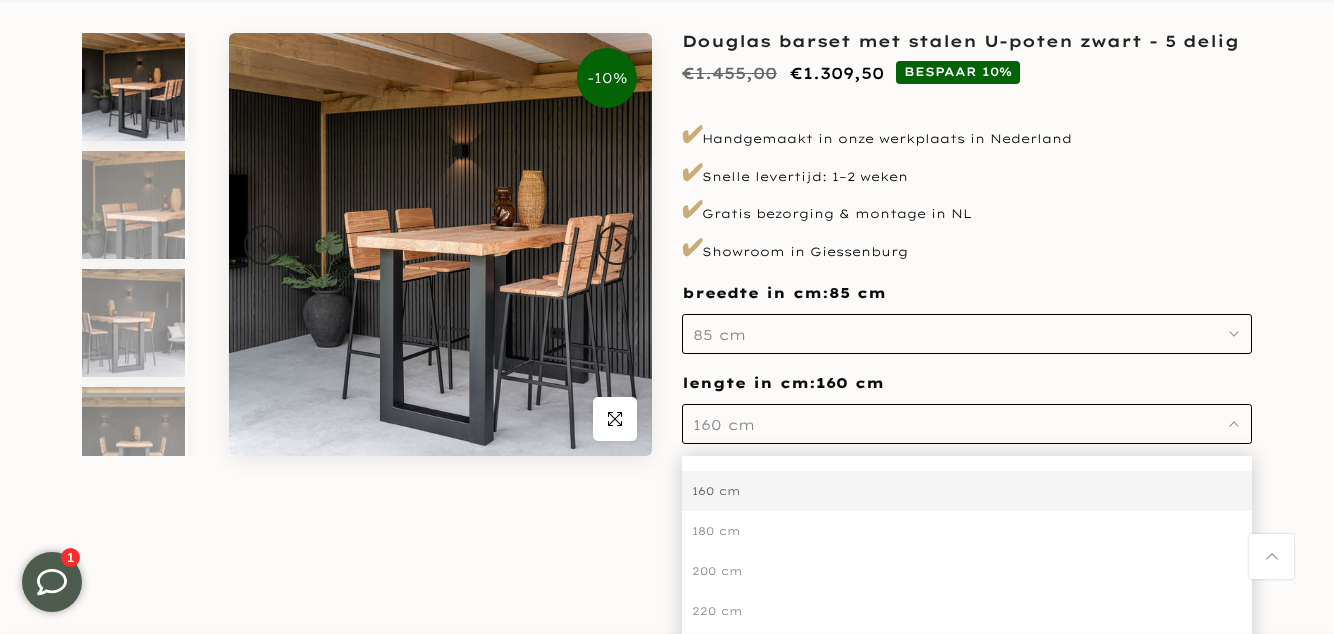 scroll, scrollTop: 222, scrollLeft: 0, axis: vertical 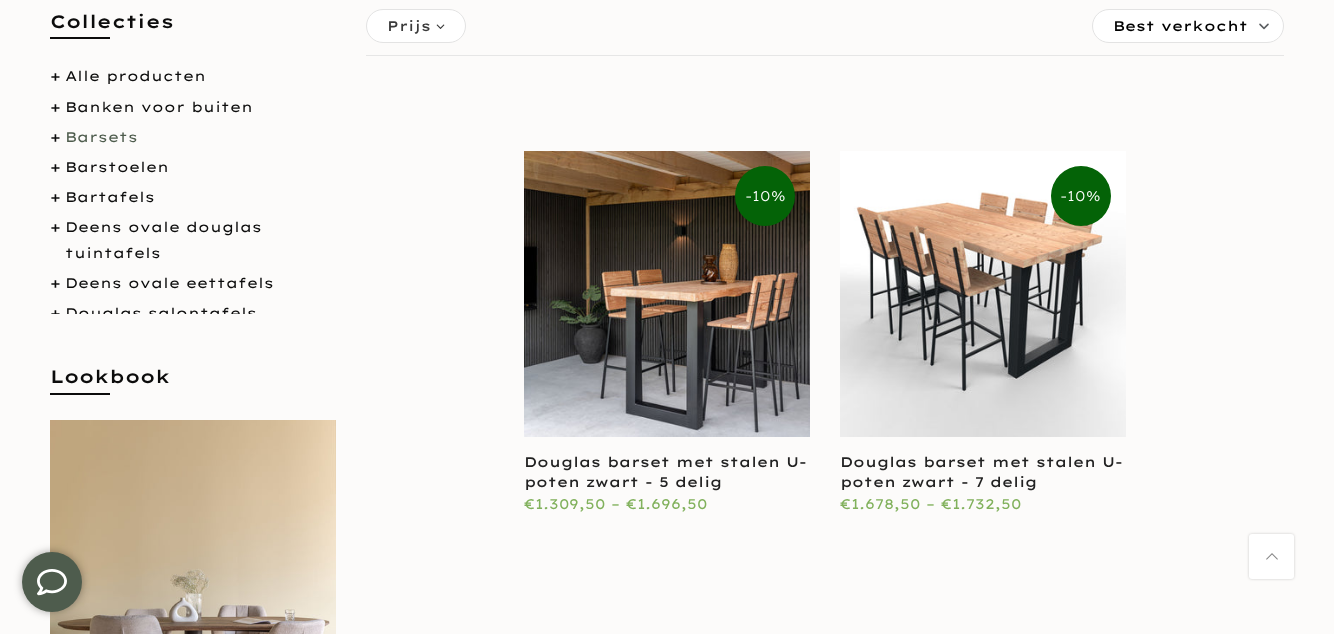 click on "Barstoelen" at bounding box center [117, 167] 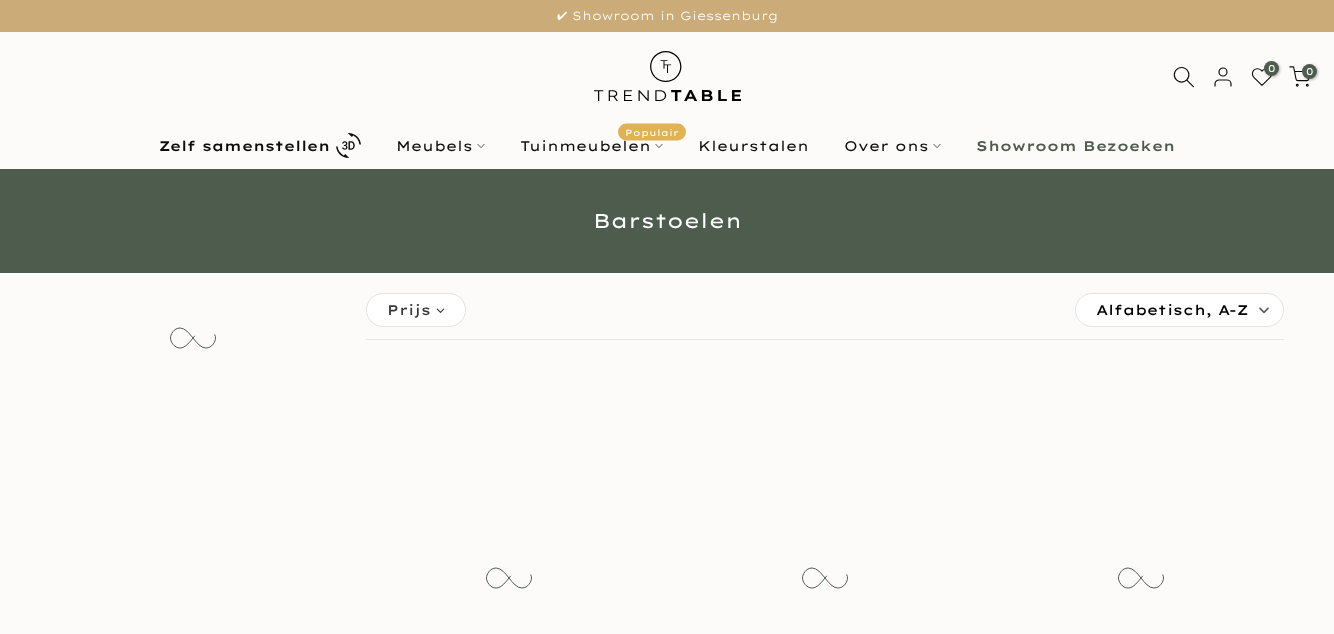 scroll, scrollTop: 0, scrollLeft: 0, axis: both 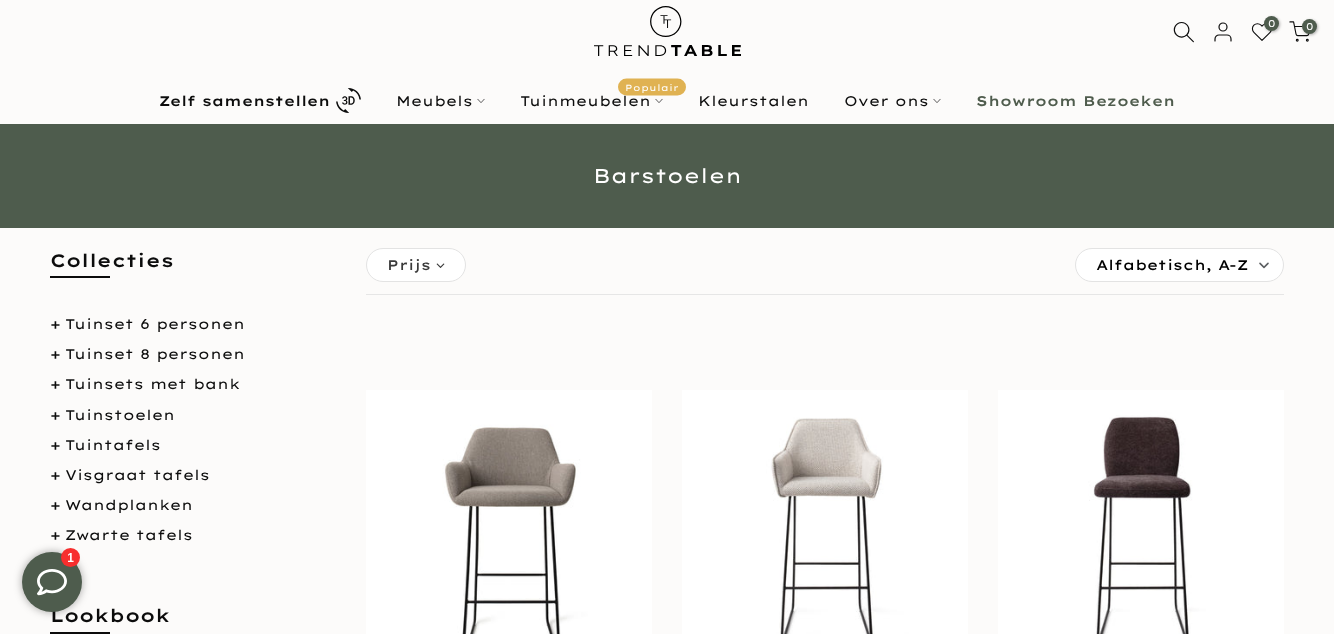 click on "Tuinstoelen" at bounding box center [120, 415] 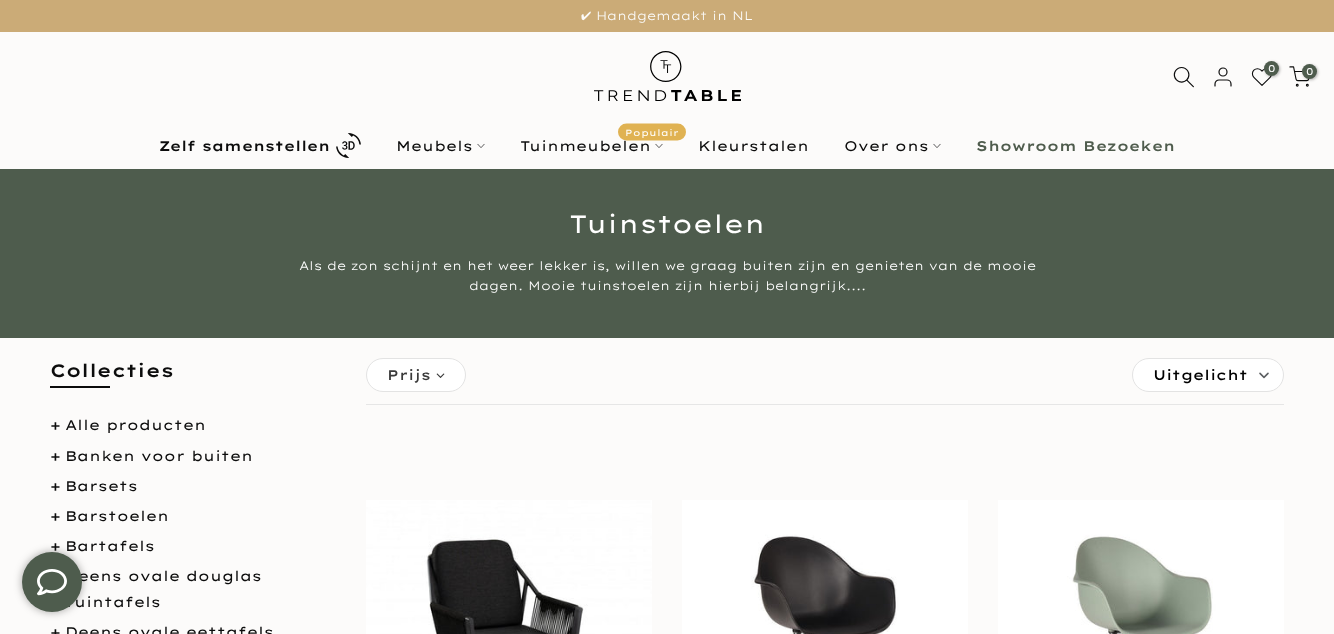 scroll, scrollTop: 210, scrollLeft: 0, axis: vertical 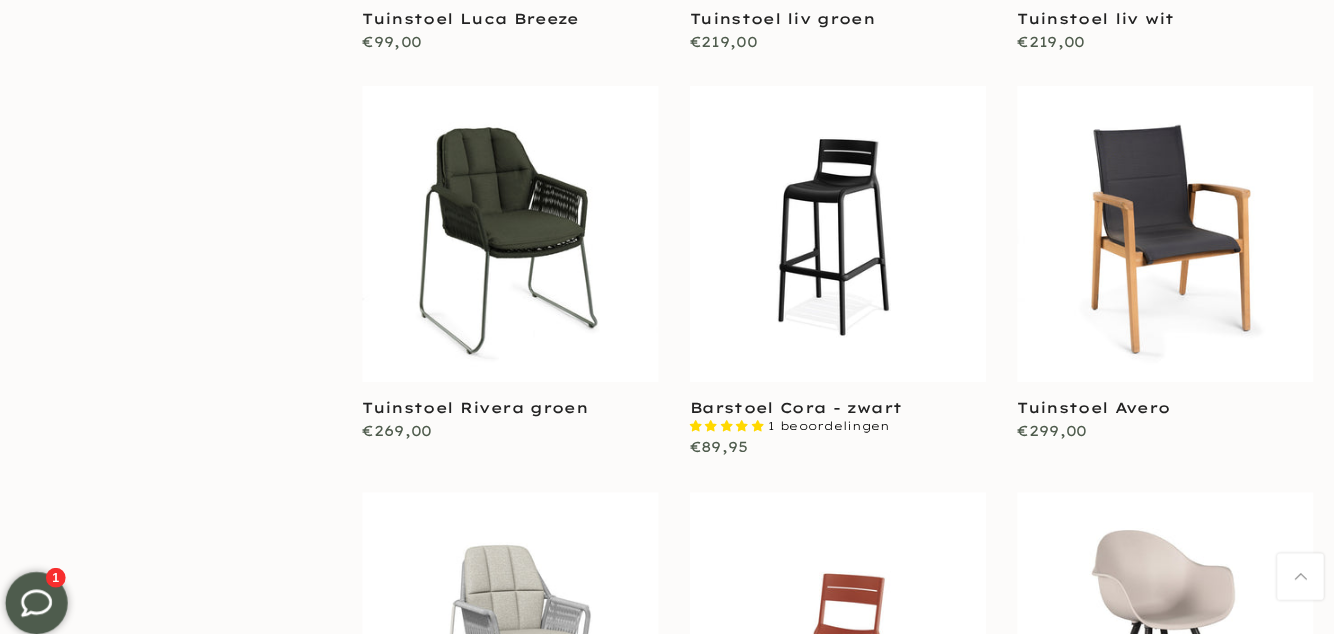 click at bounding box center [825, 226] 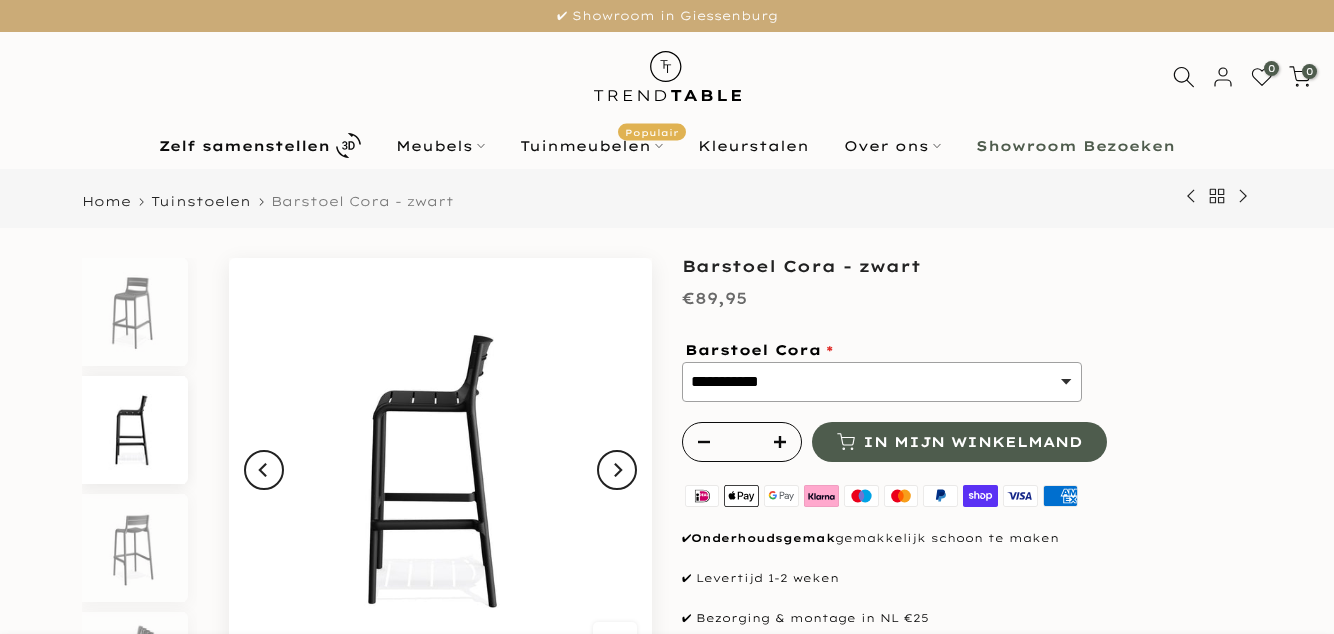 click at bounding box center [617, 470] 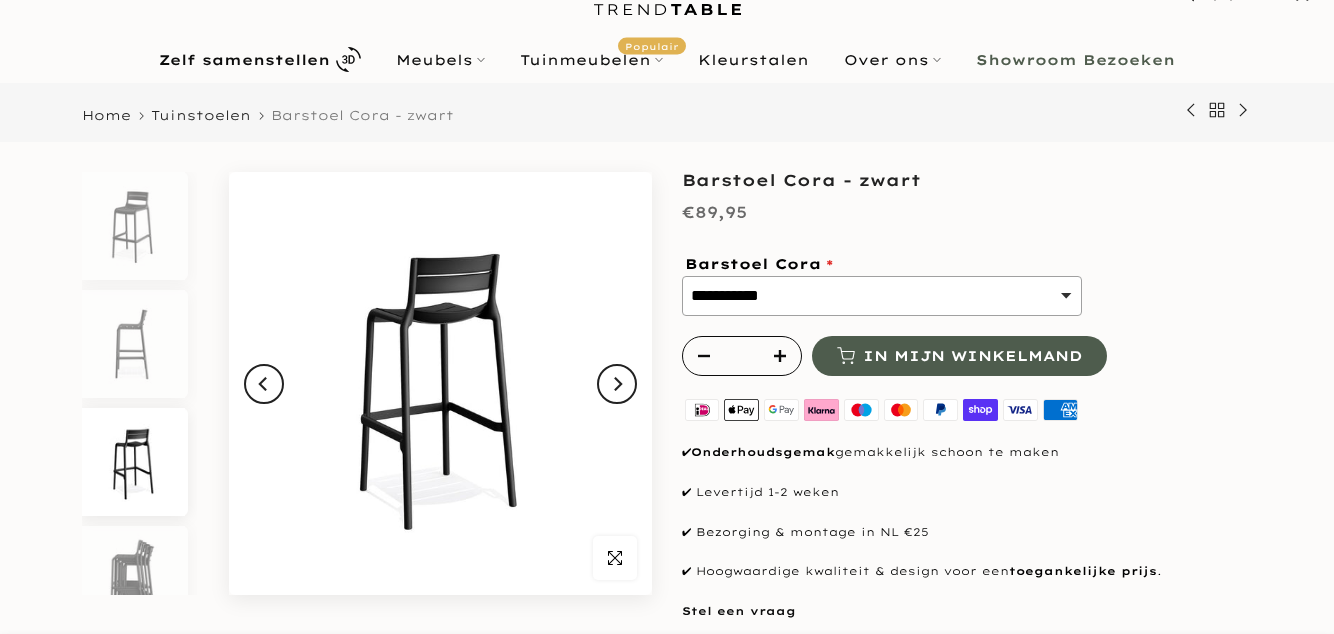 click at bounding box center [617, 384] 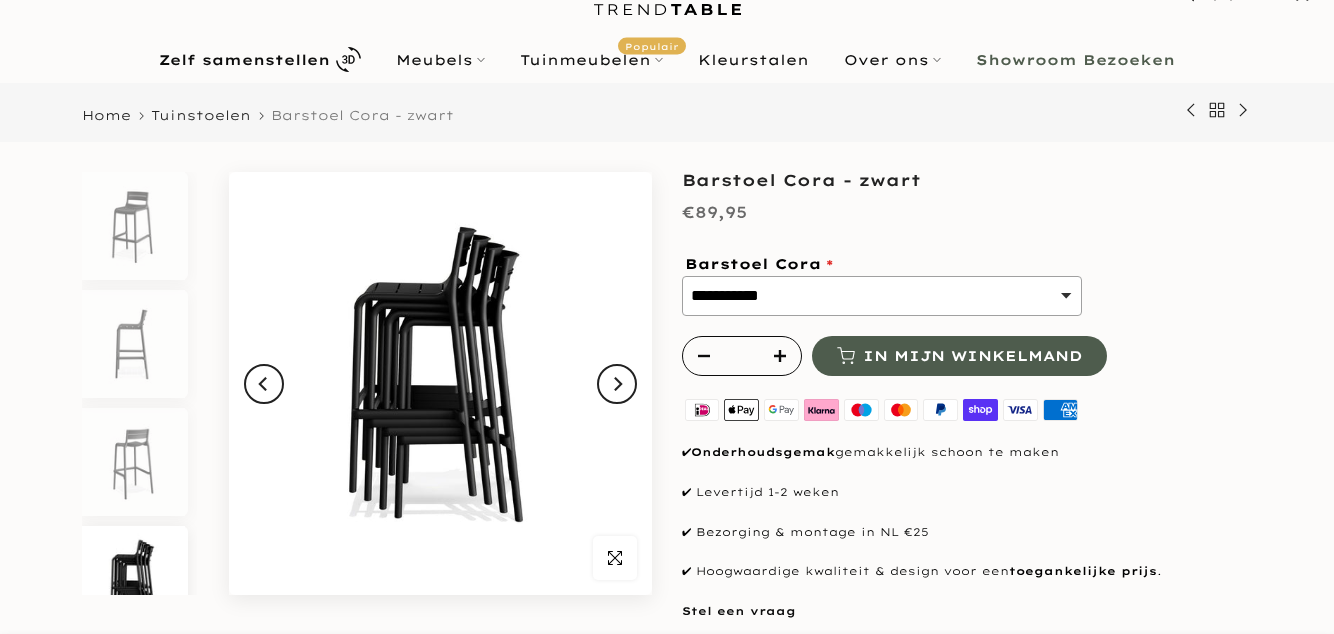 scroll, scrollTop: 38, scrollLeft: 0, axis: vertical 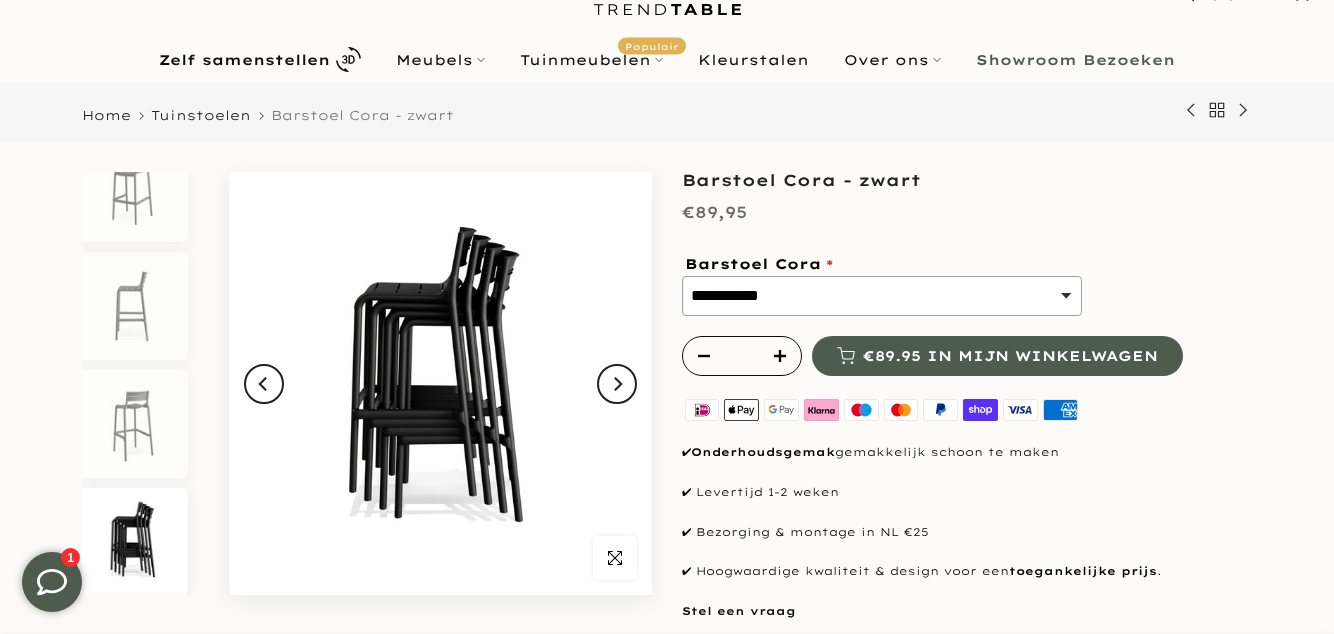 click on "**********" at bounding box center [882, 296] 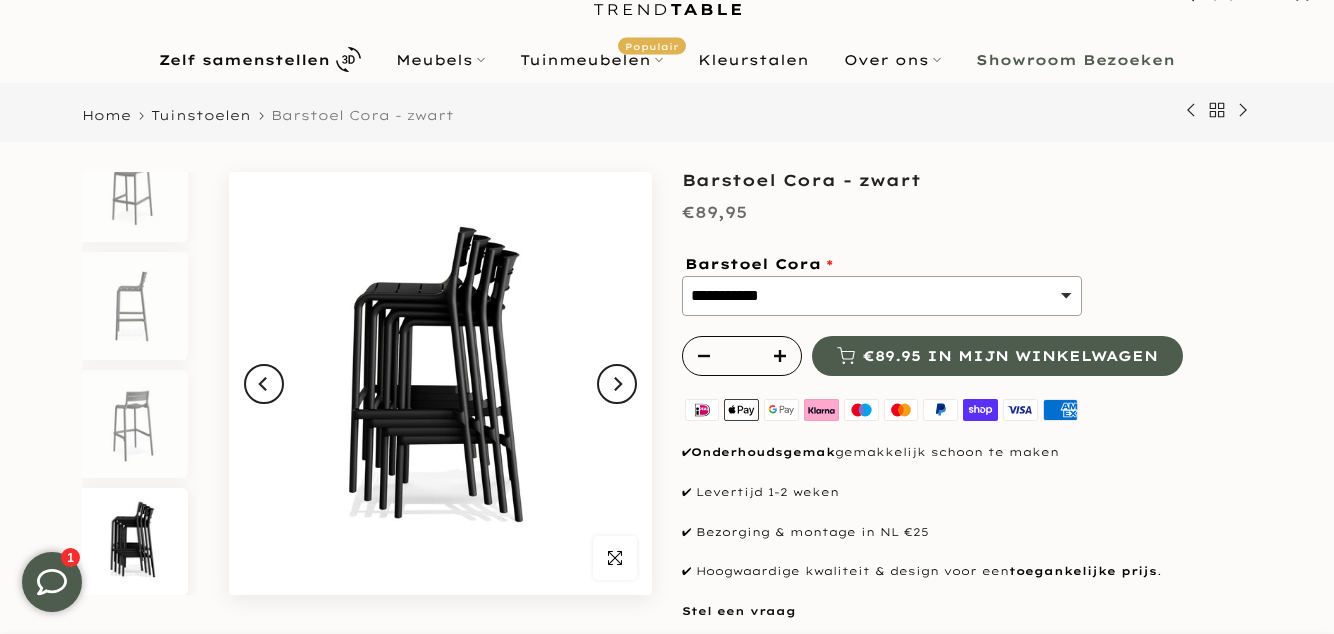 click on "✔ Levertijd 1-2 weken" at bounding box center [967, 493] 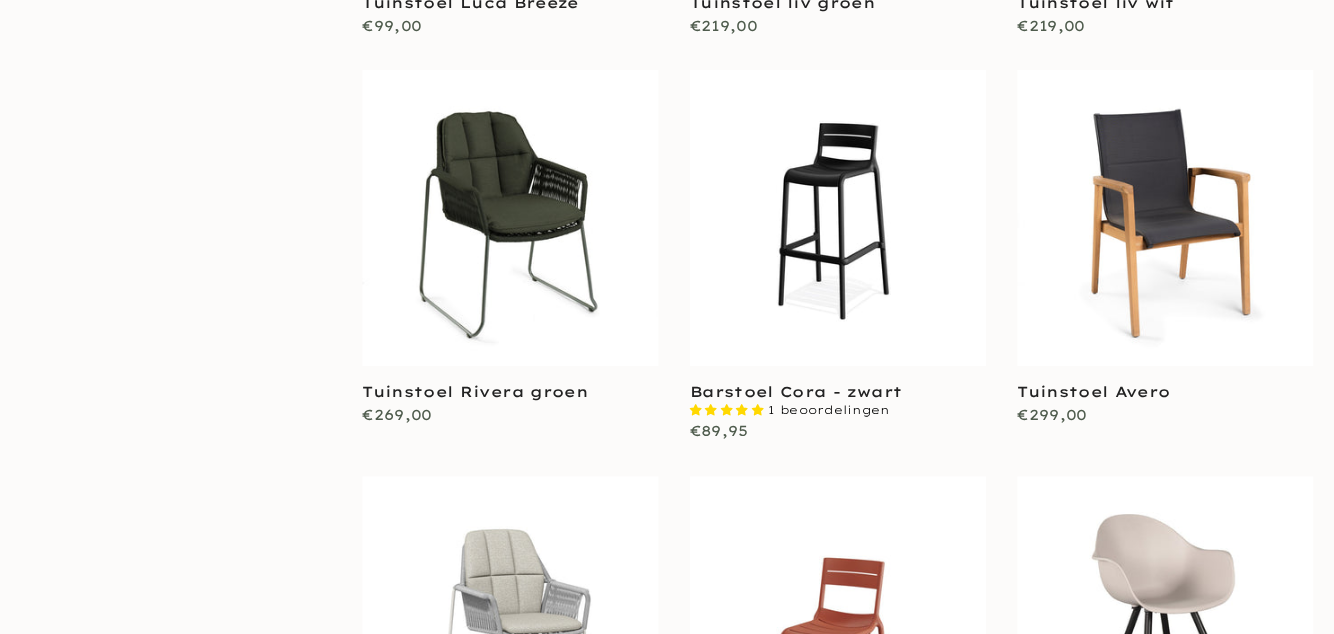 scroll, scrollTop: 1185, scrollLeft: 0, axis: vertical 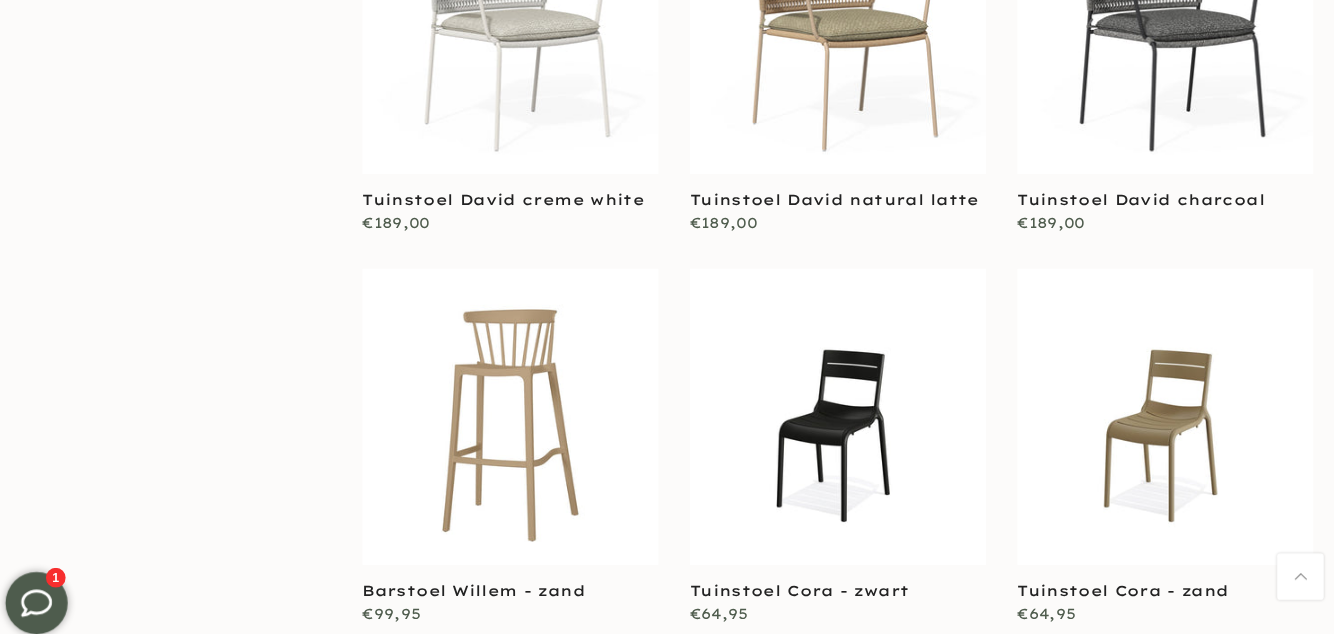 click at bounding box center [509, 402] 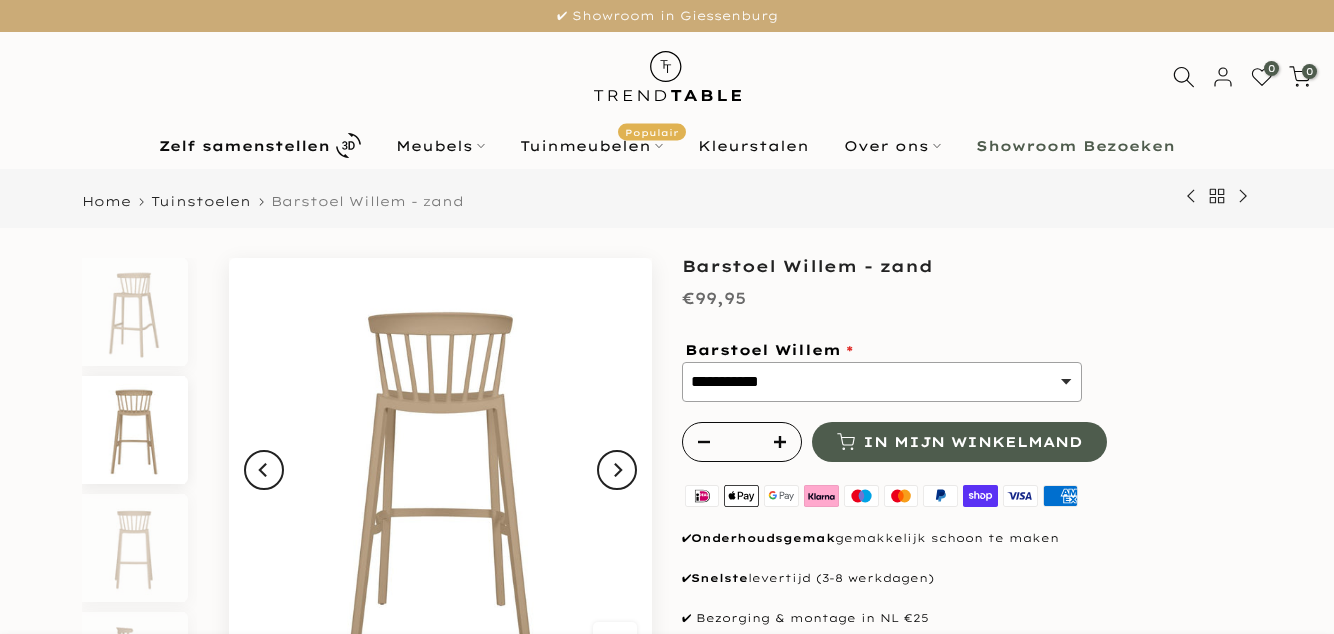 click at bounding box center [617, 470] 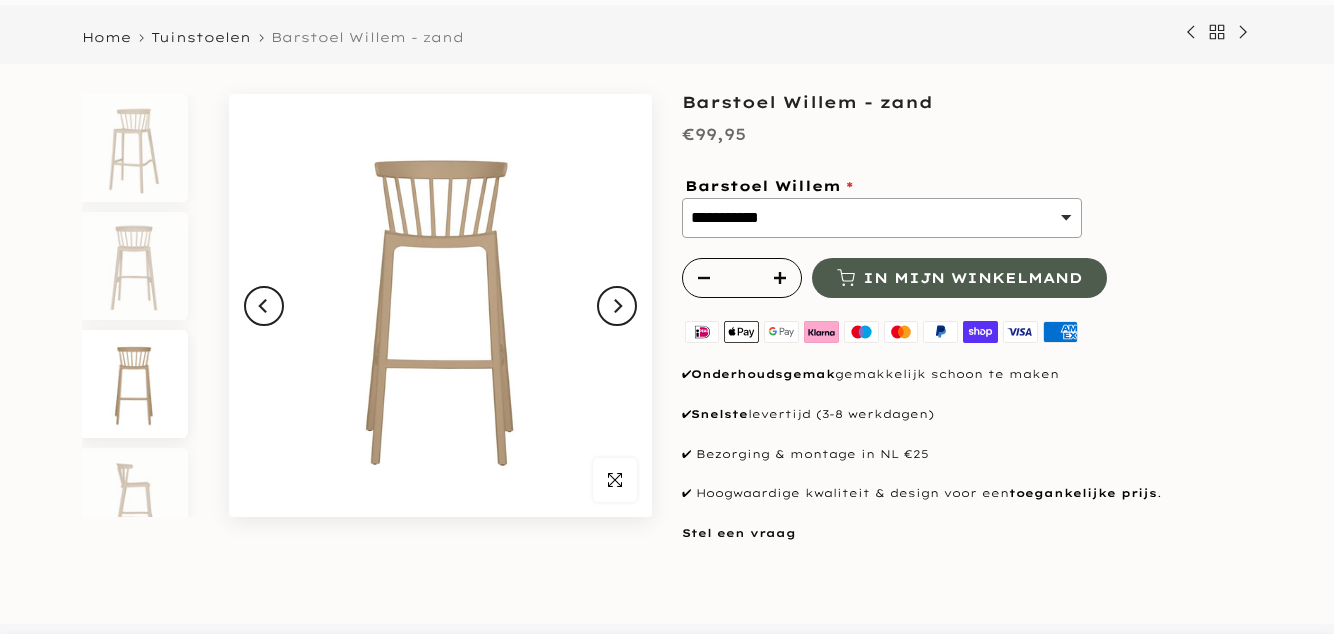 scroll, scrollTop: 38, scrollLeft: 0, axis: vertical 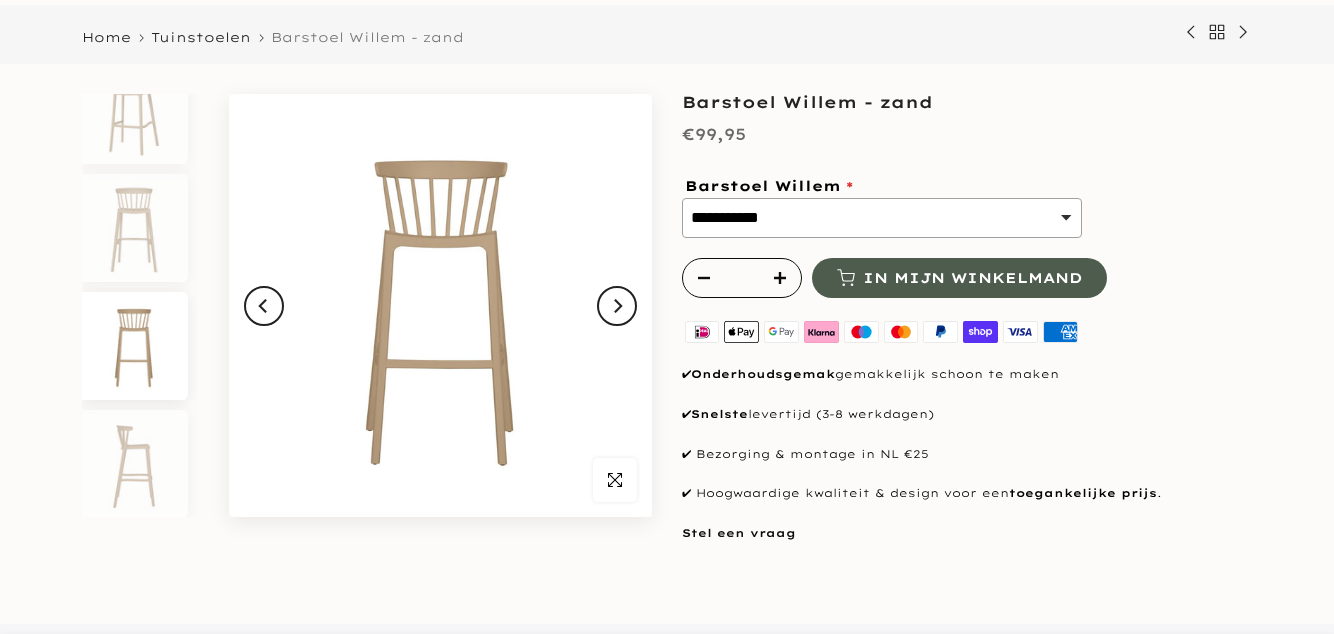 click at bounding box center [617, 306] 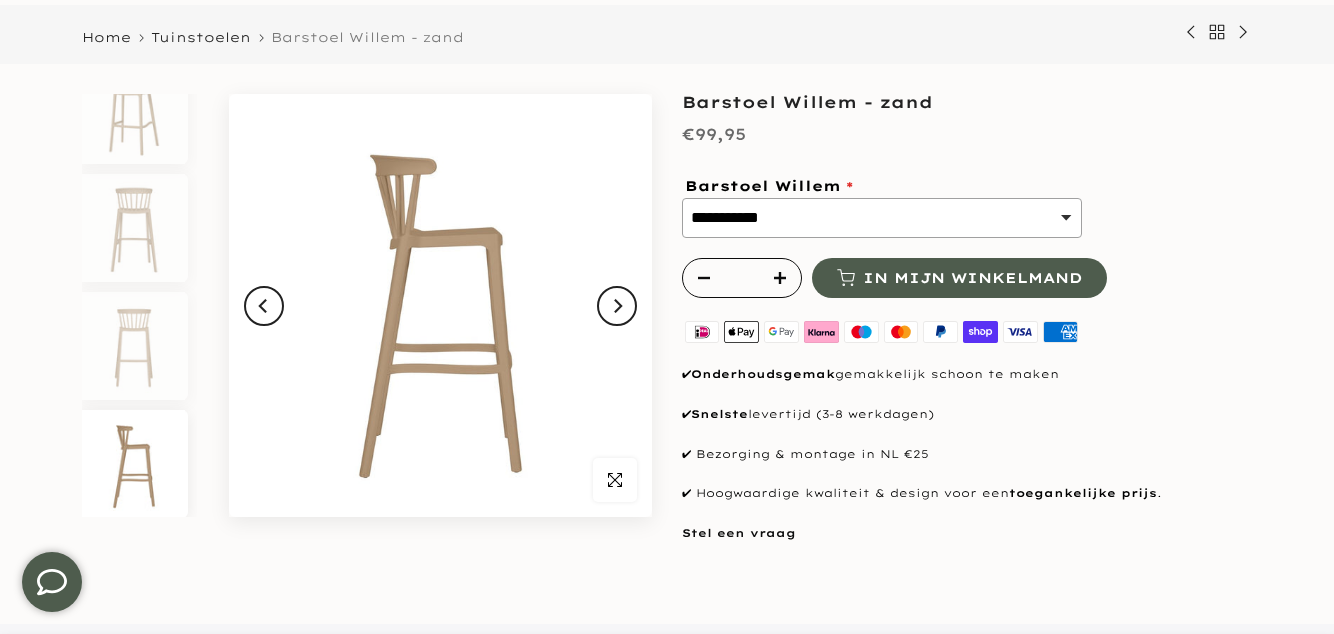scroll, scrollTop: 0, scrollLeft: 0, axis: both 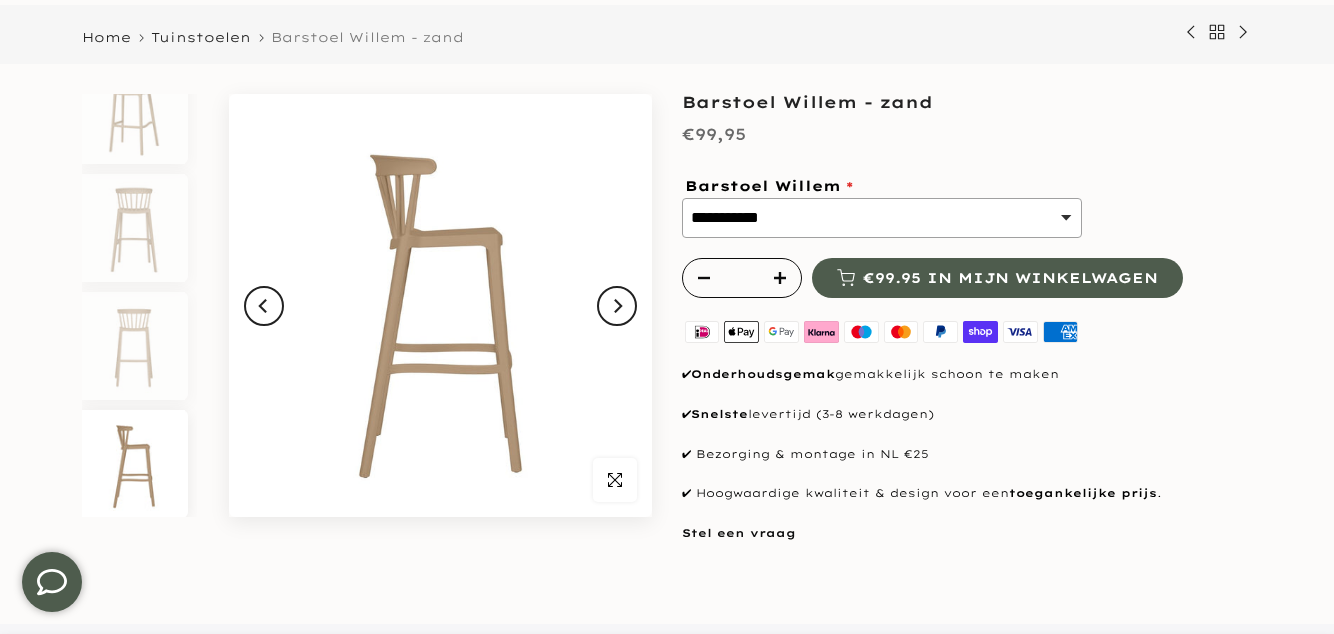 click 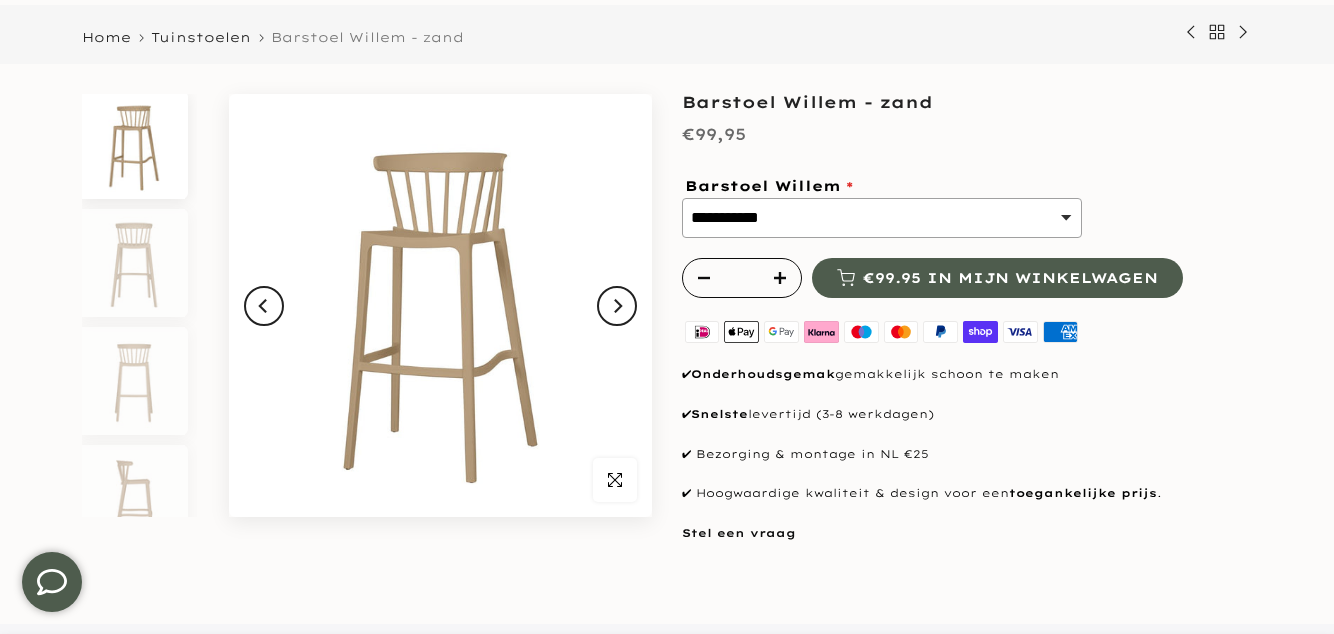 scroll, scrollTop: 0, scrollLeft: 0, axis: both 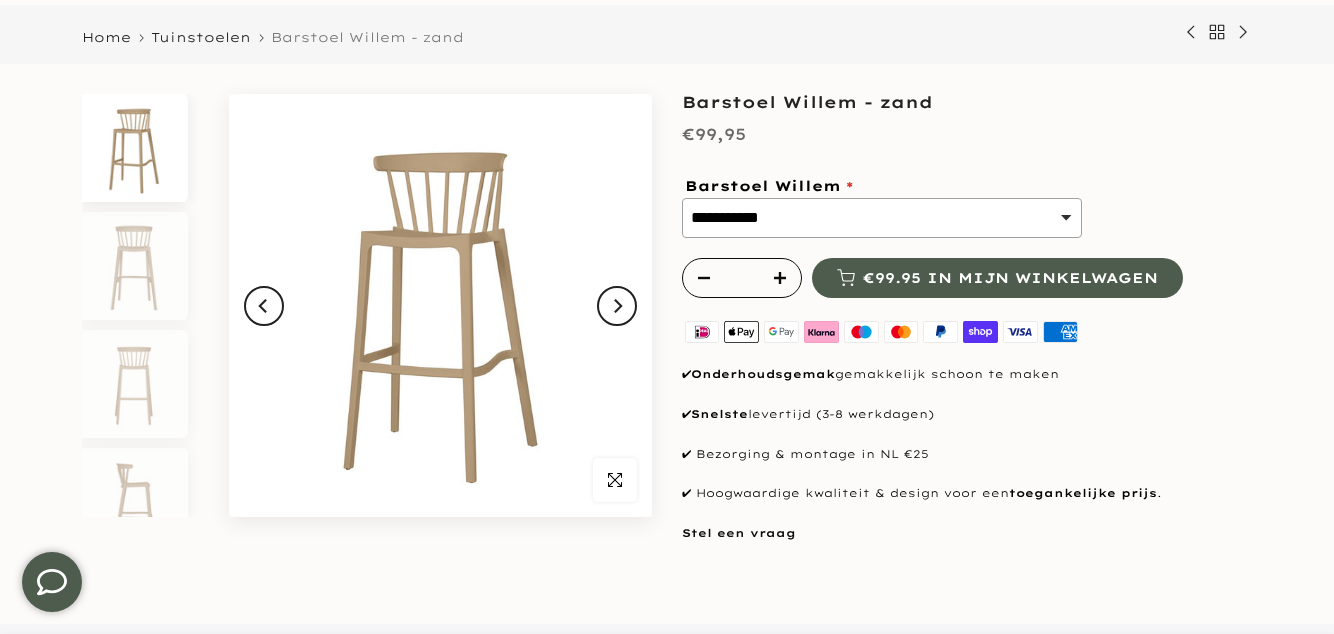 click 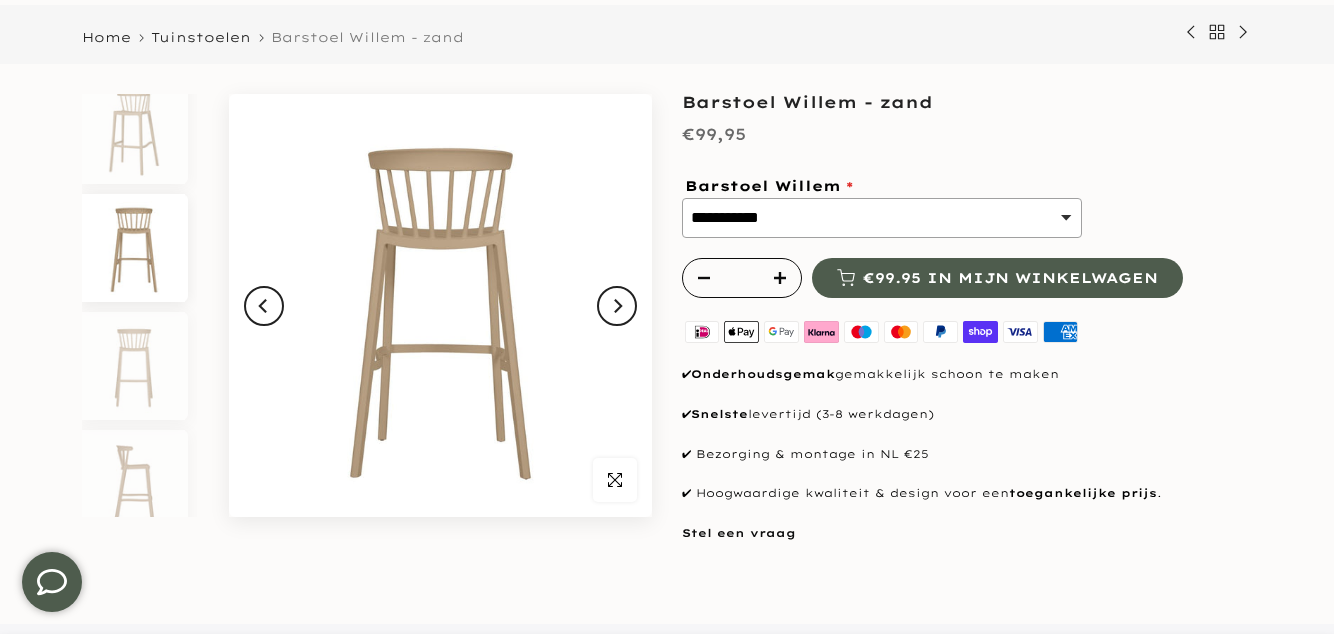 click 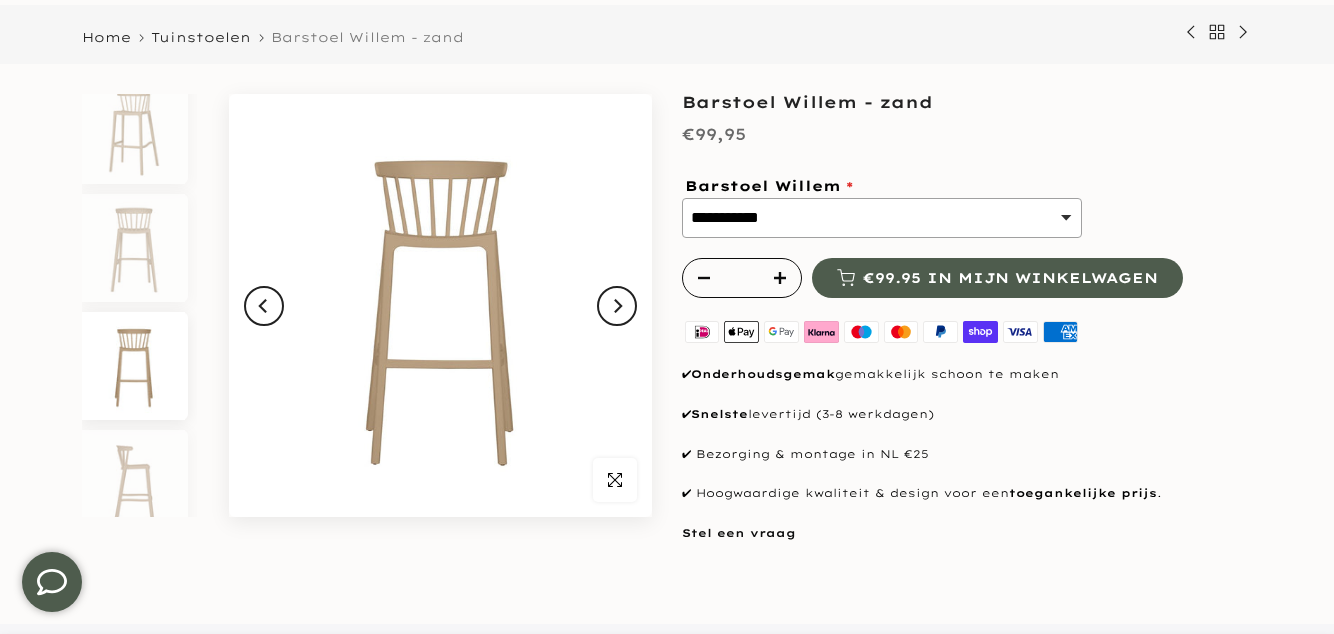 scroll, scrollTop: 38, scrollLeft: 0, axis: vertical 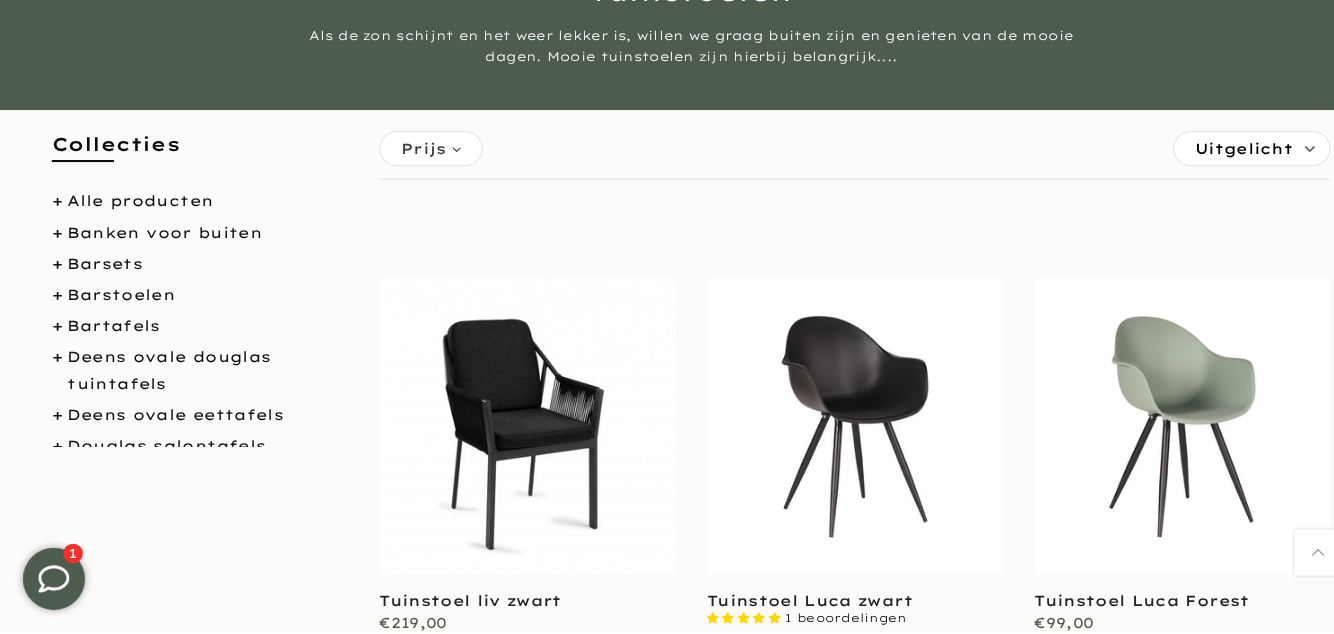 click on "Barstoelen" at bounding box center [117, 308] 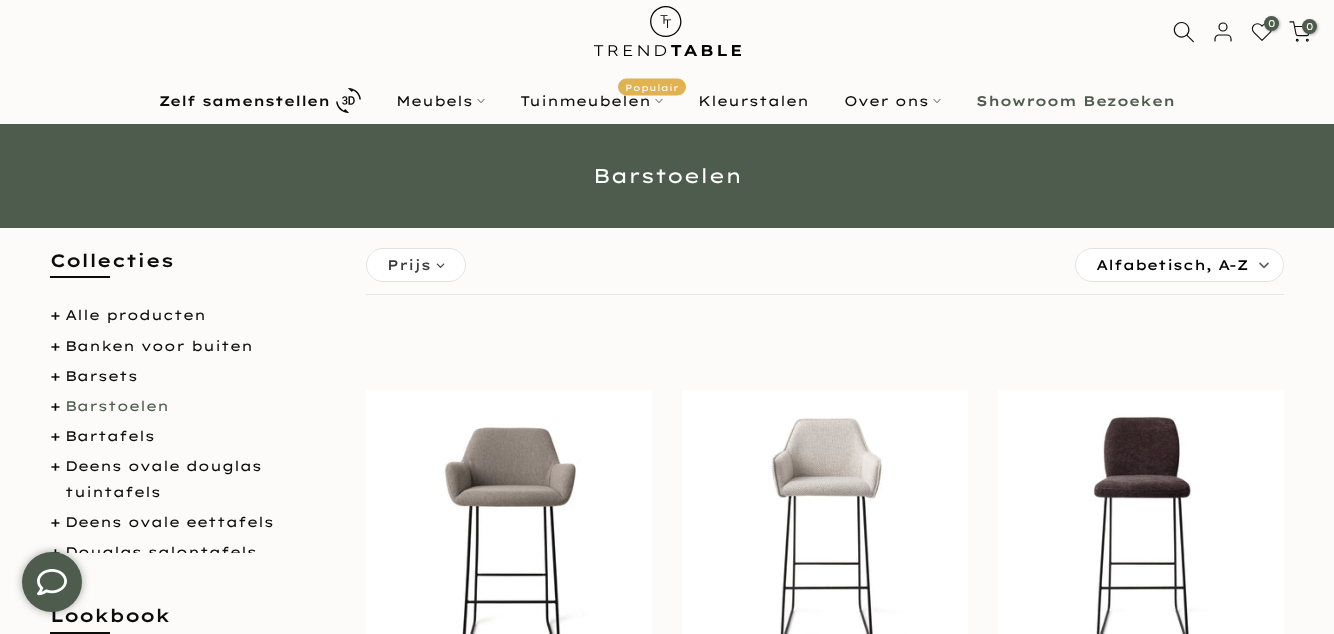 scroll, scrollTop: 154, scrollLeft: 0, axis: vertical 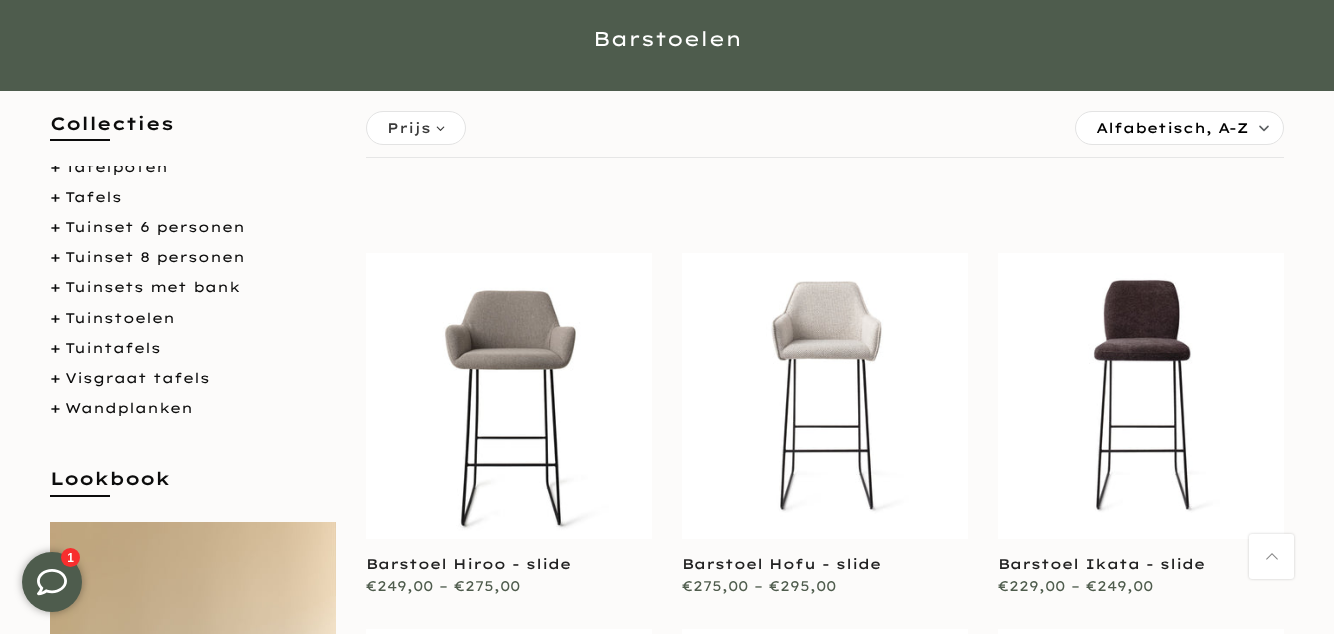 click on "Tuinstoelen" at bounding box center [120, 318] 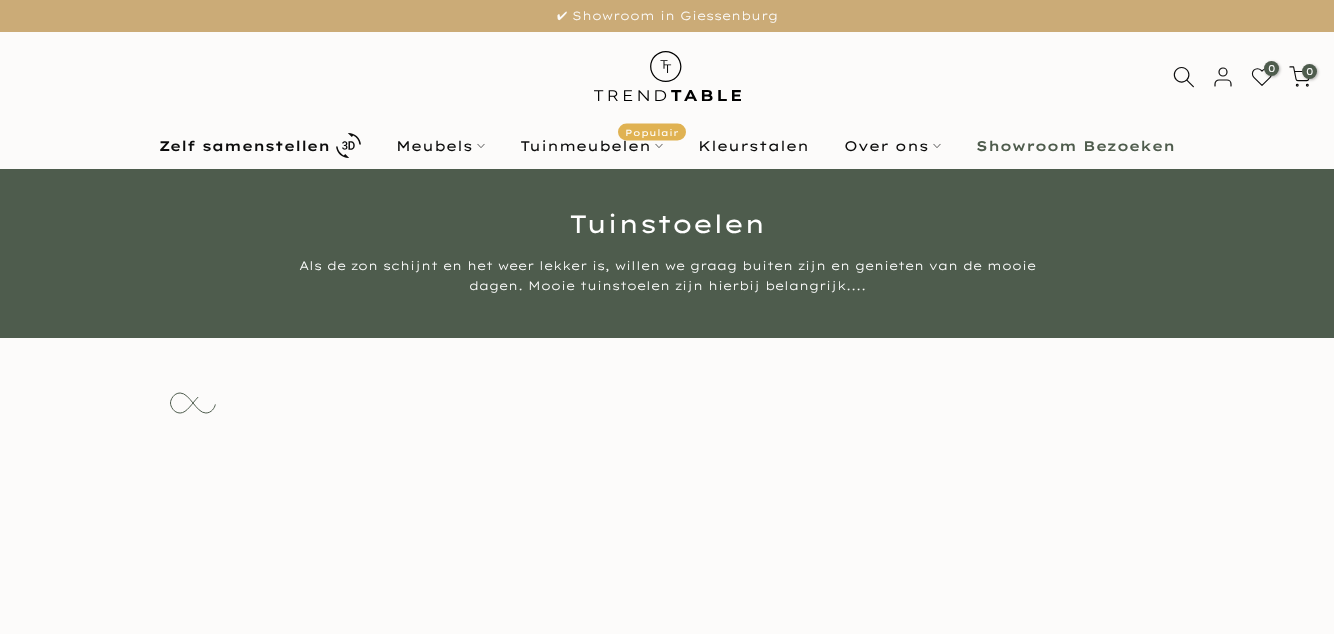 scroll, scrollTop: 0, scrollLeft: 0, axis: both 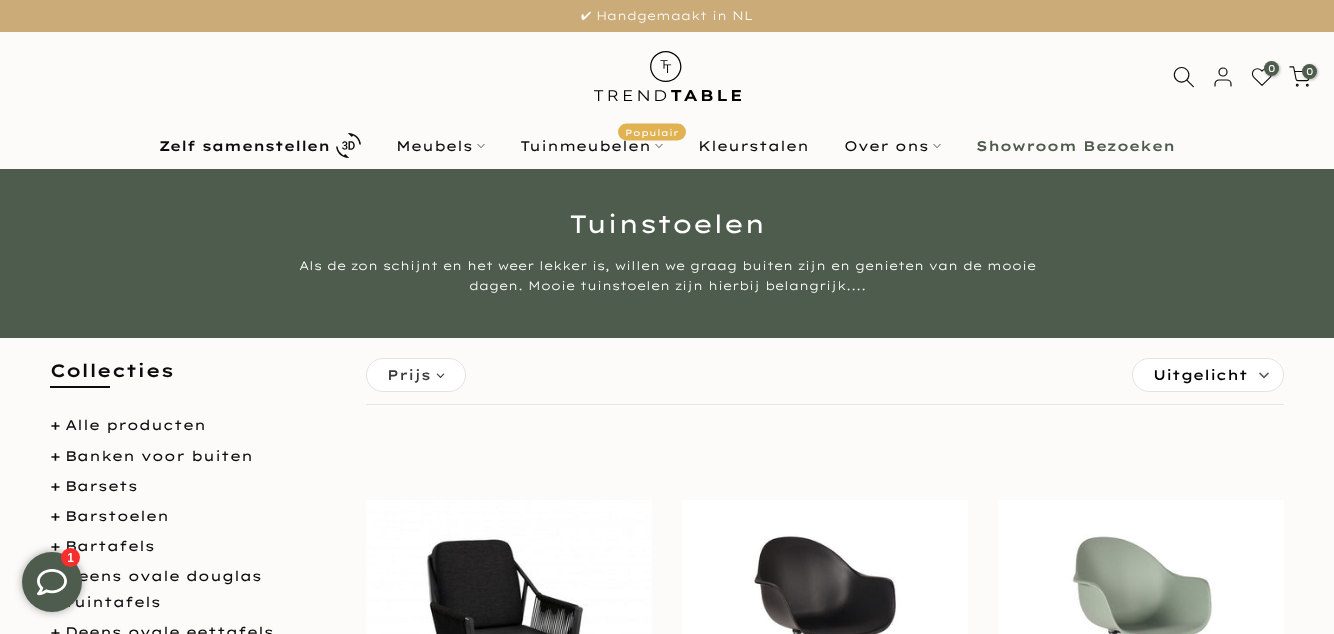 click on "Alle producten" at bounding box center [135, 425] 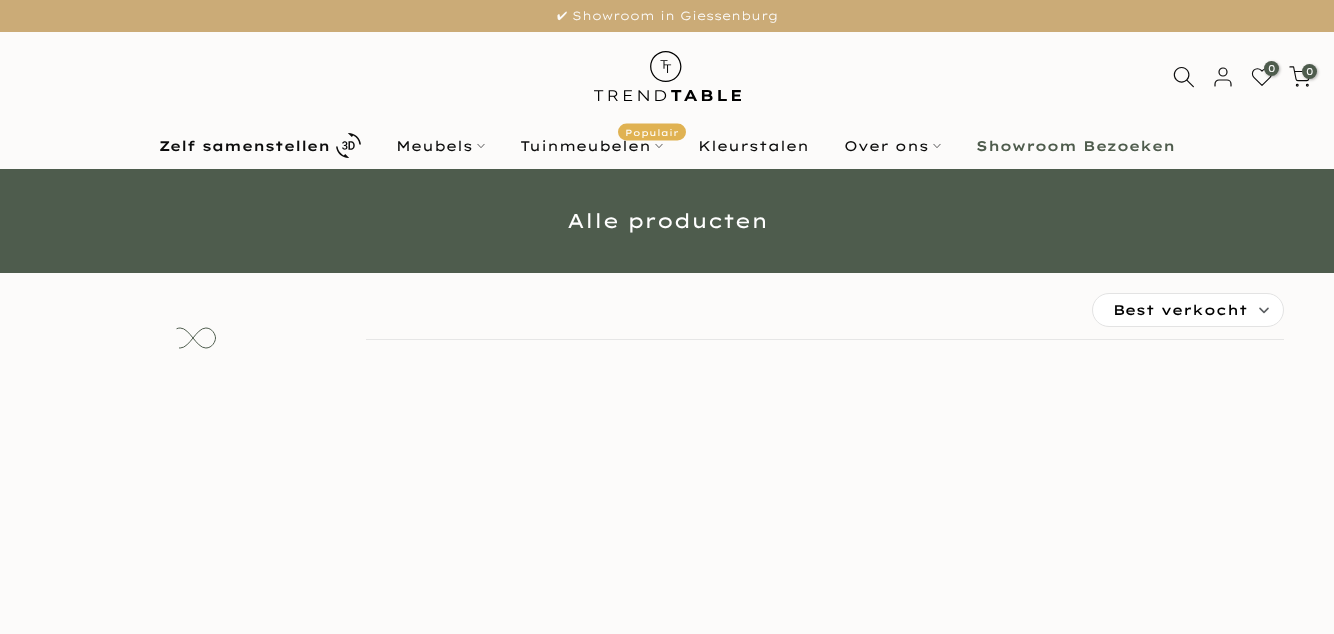 scroll, scrollTop: 0, scrollLeft: 0, axis: both 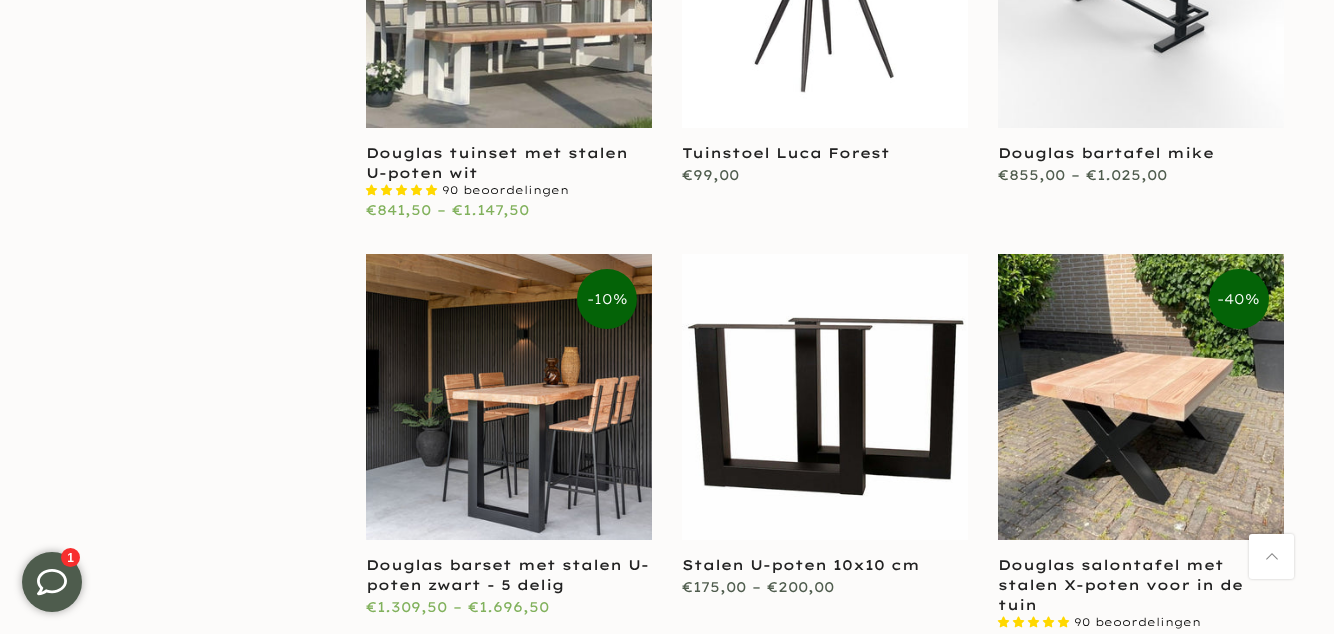 click at bounding box center [509, 397] 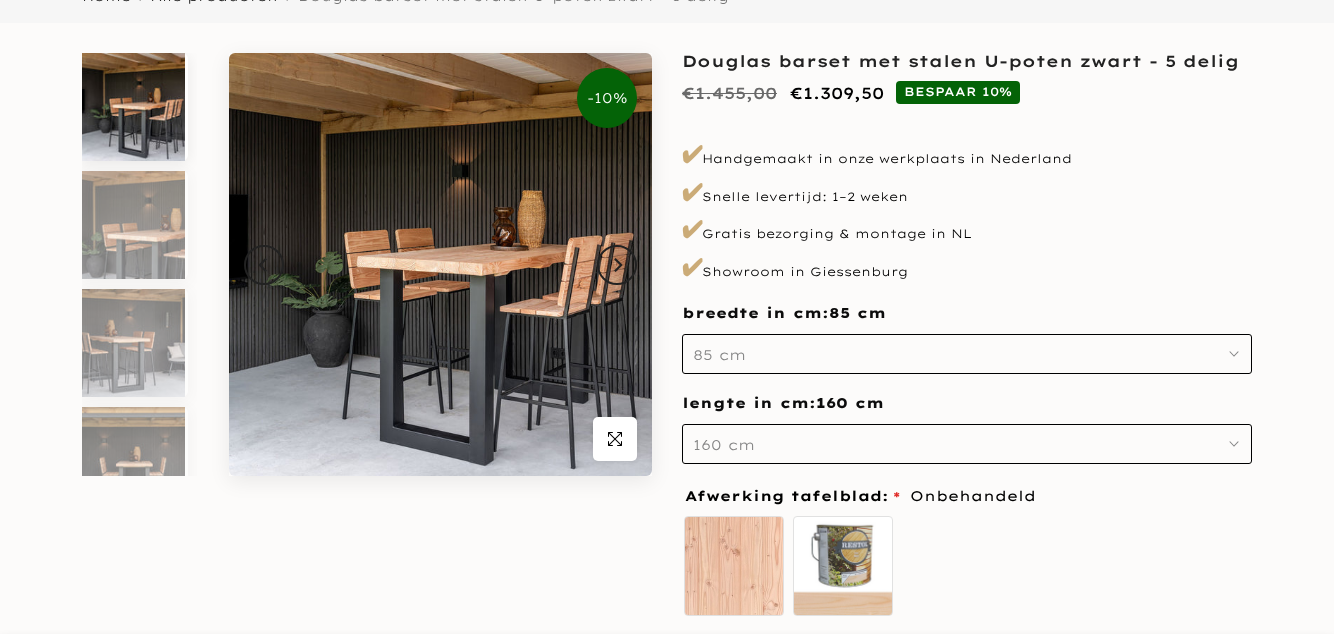 scroll, scrollTop: 217, scrollLeft: 0, axis: vertical 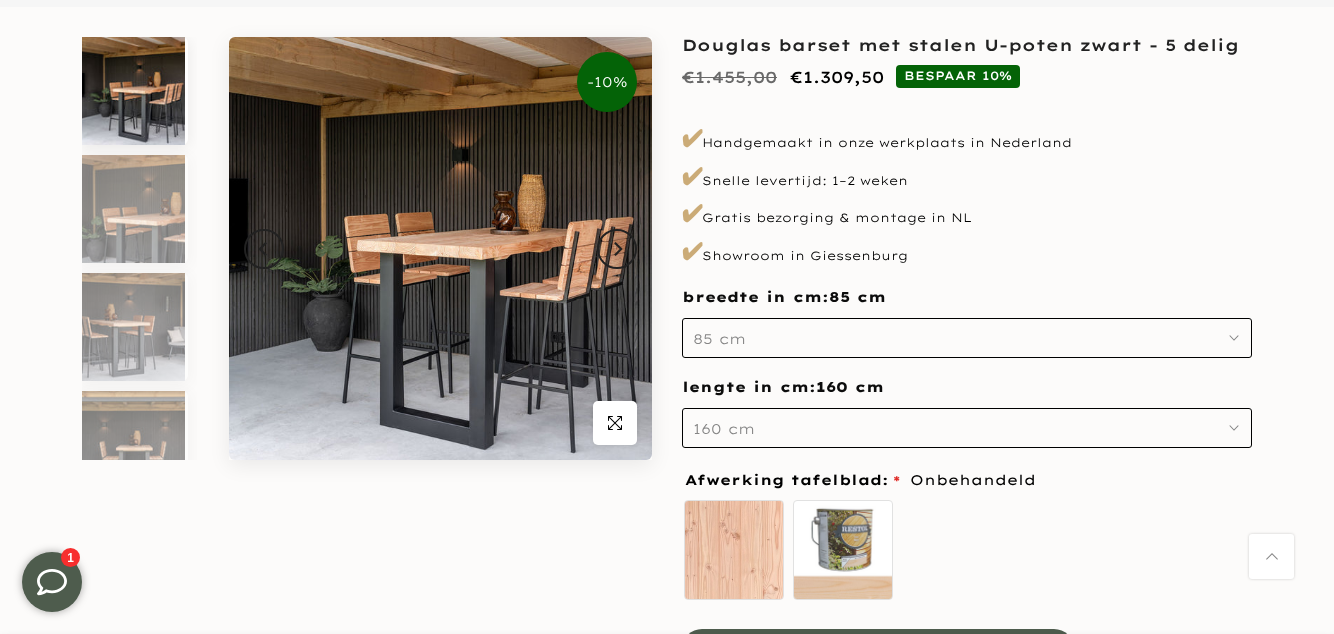 click at bounding box center (440, 248) 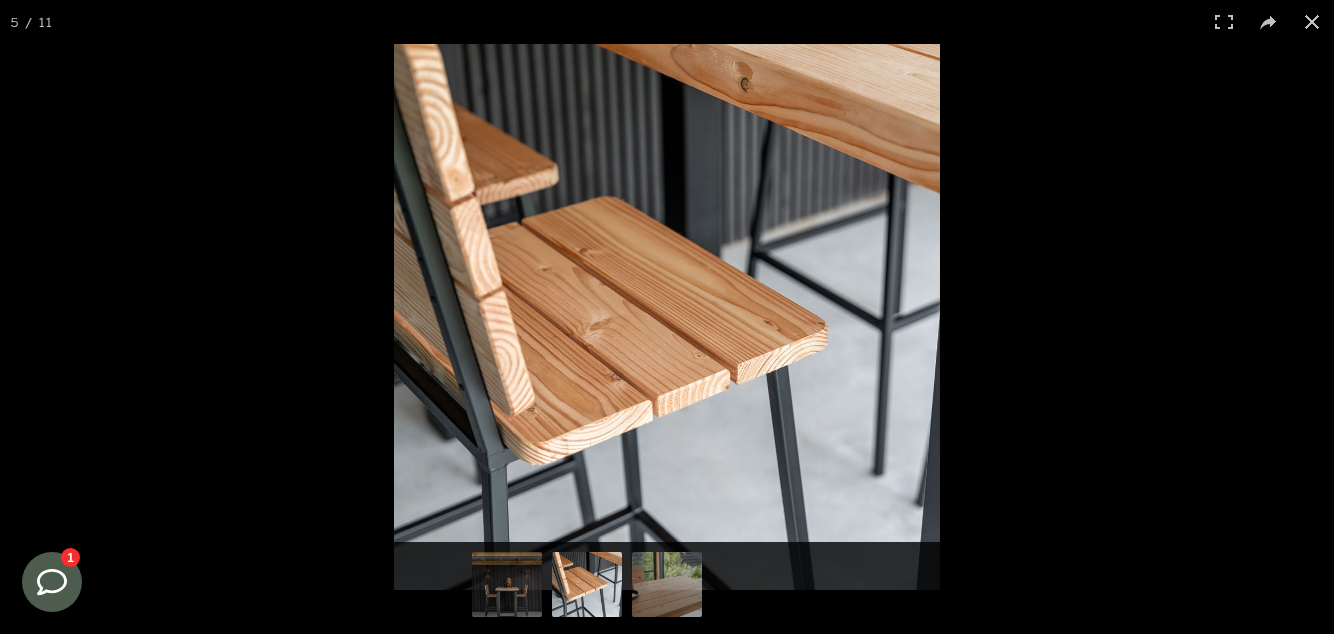 click at bounding box center [1312, 22] 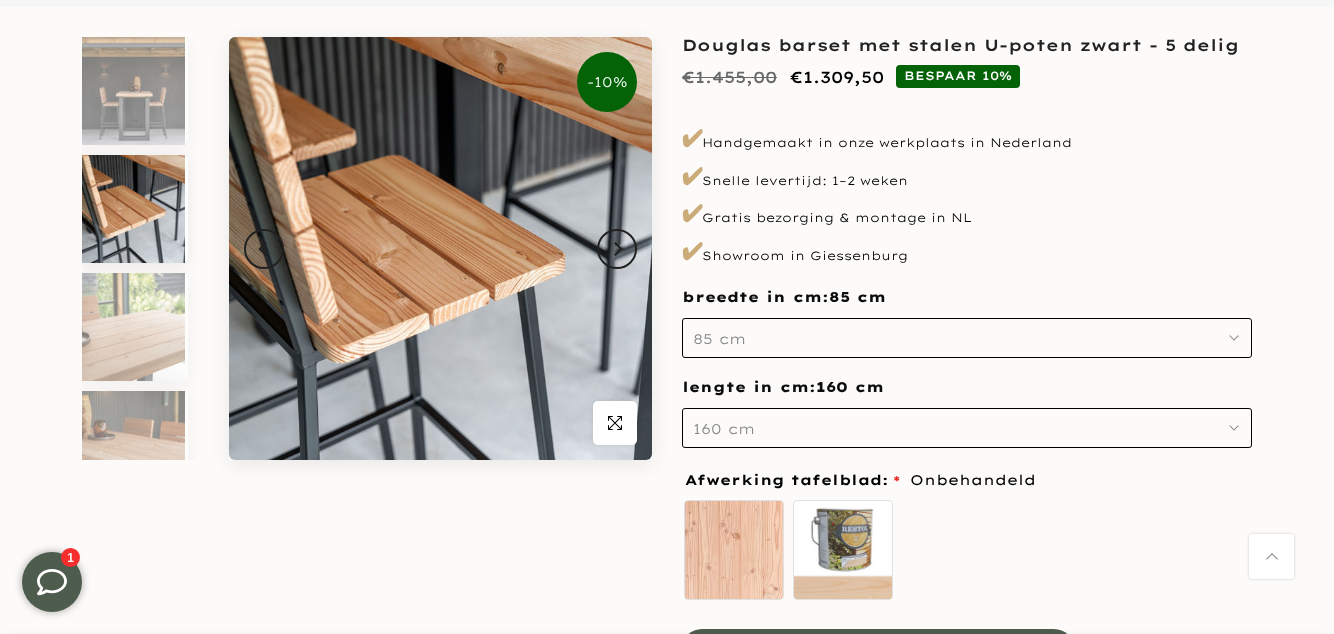 scroll, scrollTop: 372, scrollLeft: 0, axis: vertical 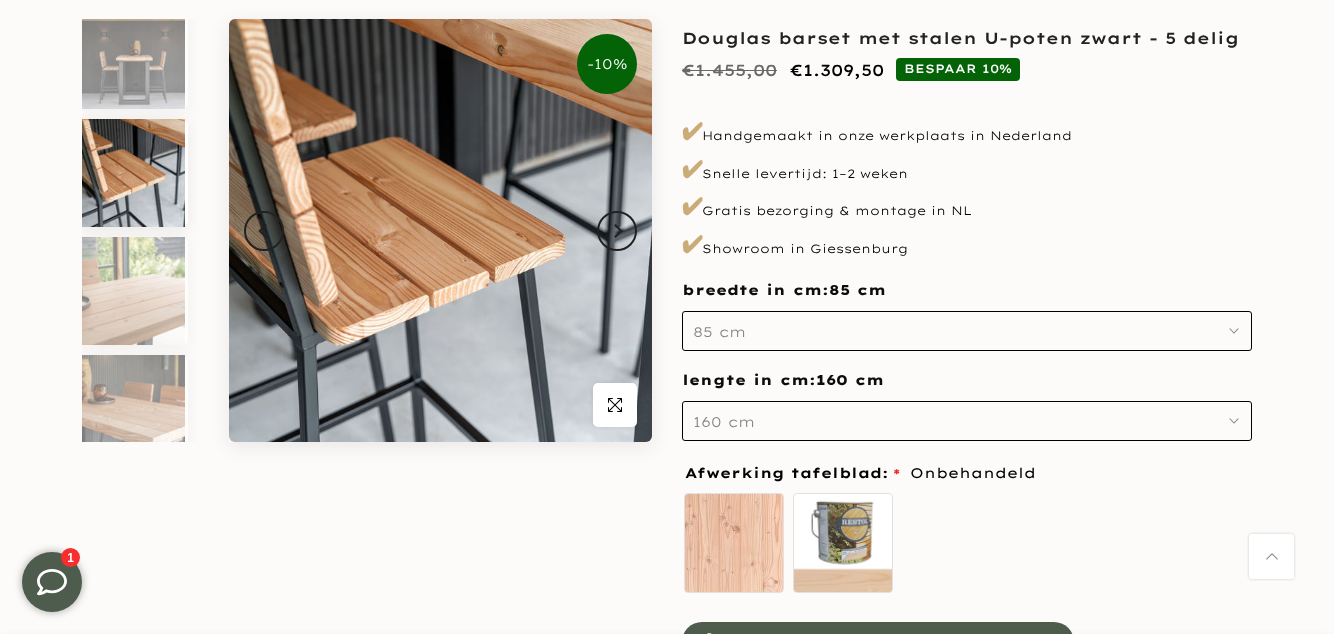 click on "160 cm" at bounding box center (967, 420) 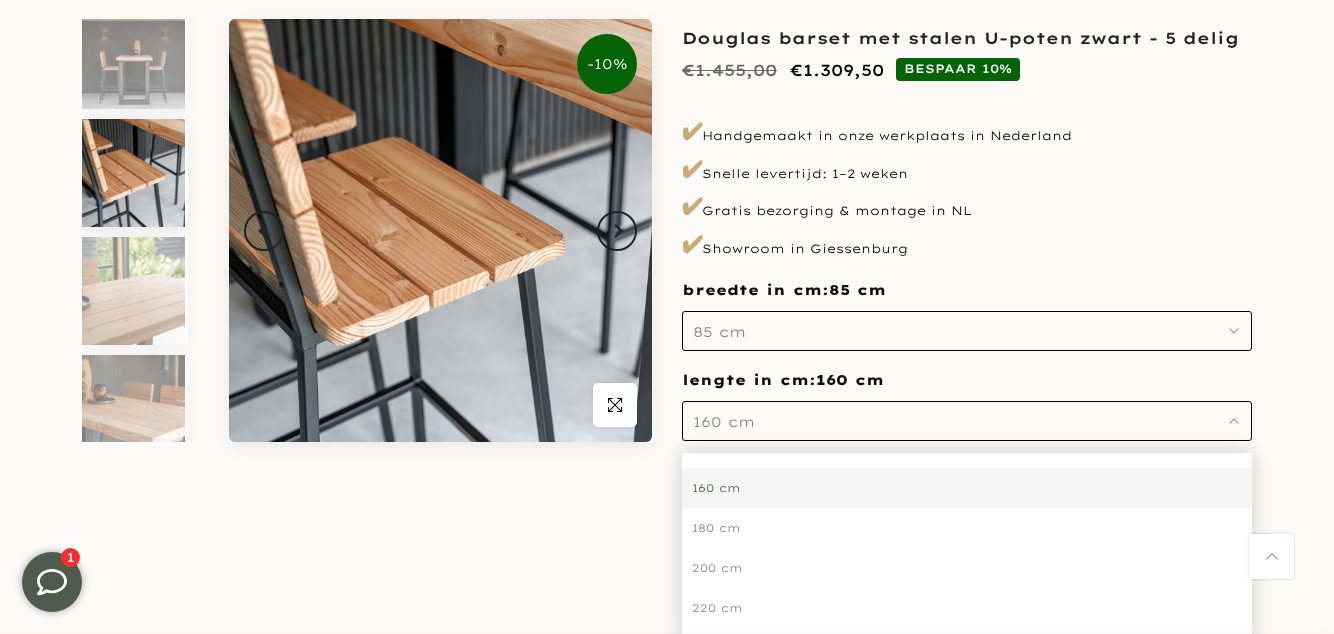 click on "-10% Uitverkocht
Klik om te vergroten" at bounding box center (367, 388) 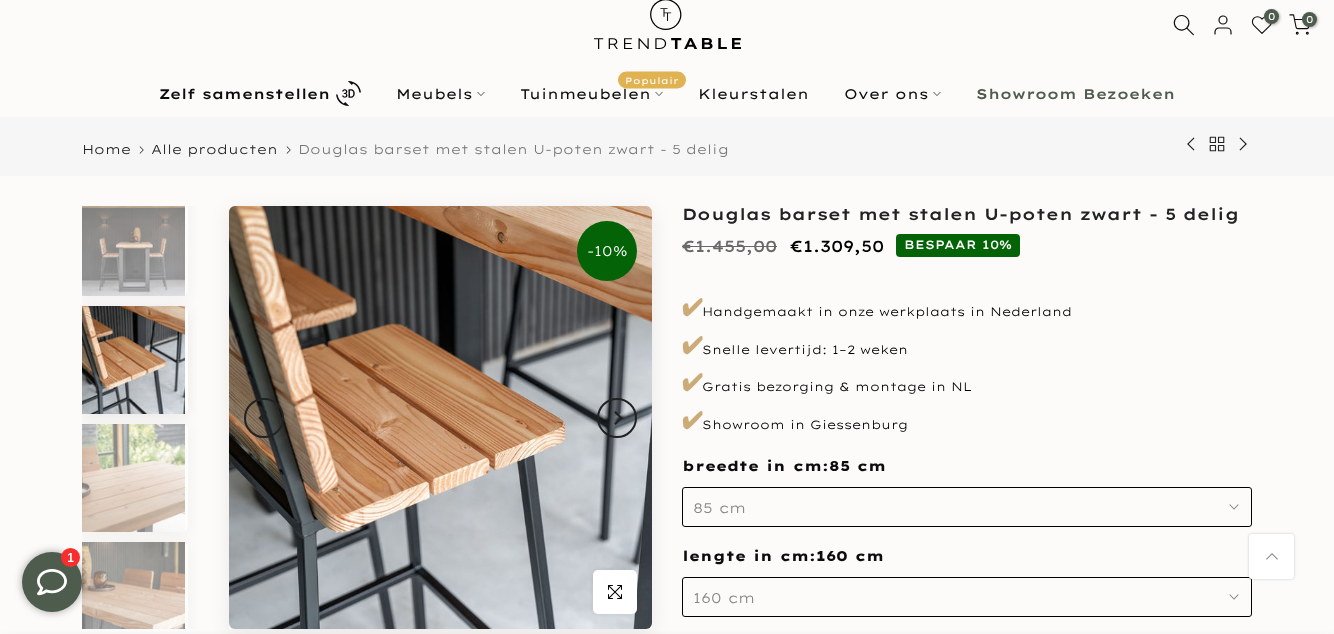 scroll, scrollTop: 52, scrollLeft: 0, axis: vertical 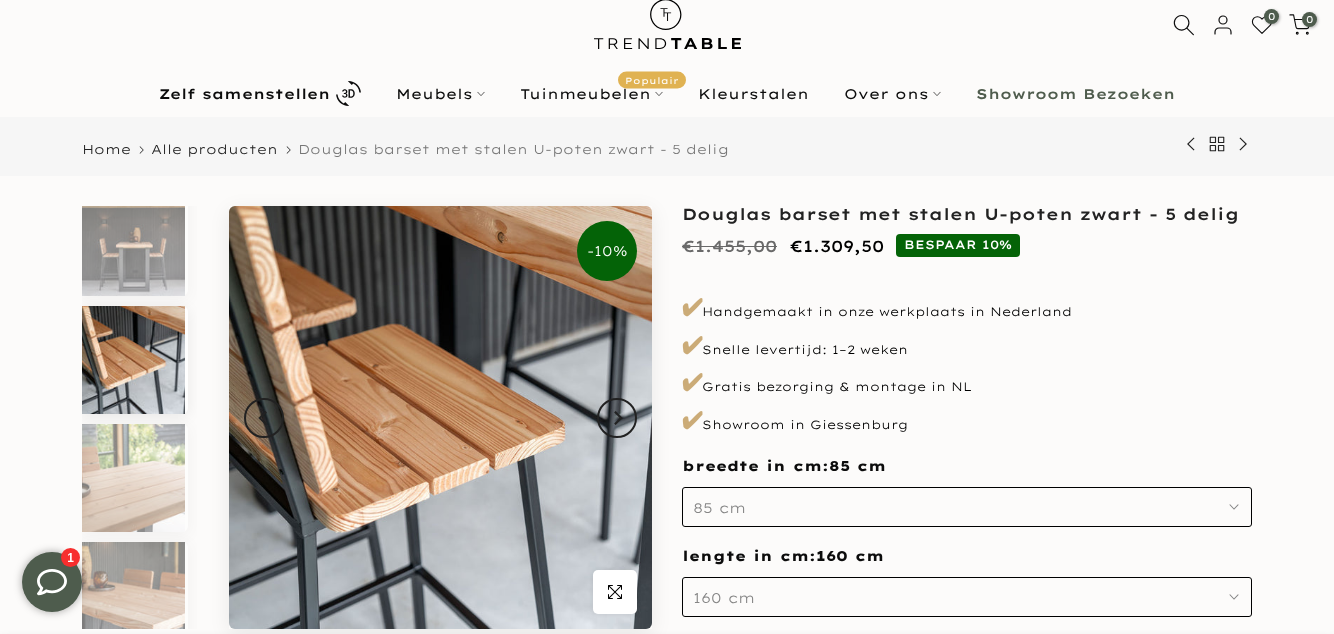 click at bounding box center [133, 242] 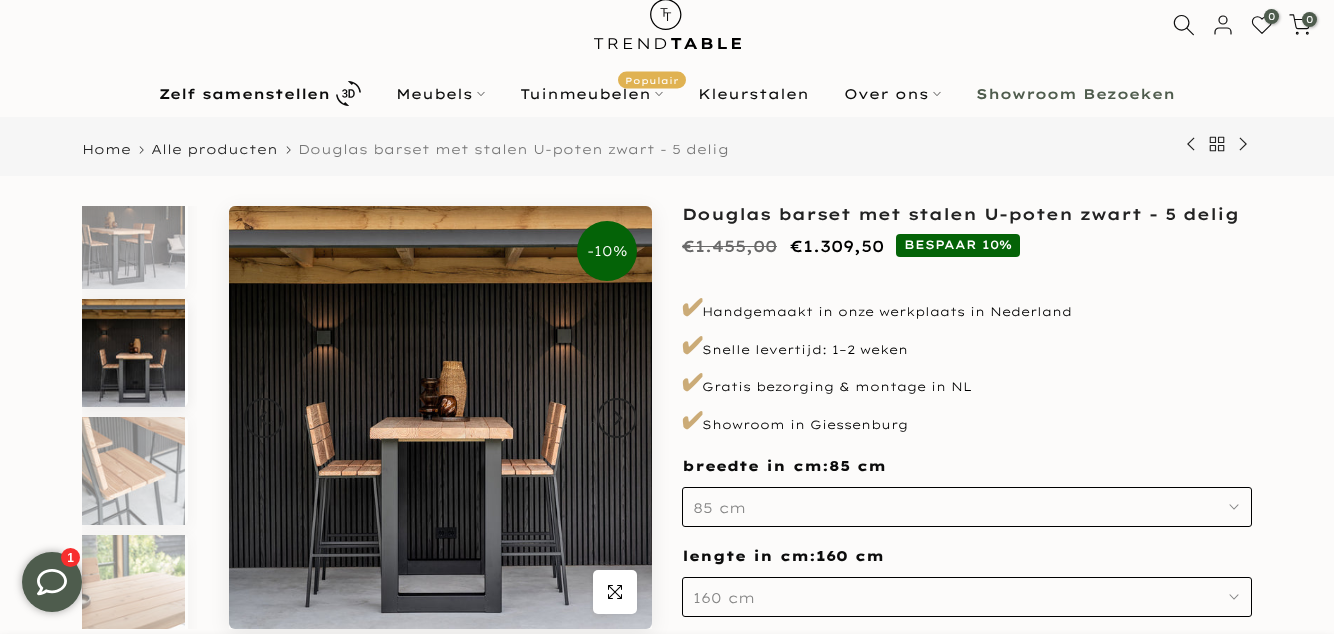 scroll, scrollTop: 254, scrollLeft: 0, axis: vertical 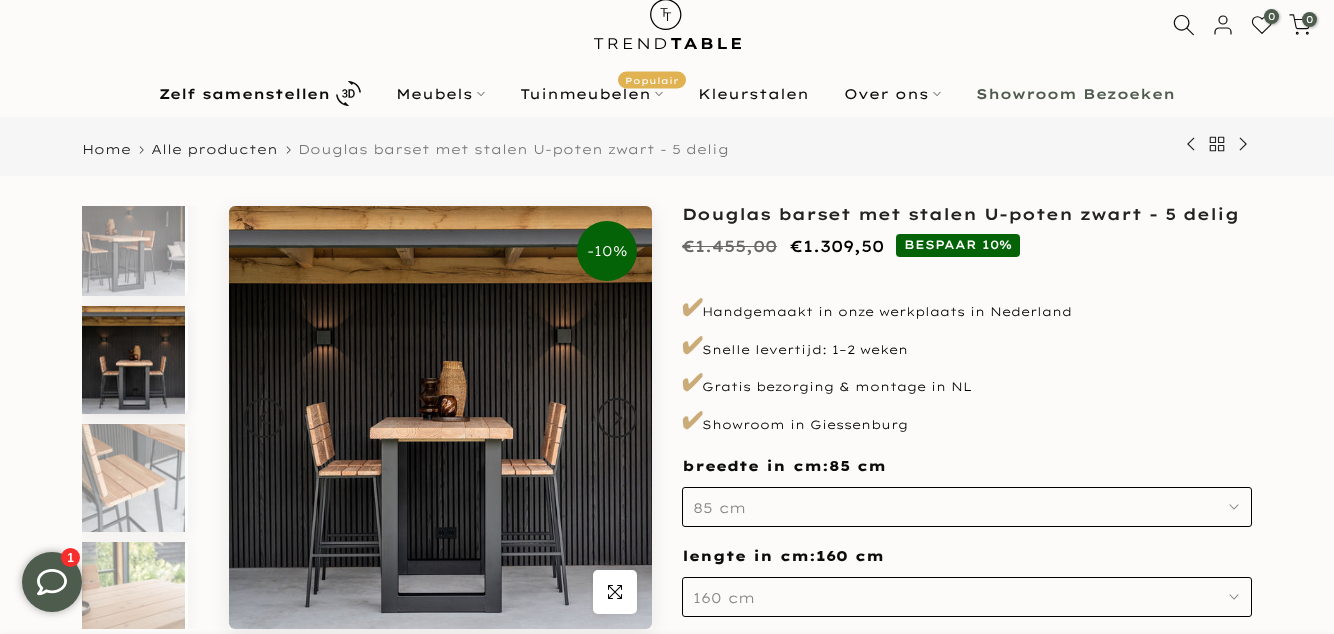 click 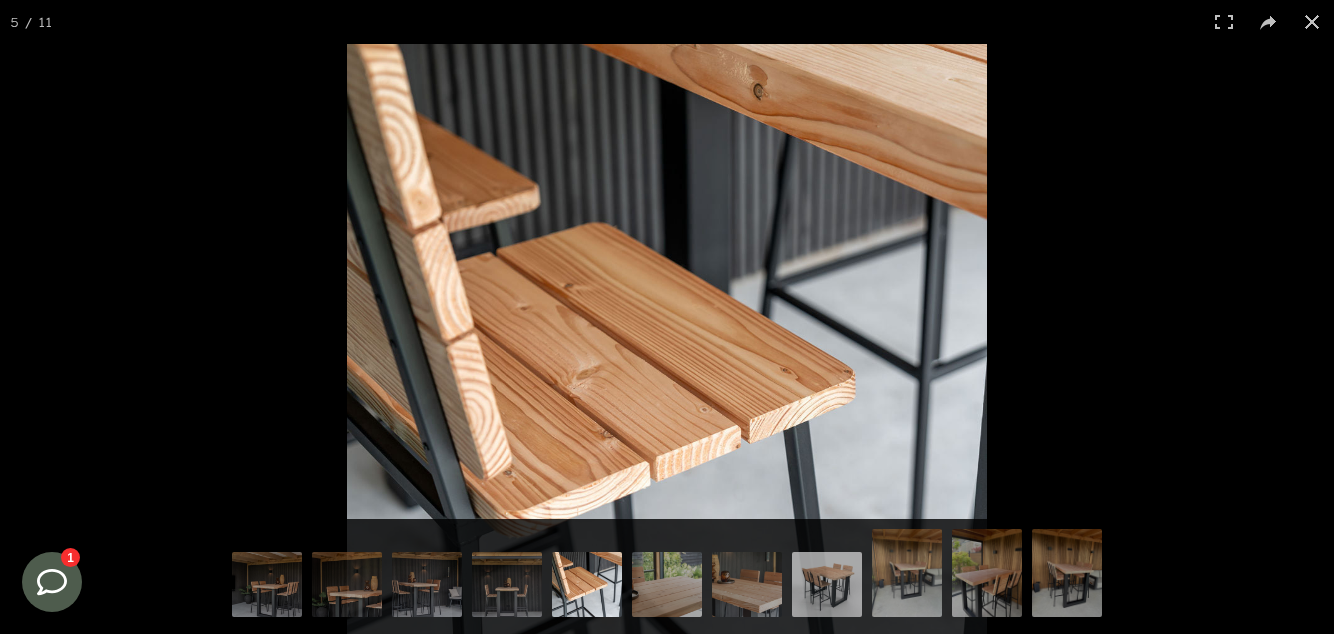 click at bounding box center (827, 587) 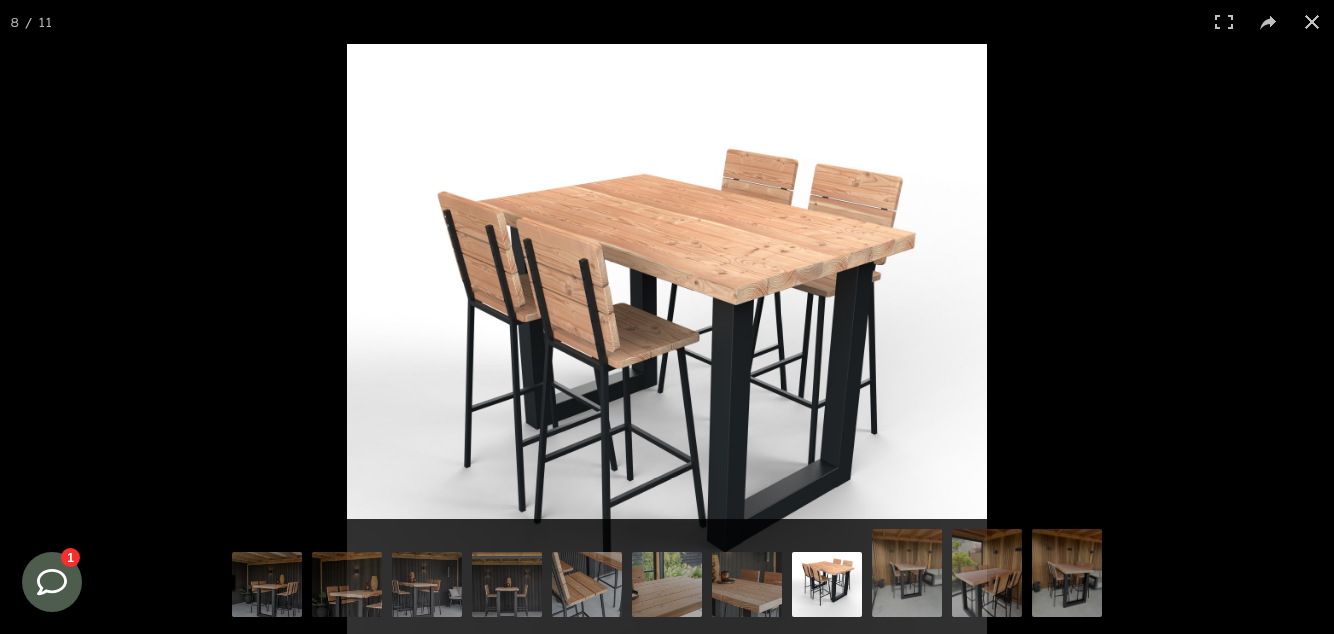 click at bounding box center (1312, 22) 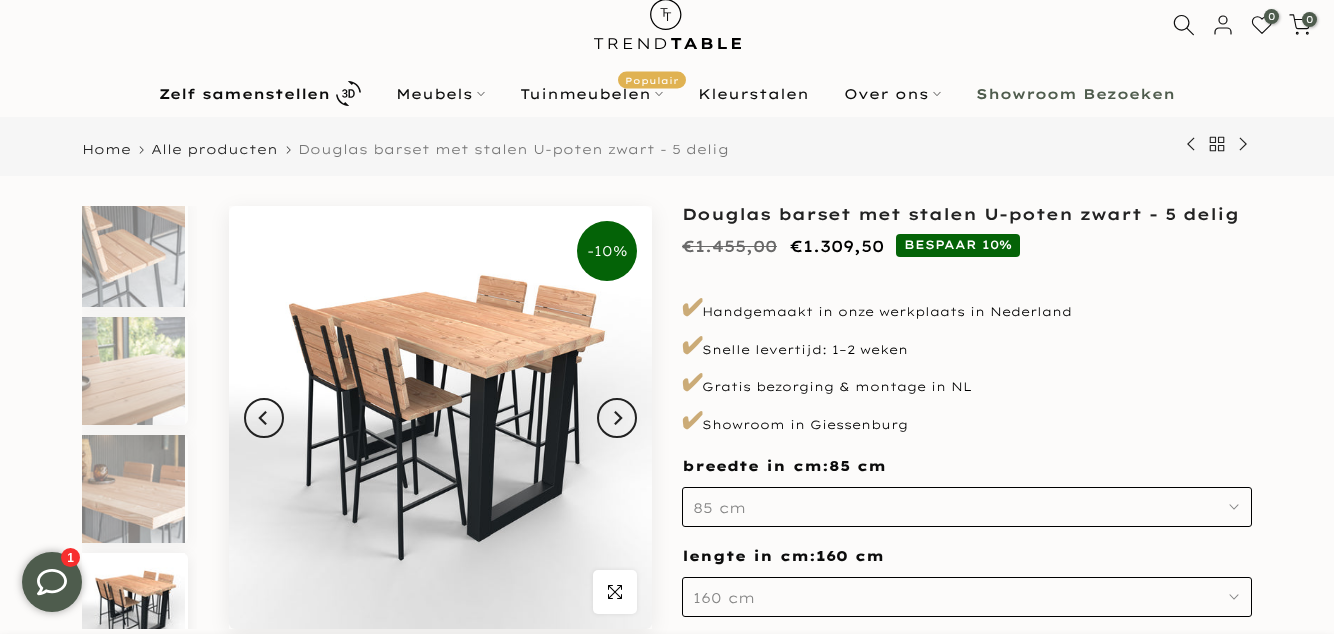 scroll, scrollTop: 726, scrollLeft: 0, axis: vertical 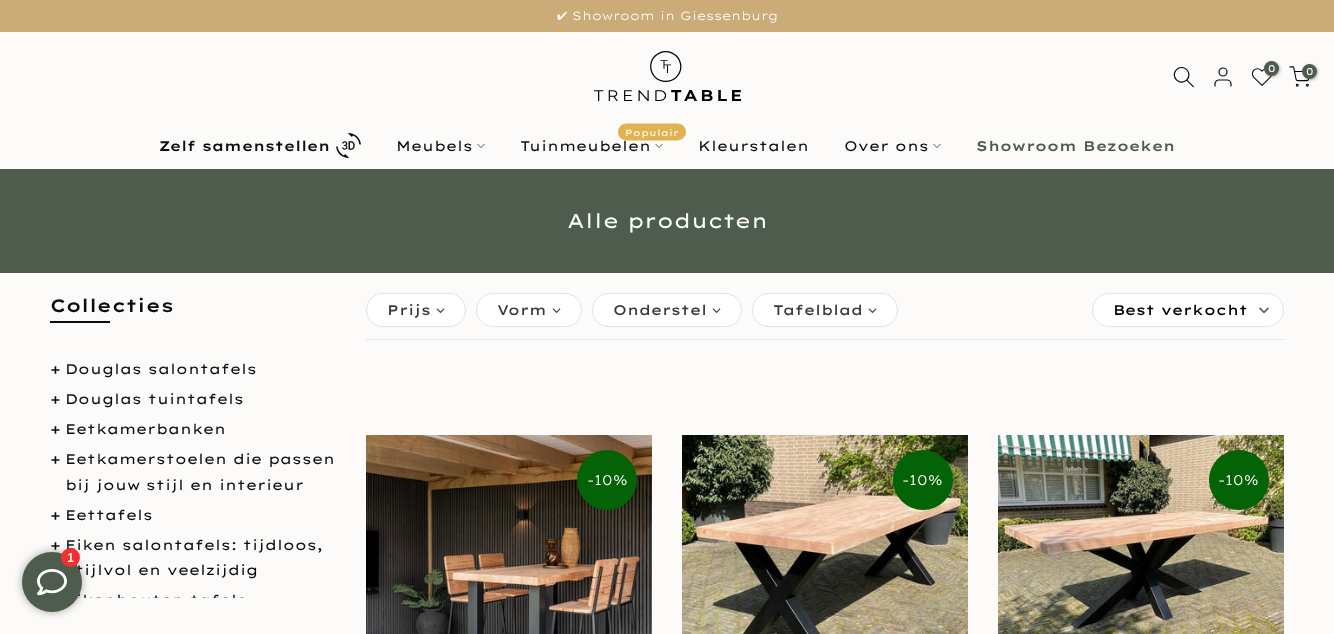 click on "Douglas tuintafels" at bounding box center (154, 399) 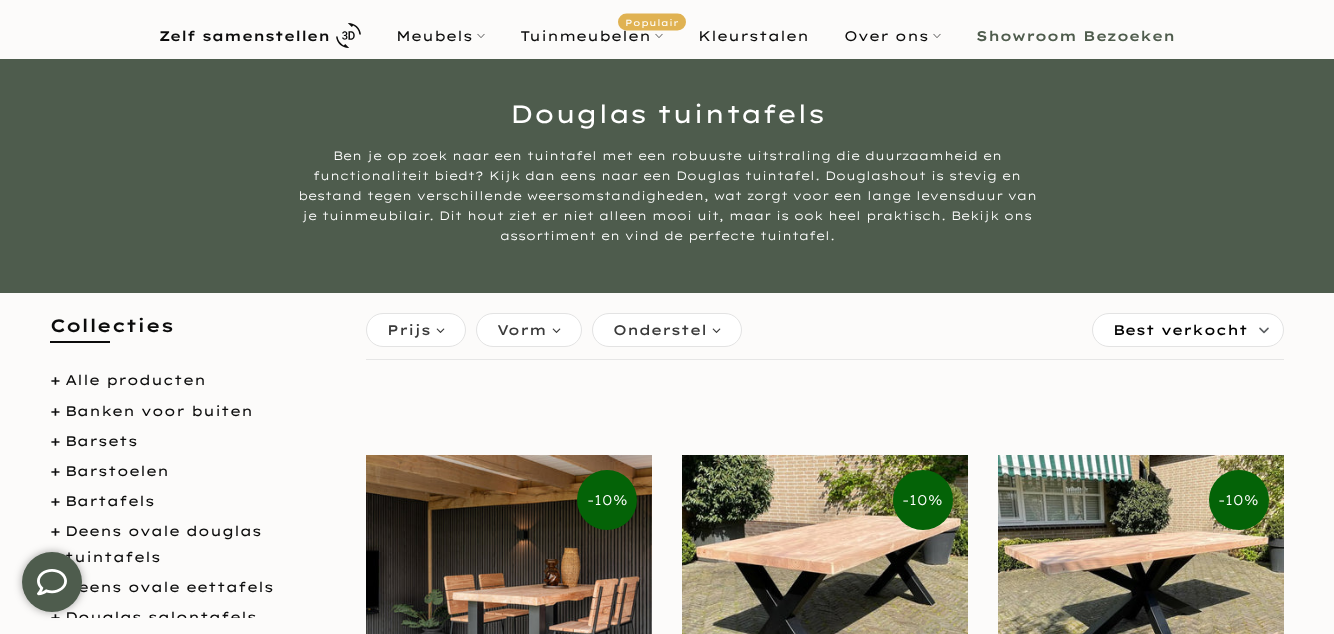 scroll, scrollTop: 230, scrollLeft: 0, axis: vertical 